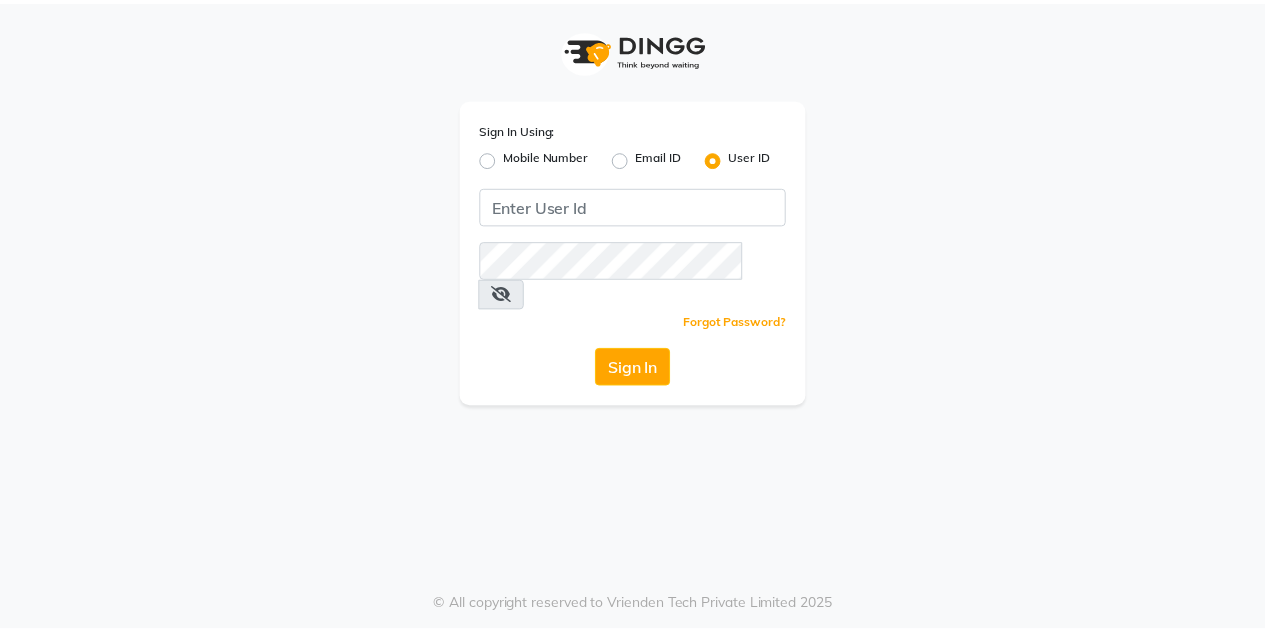 scroll, scrollTop: 0, scrollLeft: 0, axis: both 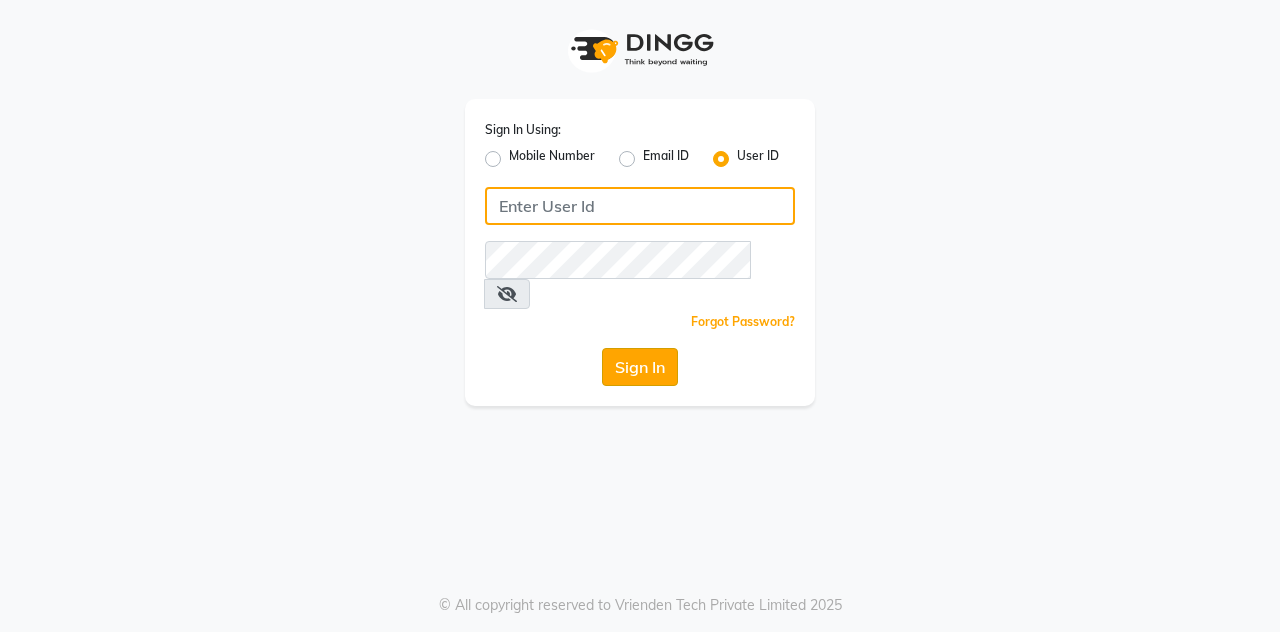 type on "playsalon" 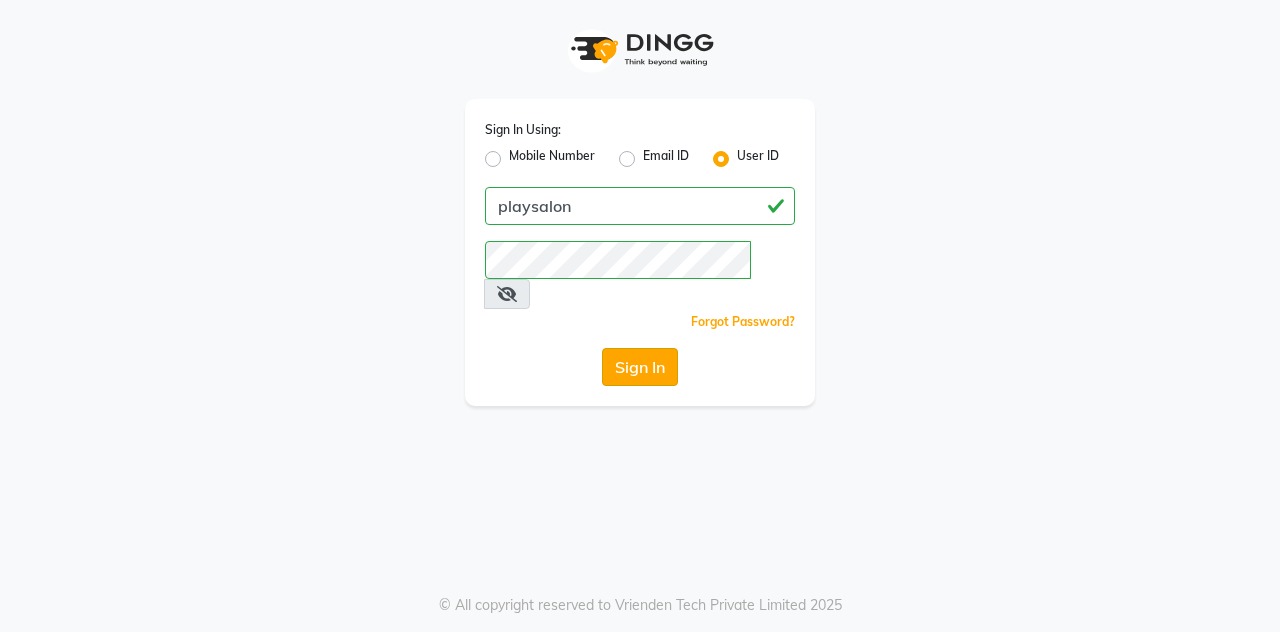 click on "Sign In" 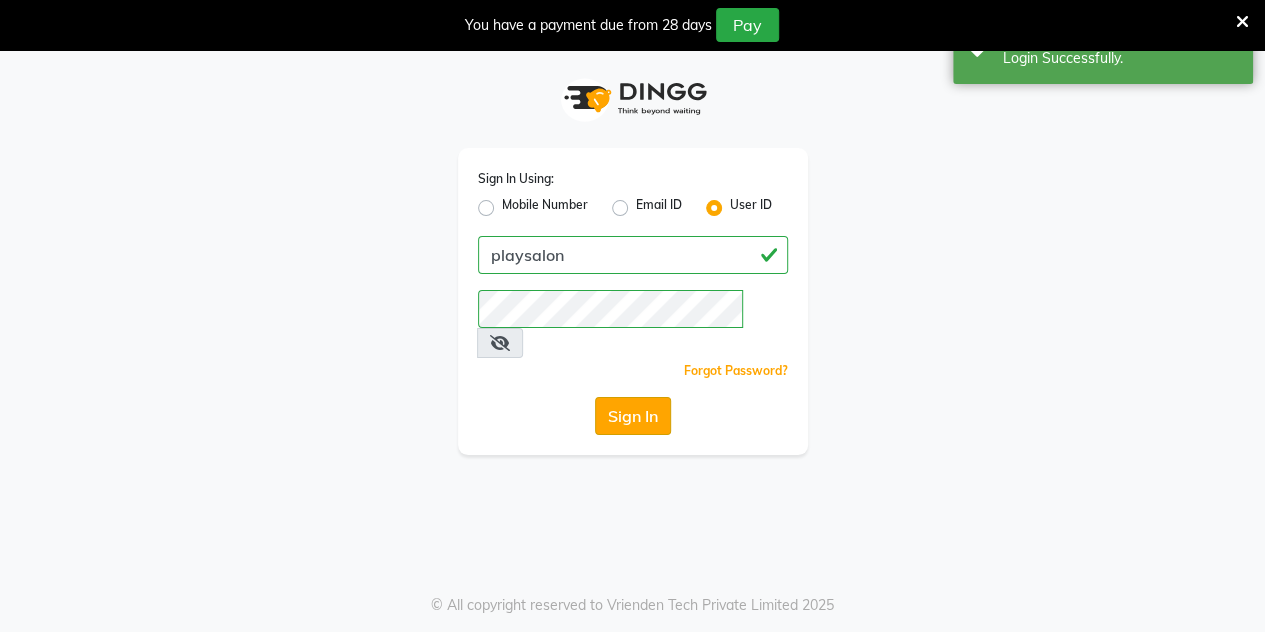 select on "93" 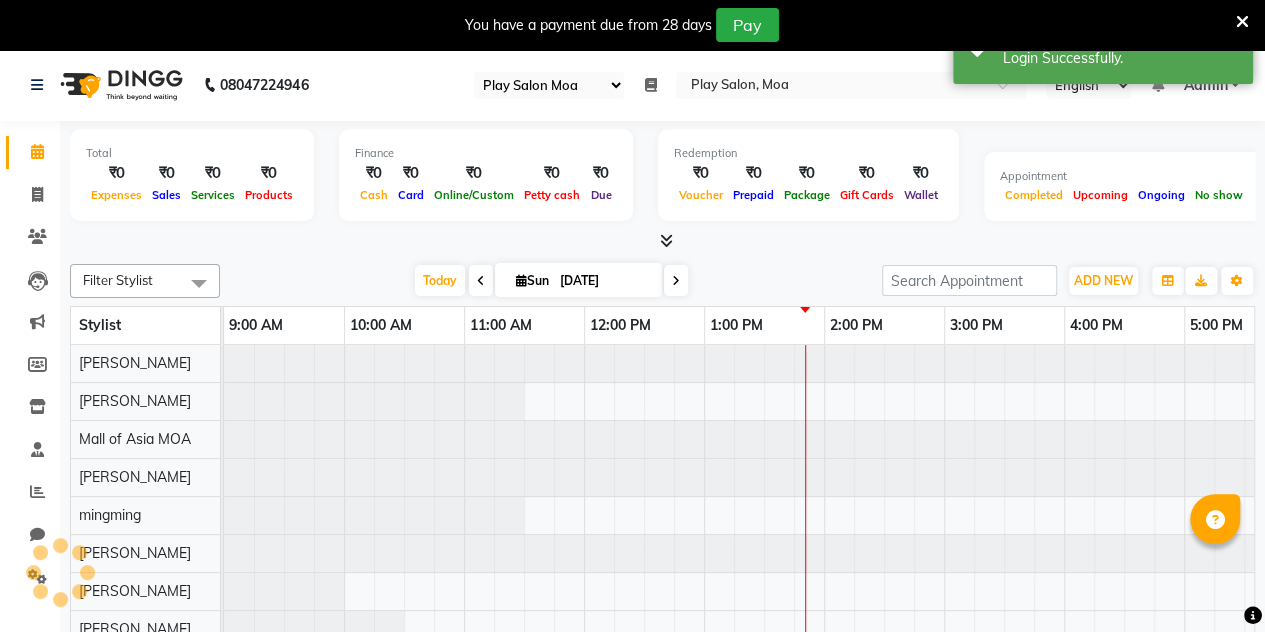 select on "en" 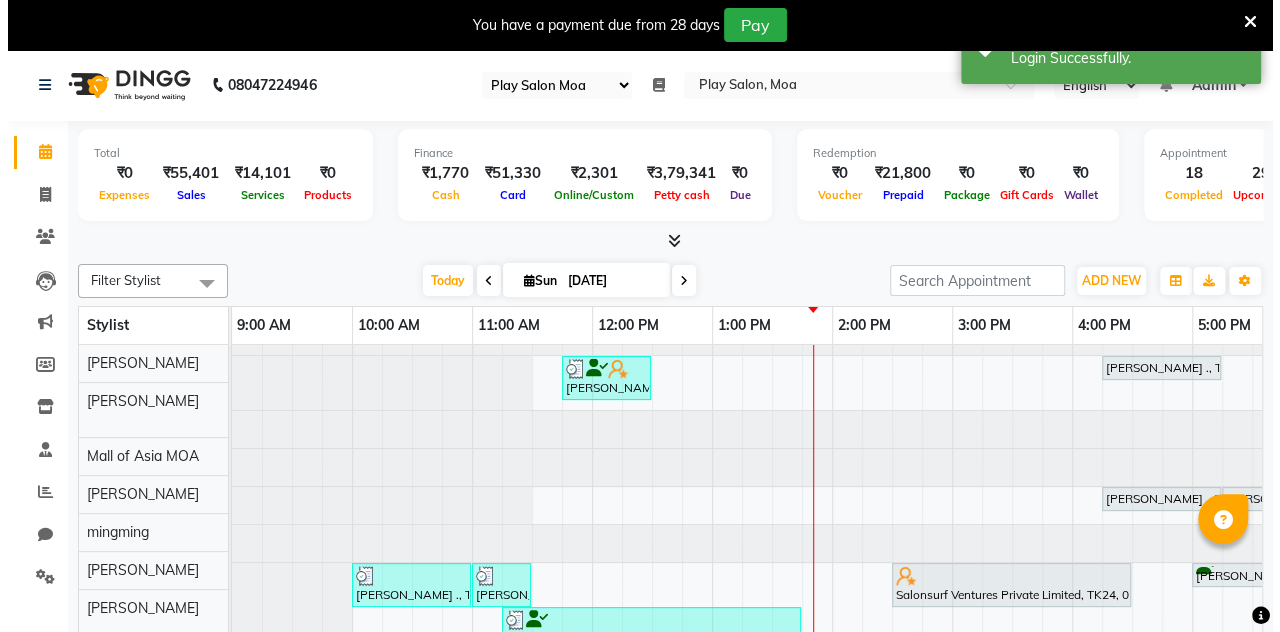 scroll, scrollTop: 27, scrollLeft: 0, axis: vertical 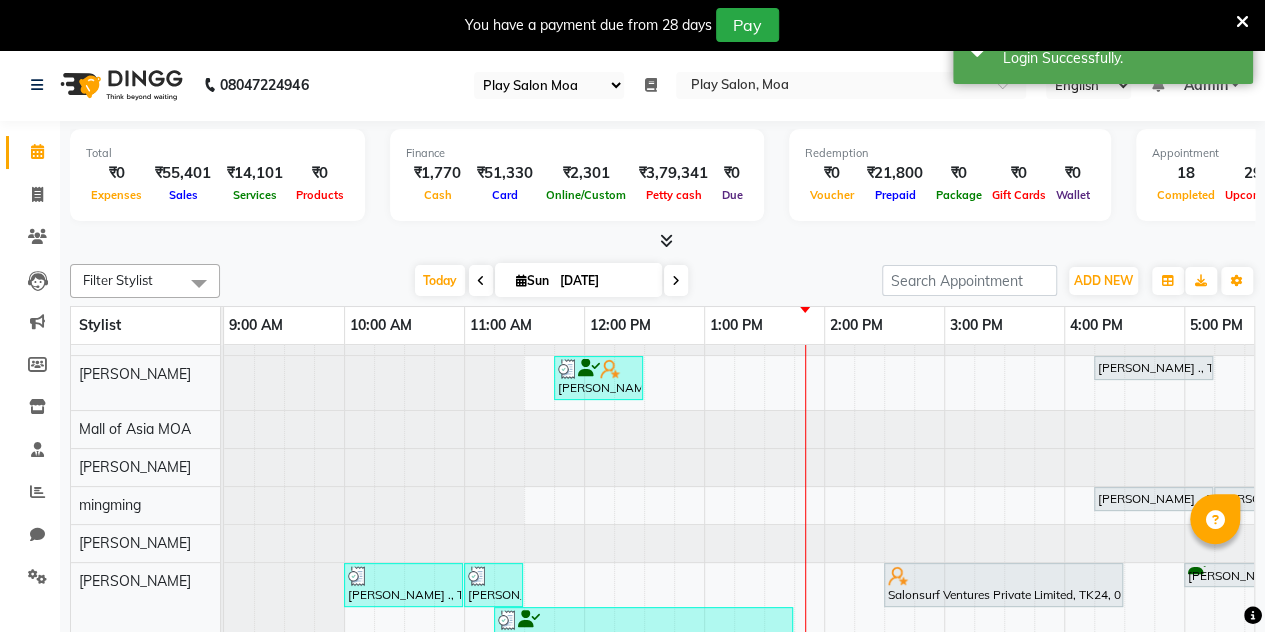 click at bounding box center (1242, 22) 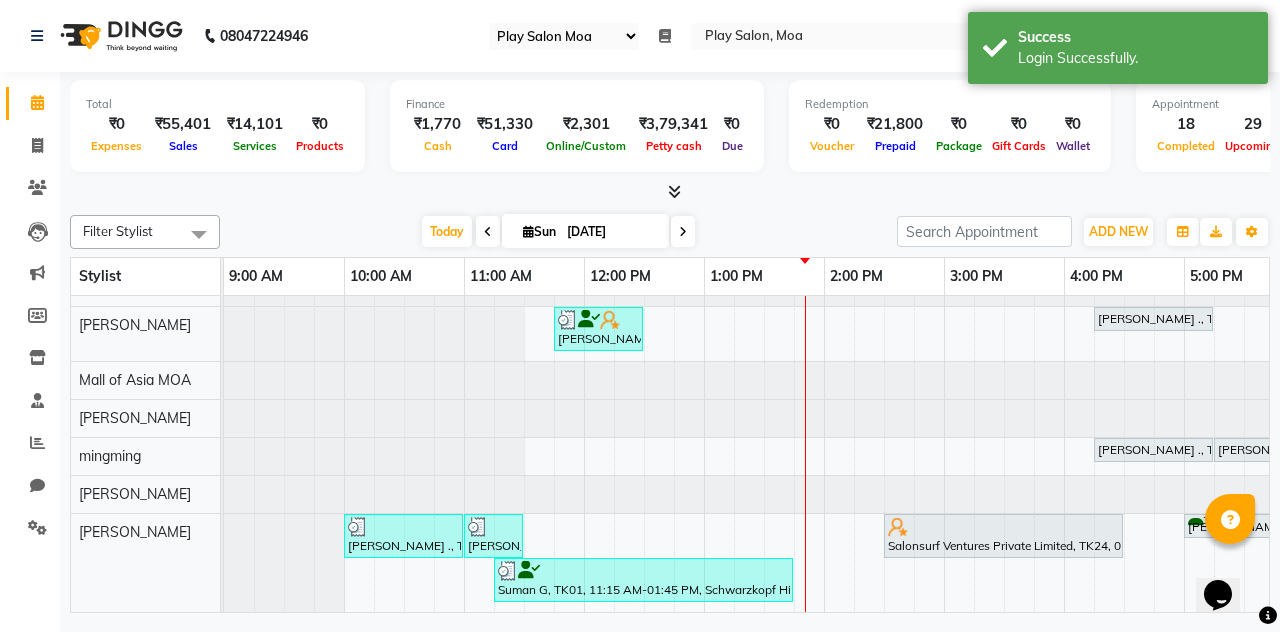scroll, scrollTop: 0, scrollLeft: 0, axis: both 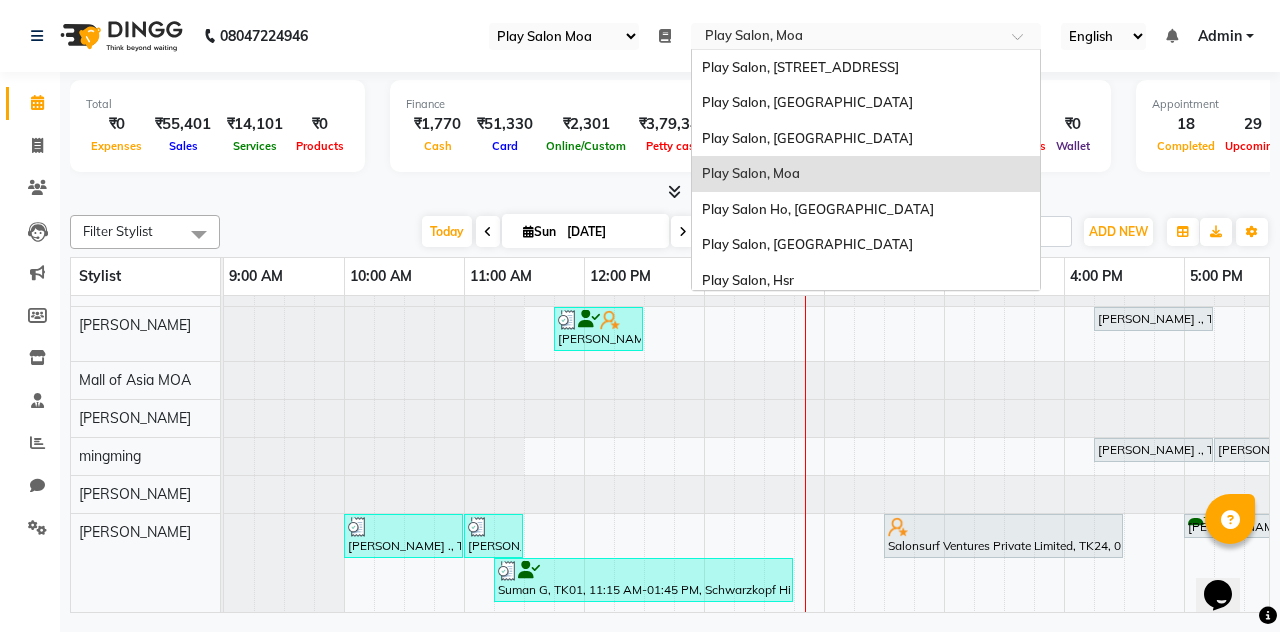 click at bounding box center (846, 38) 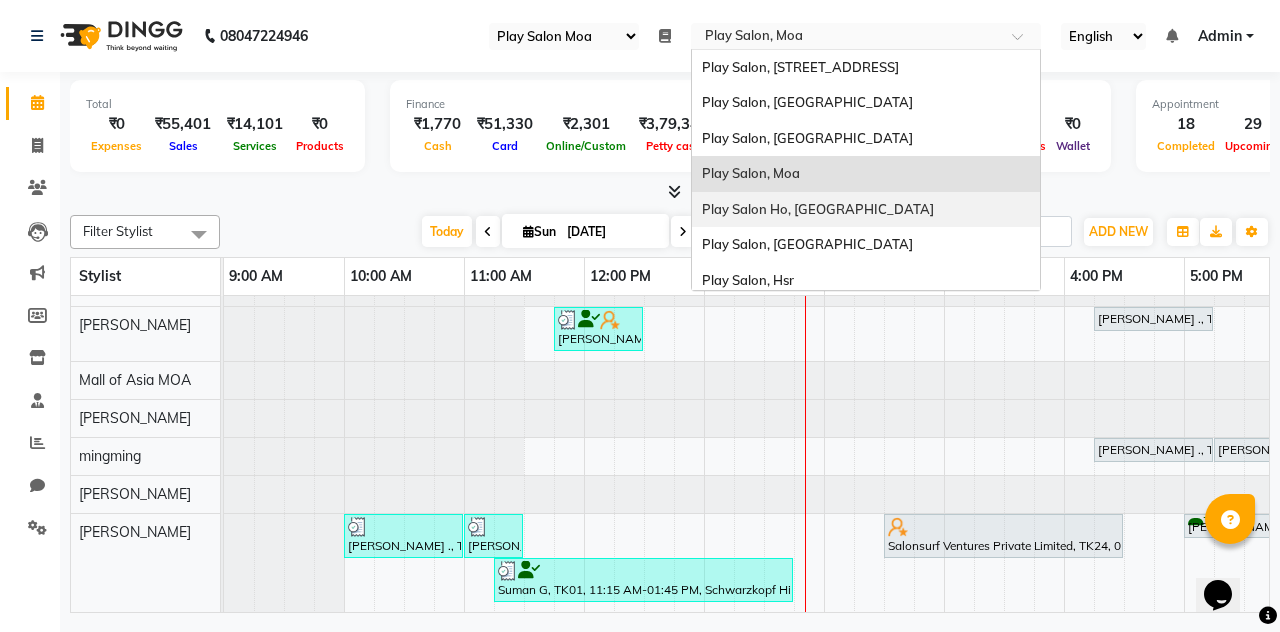 scroll, scrollTop: 79, scrollLeft: 0, axis: vertical 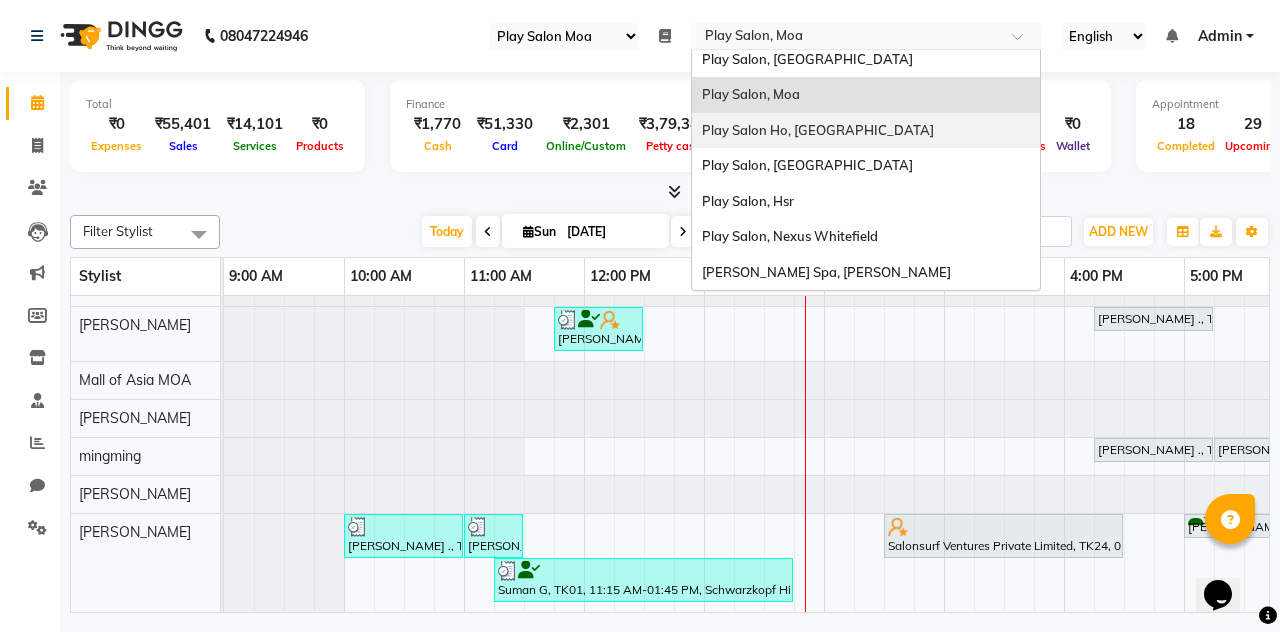 click on "Play Salon Ho, [GEOGRAPHIC_DATA]" at bounding box center (866, 131) 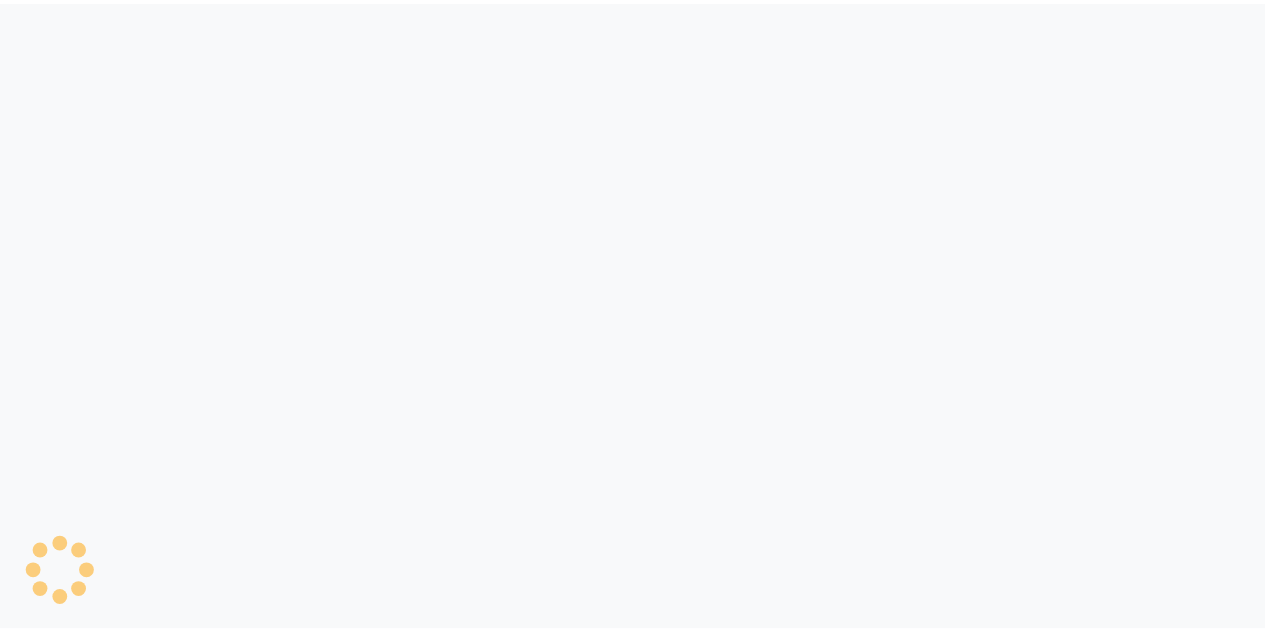 scroll, scrollTop: 0, scrollLeft: 0, axis: both 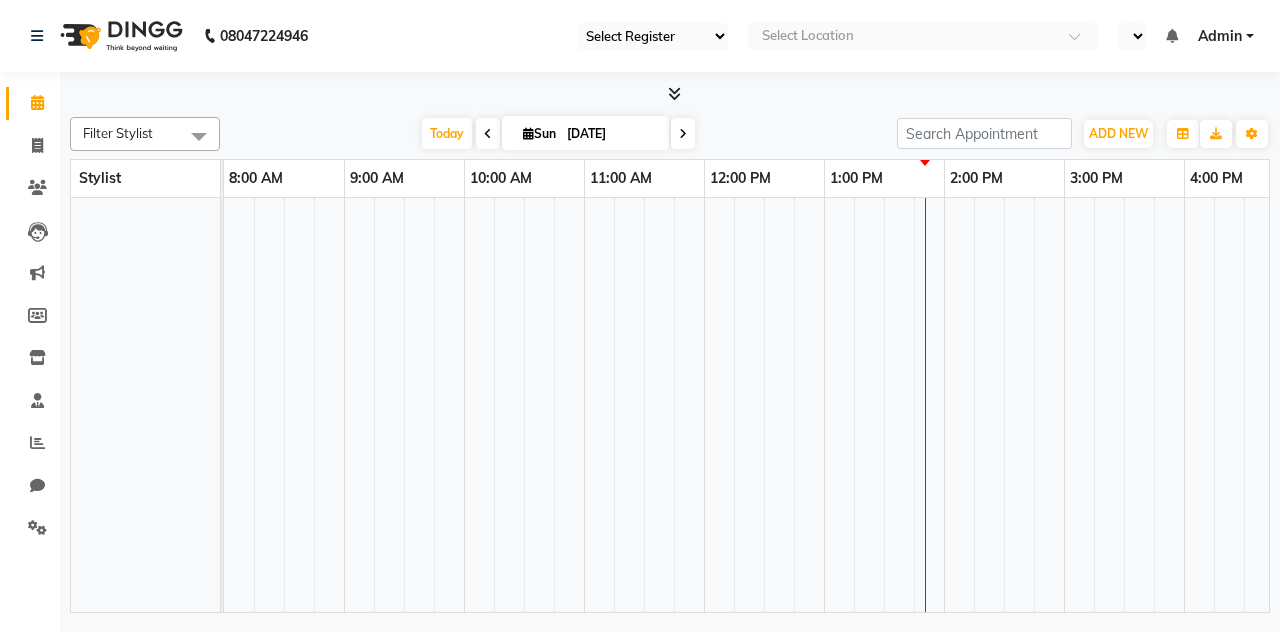 select on "93" 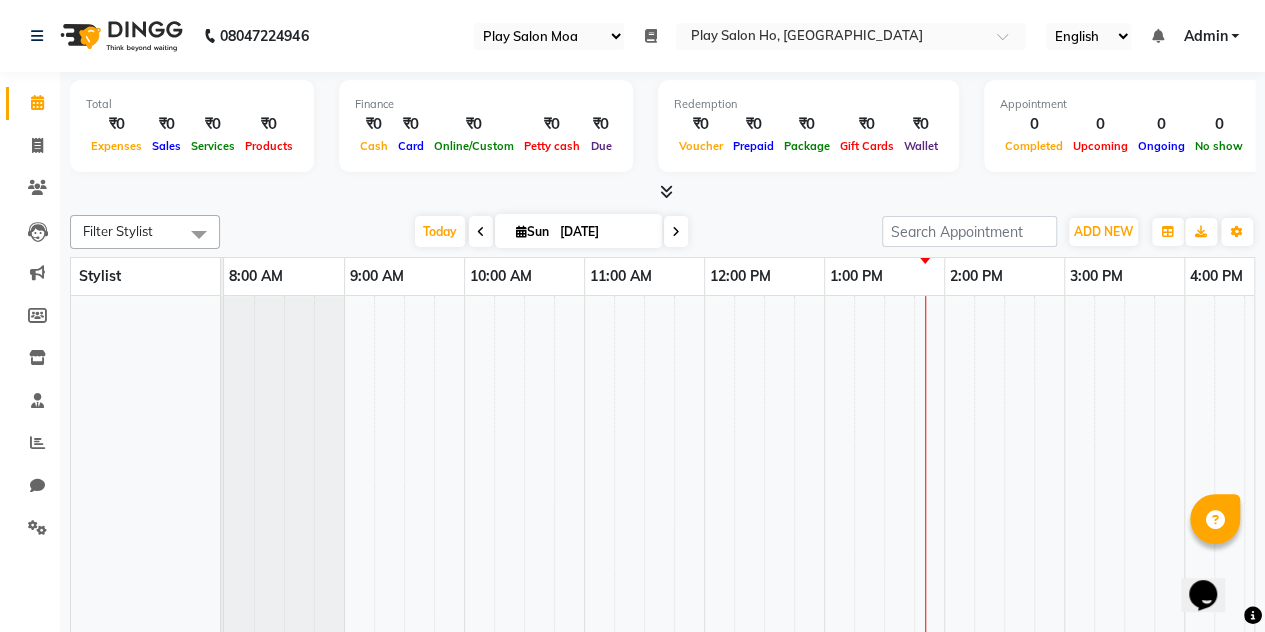 scroll, scrollTop: 0, scrollLeft: 0, axis: both 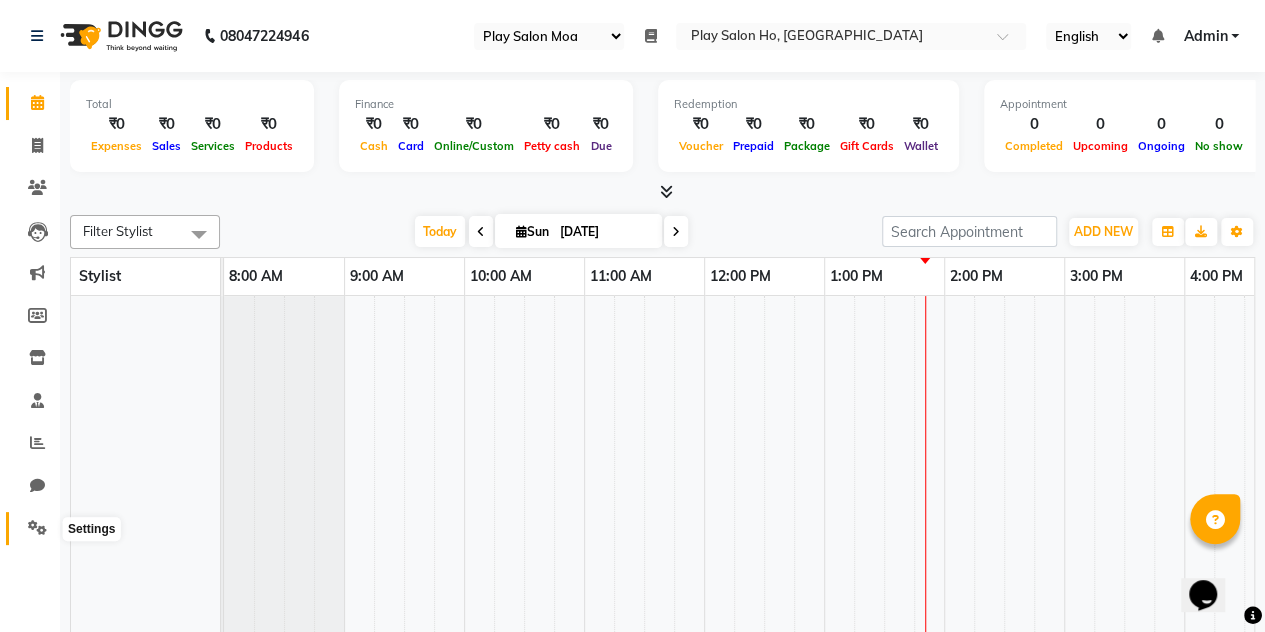 click 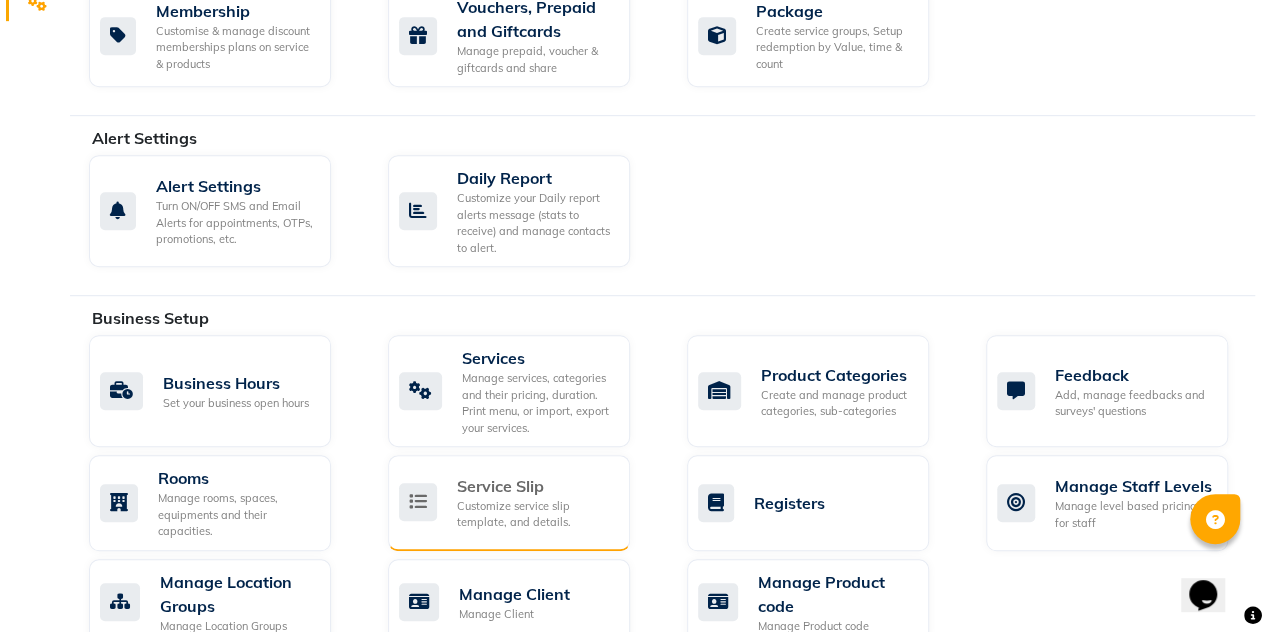 scroll, scrollTop: 525, scrollLeft: 0, axis: vertical 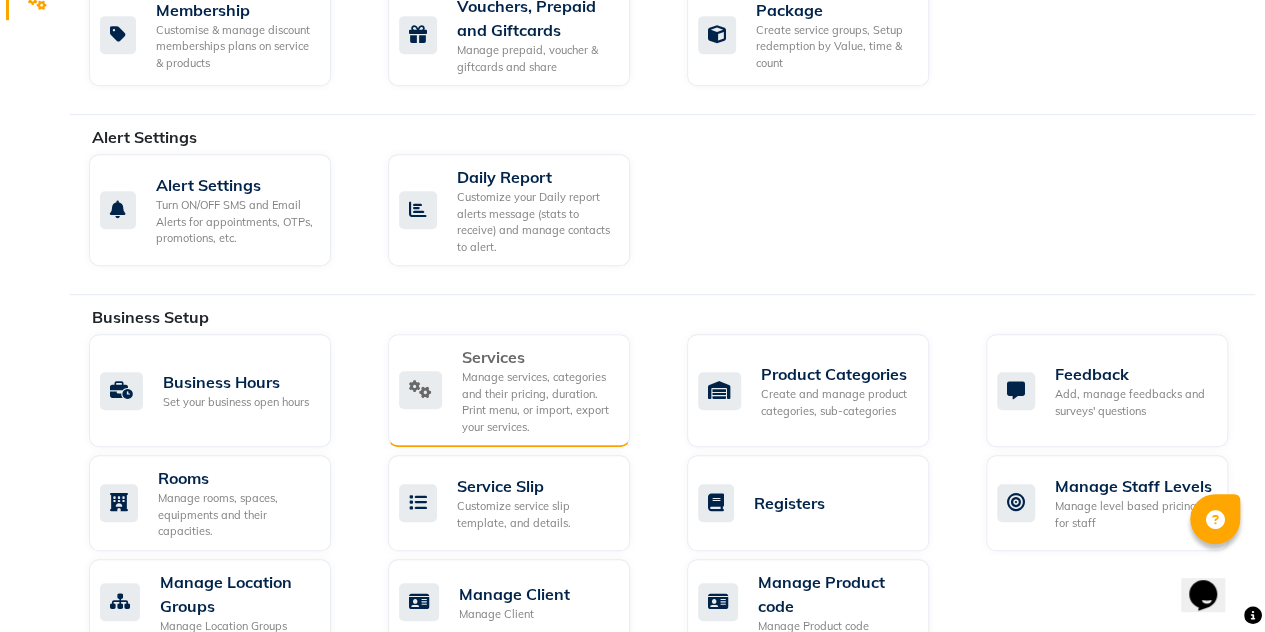 click on "Manage services, categories and their pricing, duration. Print menu, or import, export your services." 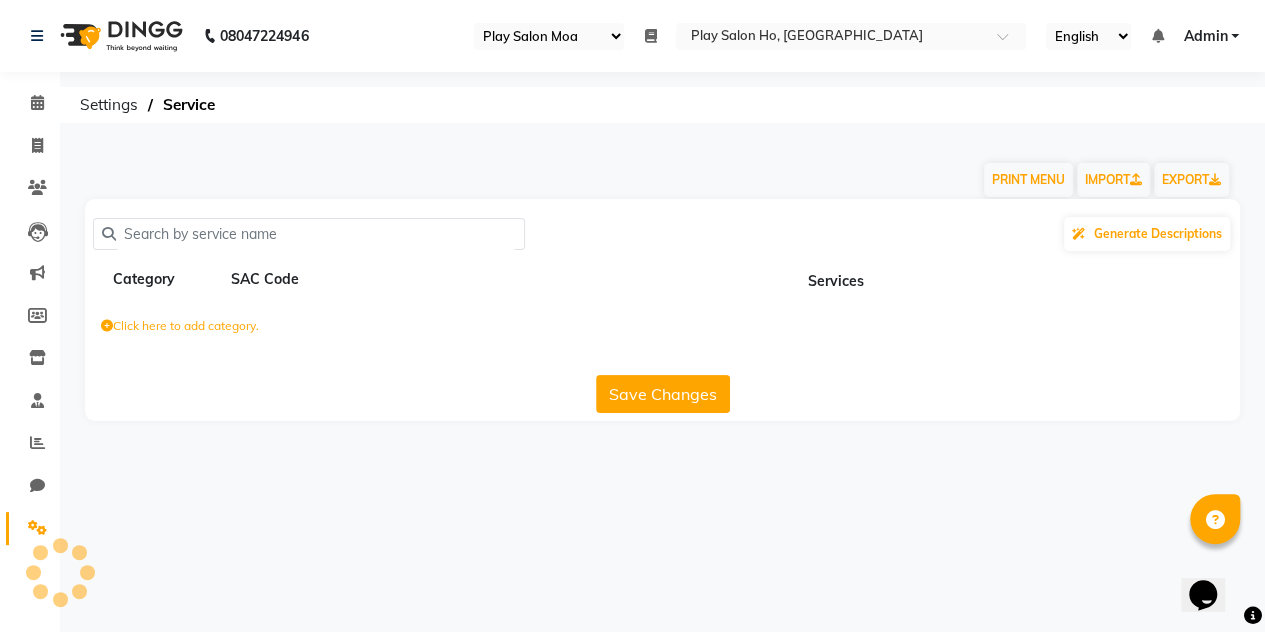 scroll, scrollTop: 0, scrollLeft: 0, axis: both 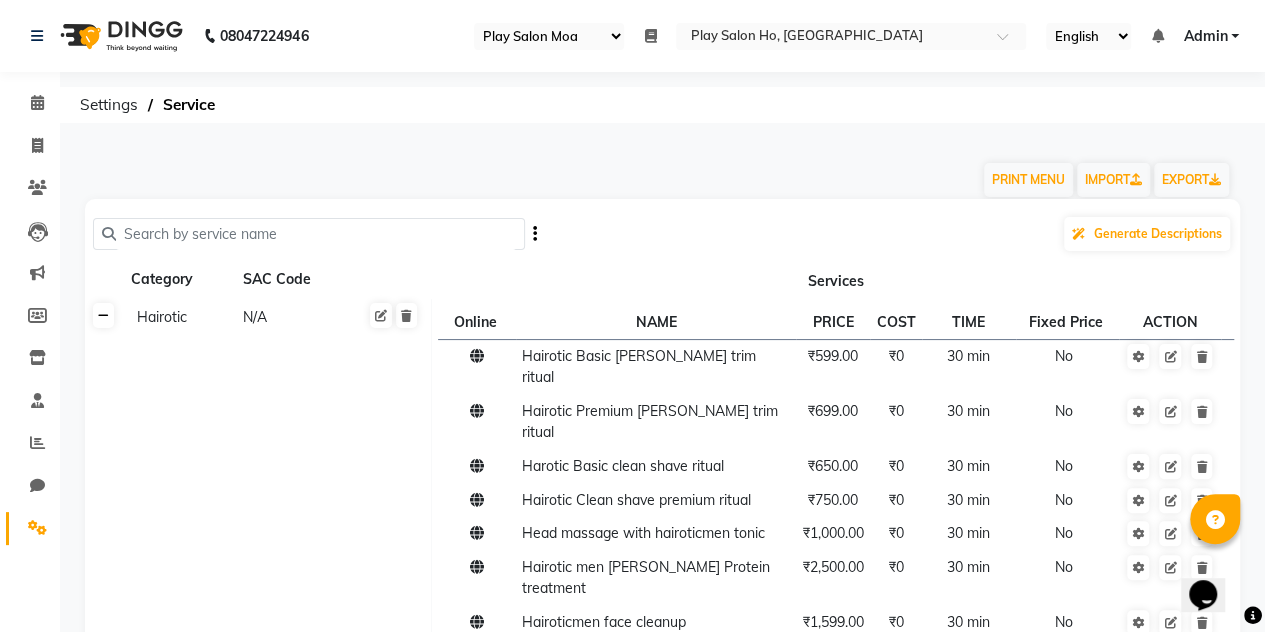 click 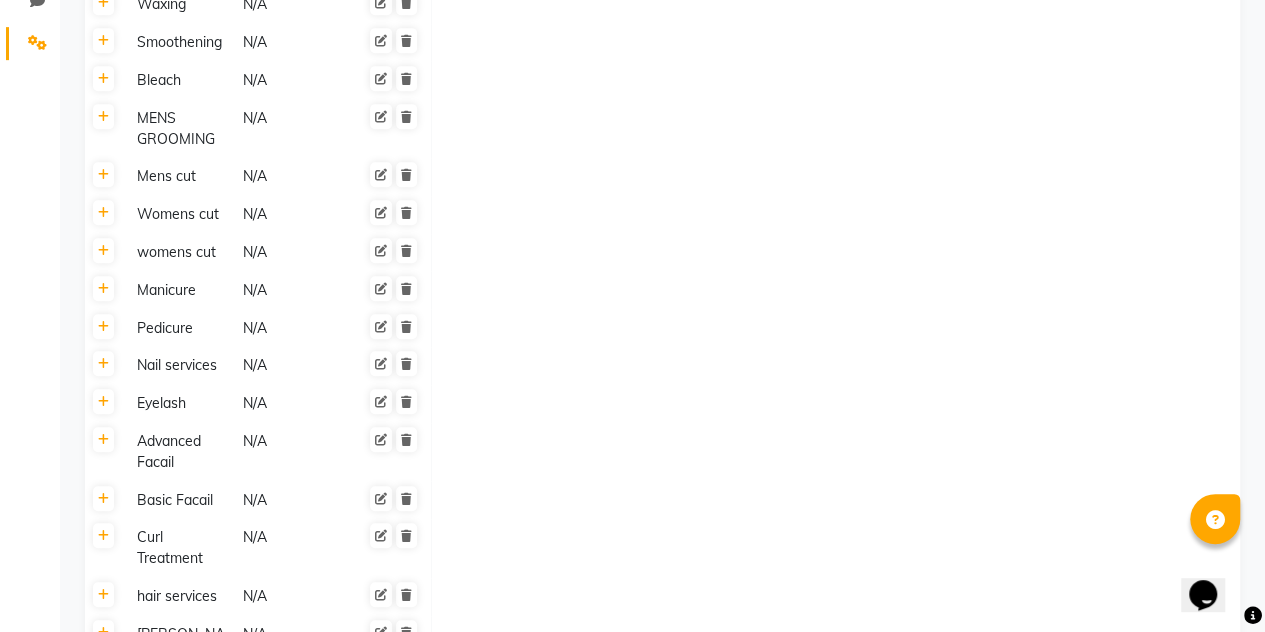 scroll, scrollTop: 486, scrollLeft: 0, axis: vertical 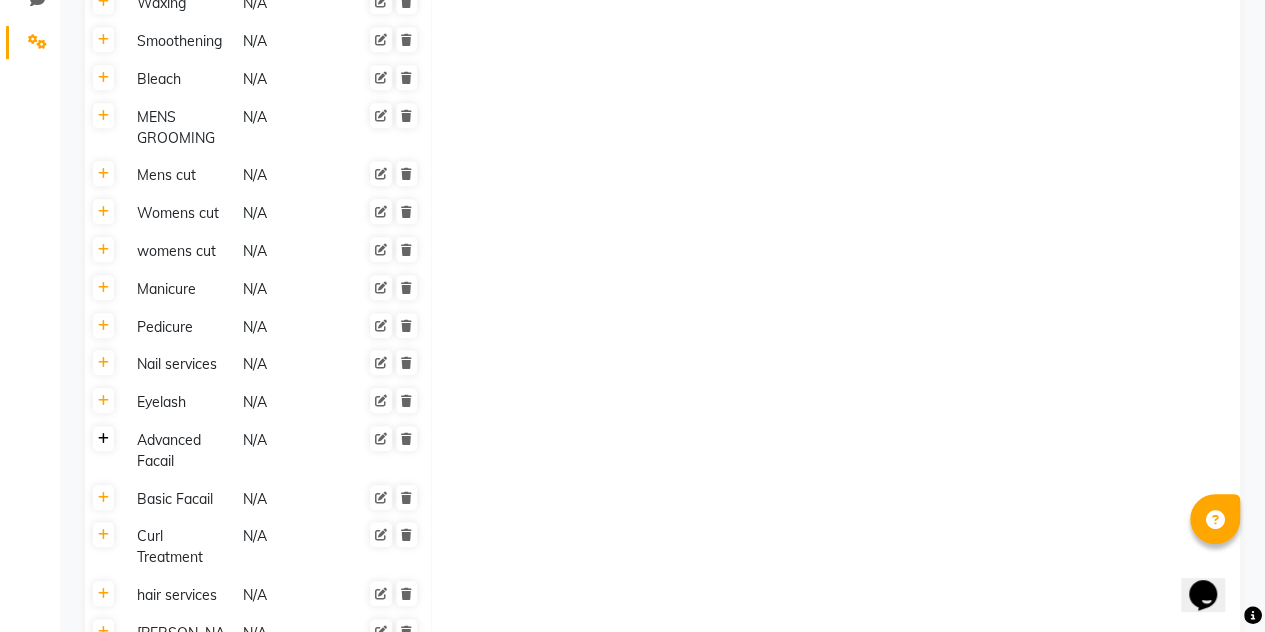 click 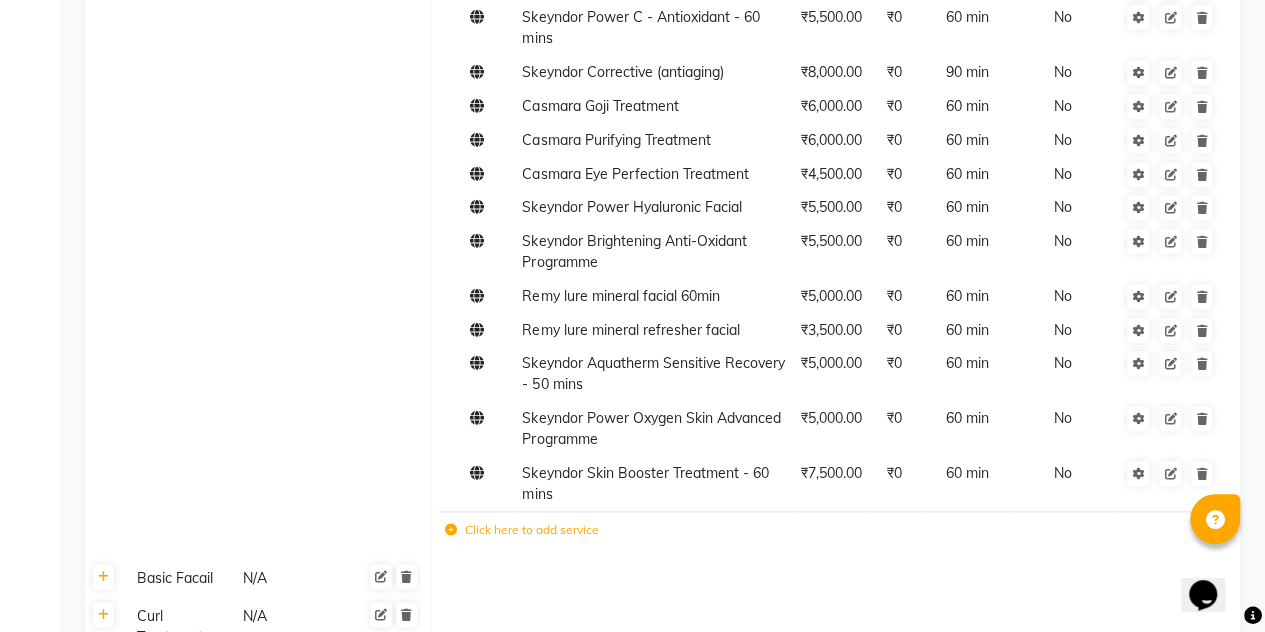 scroll, scrollTop: 1053, scrollLeft: 0, axis: vertical 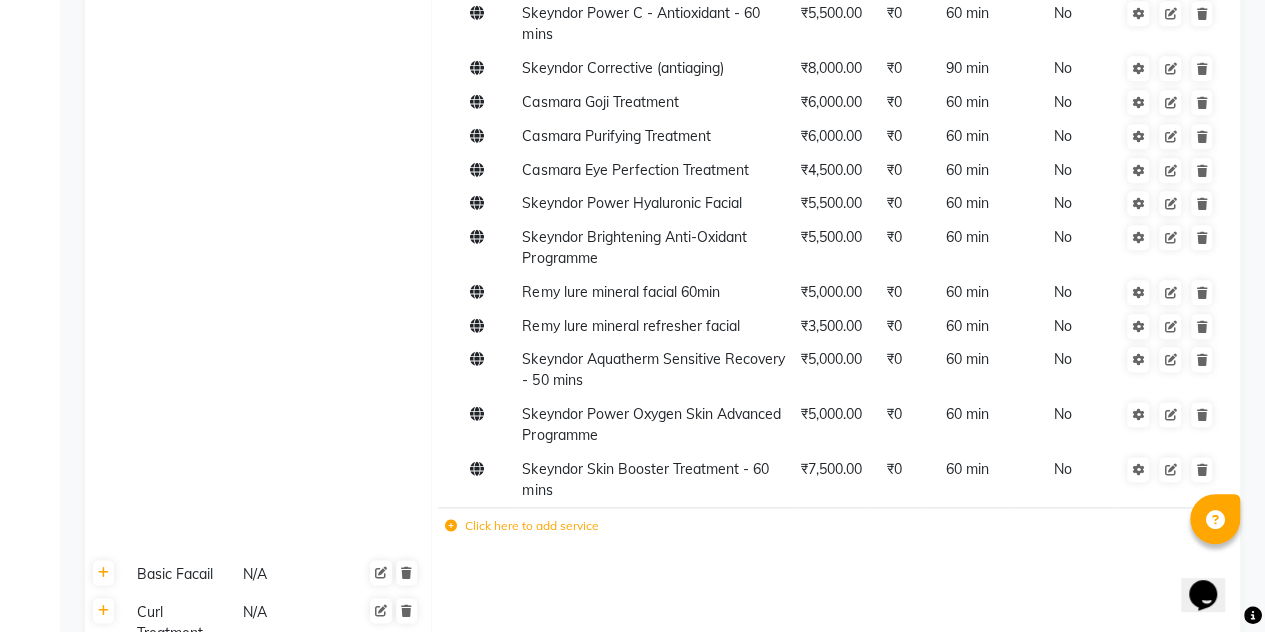 click on "Click here to add service" 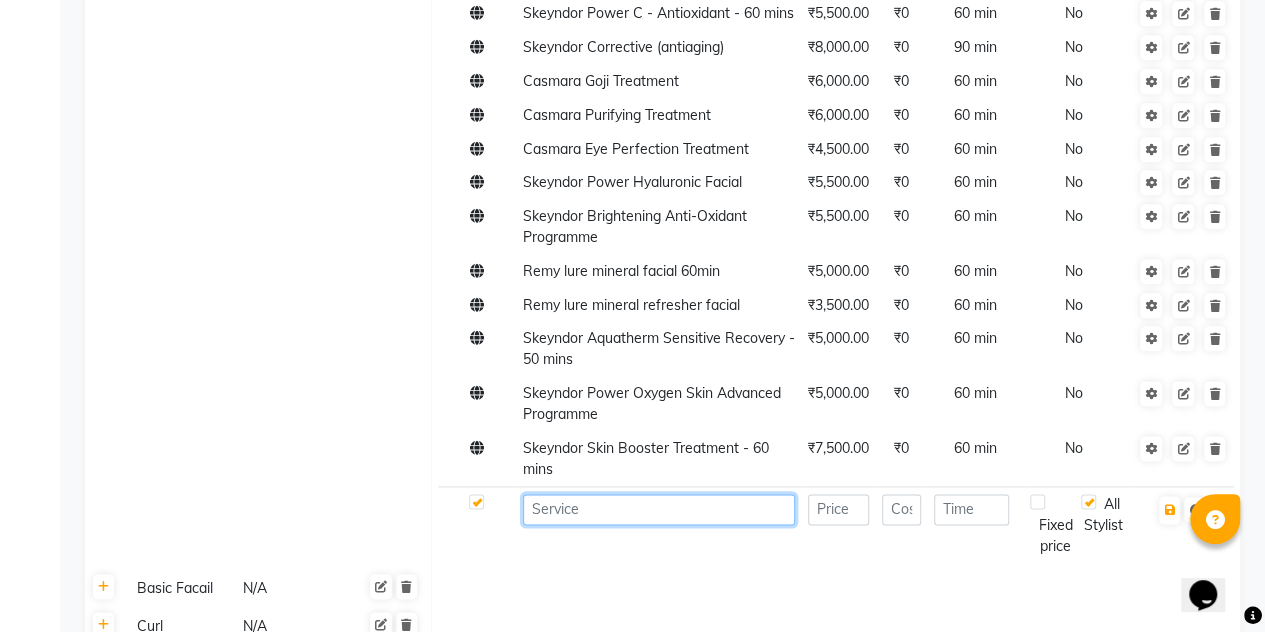 click 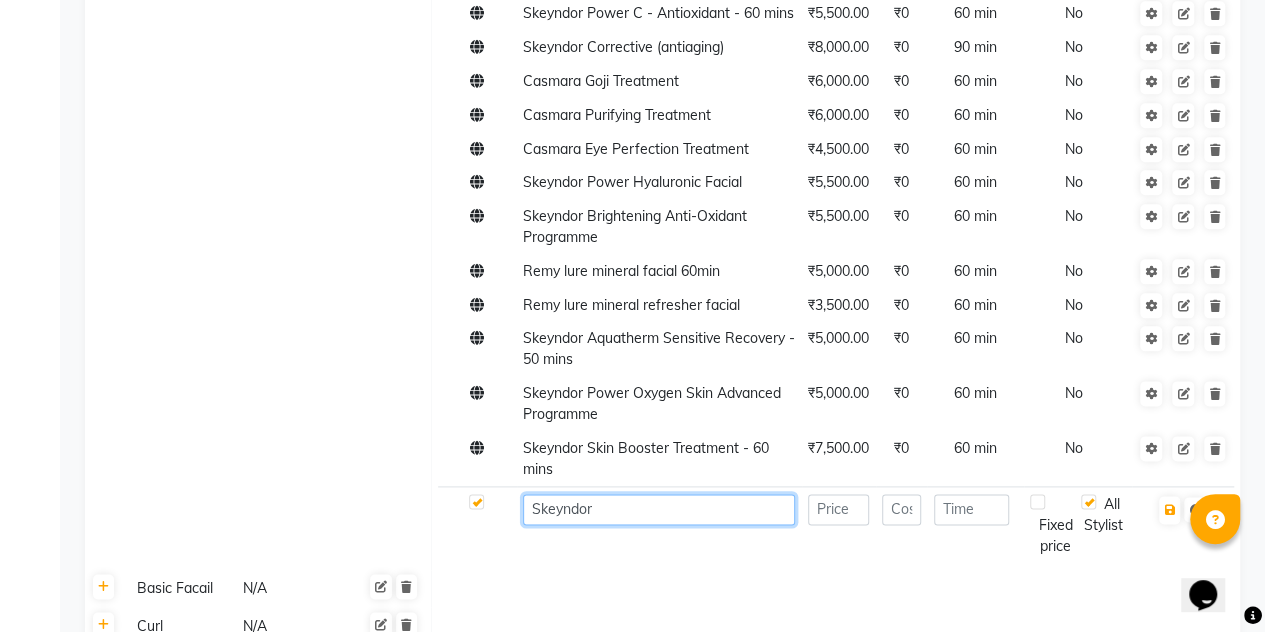 paste on "Eternal Redensifying Treatment" 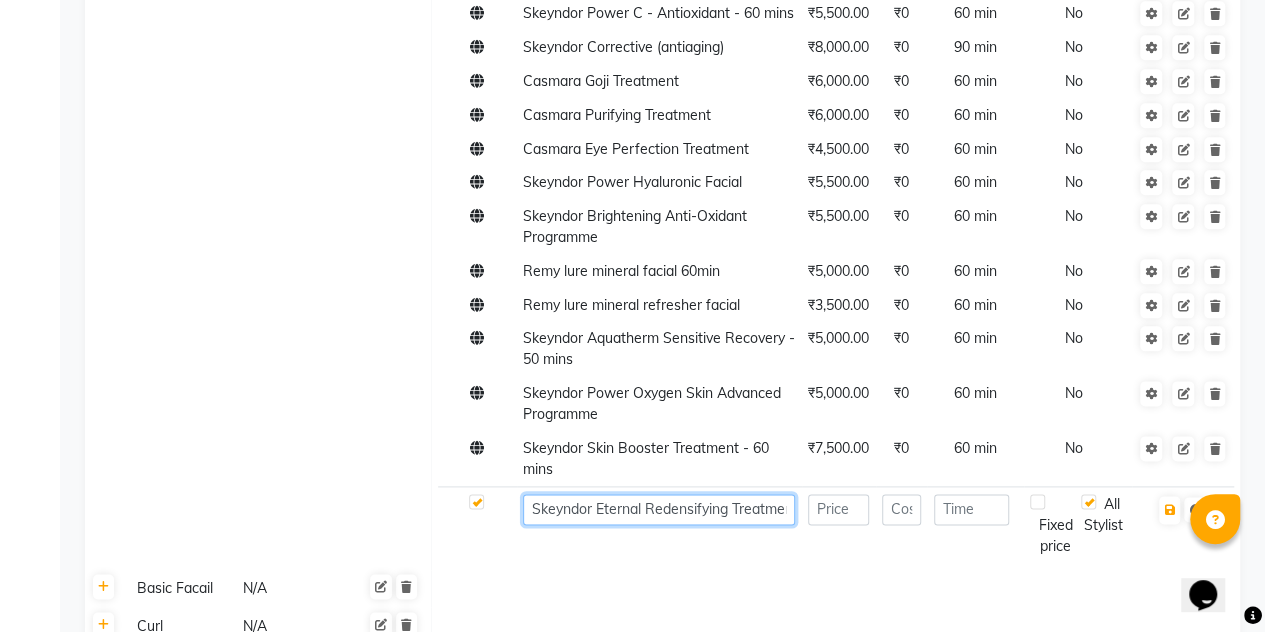 scroll, scrollTop: 0, scrollLeft: 14, axis: horizontal 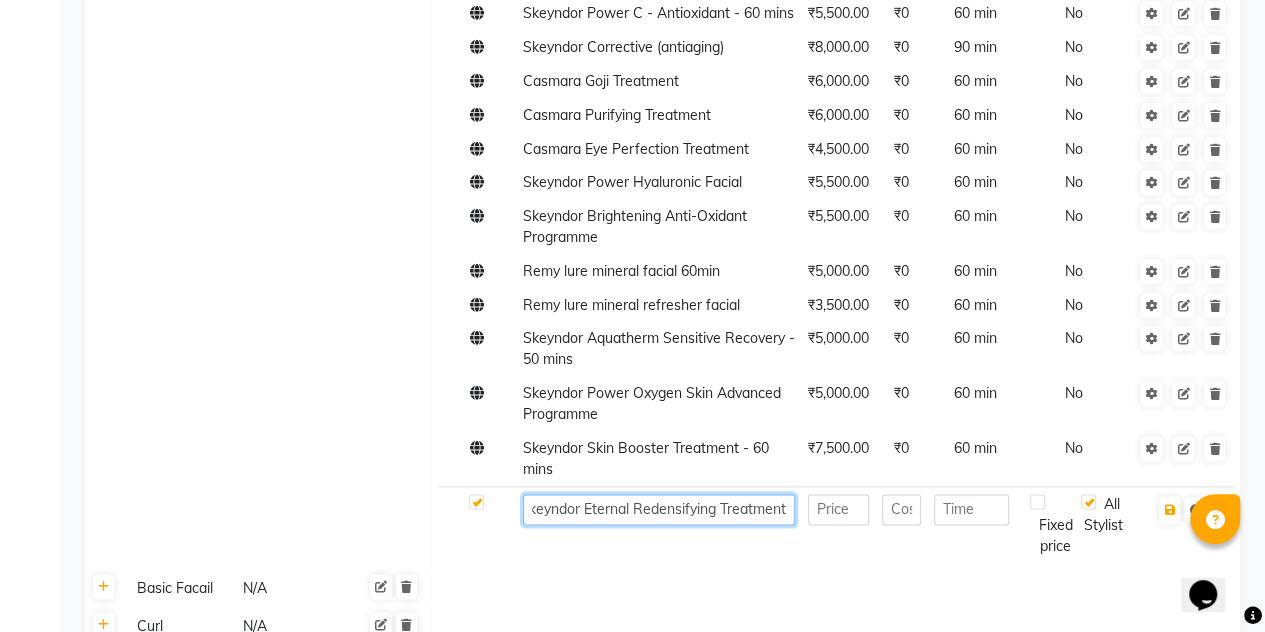 type on "Skeyndor Eternal Redensifying Treatment" 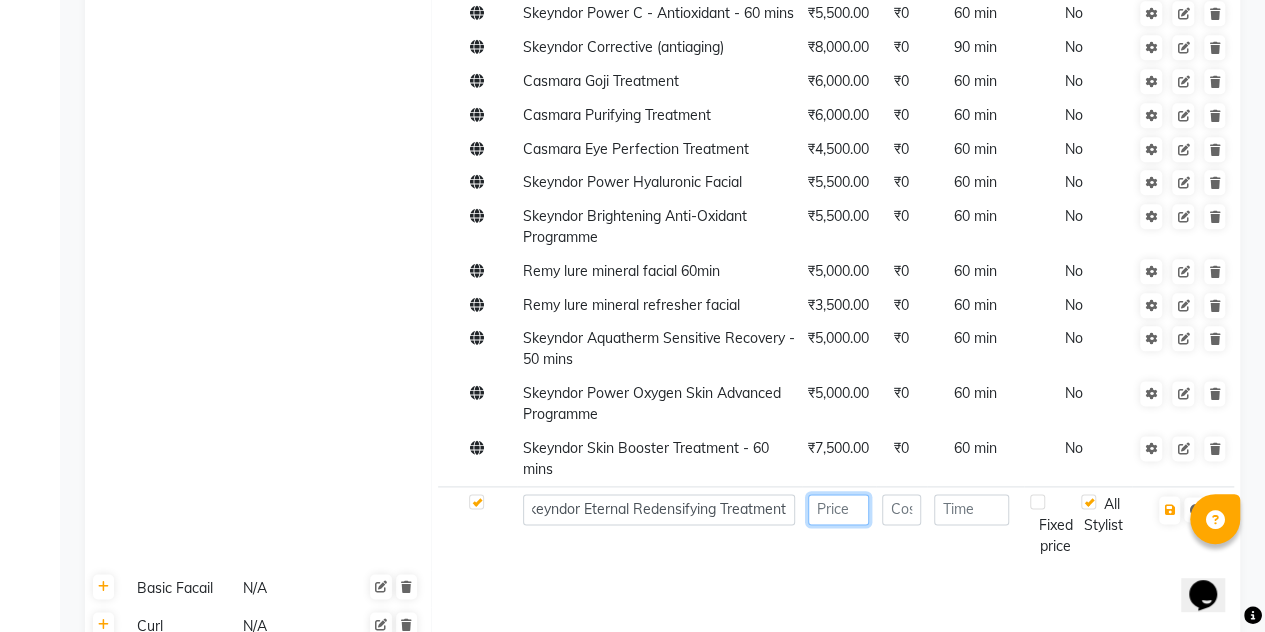 scroll, scrollTop: 0, scrollLeft: 0, axis: both 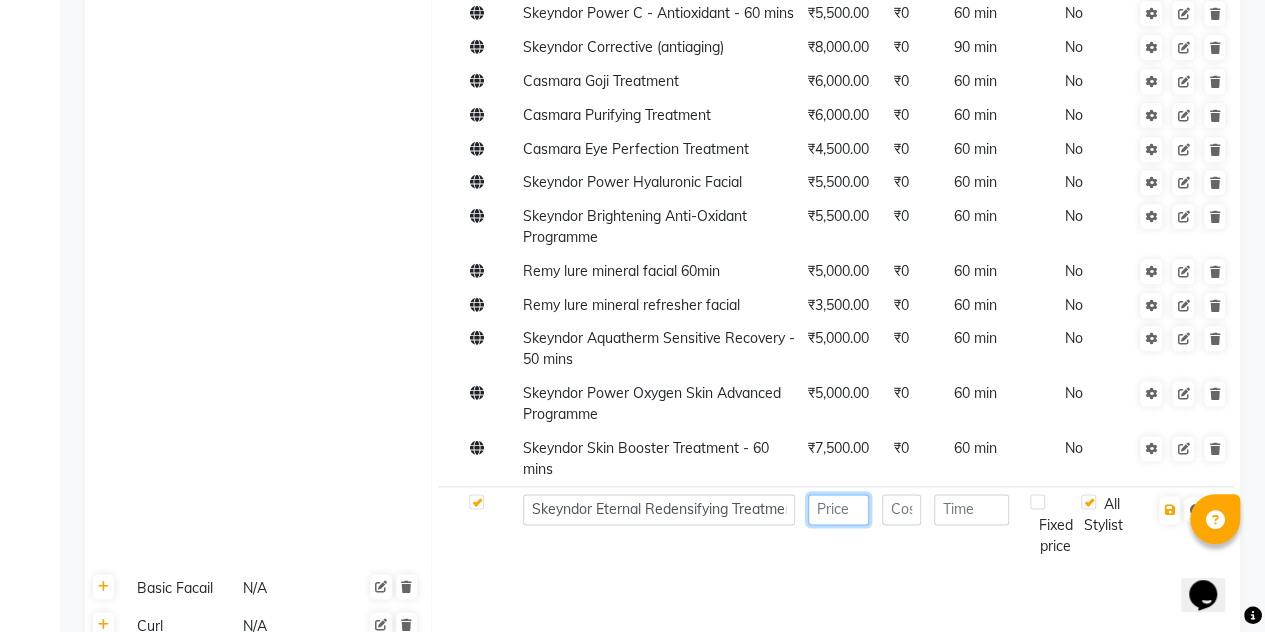 click 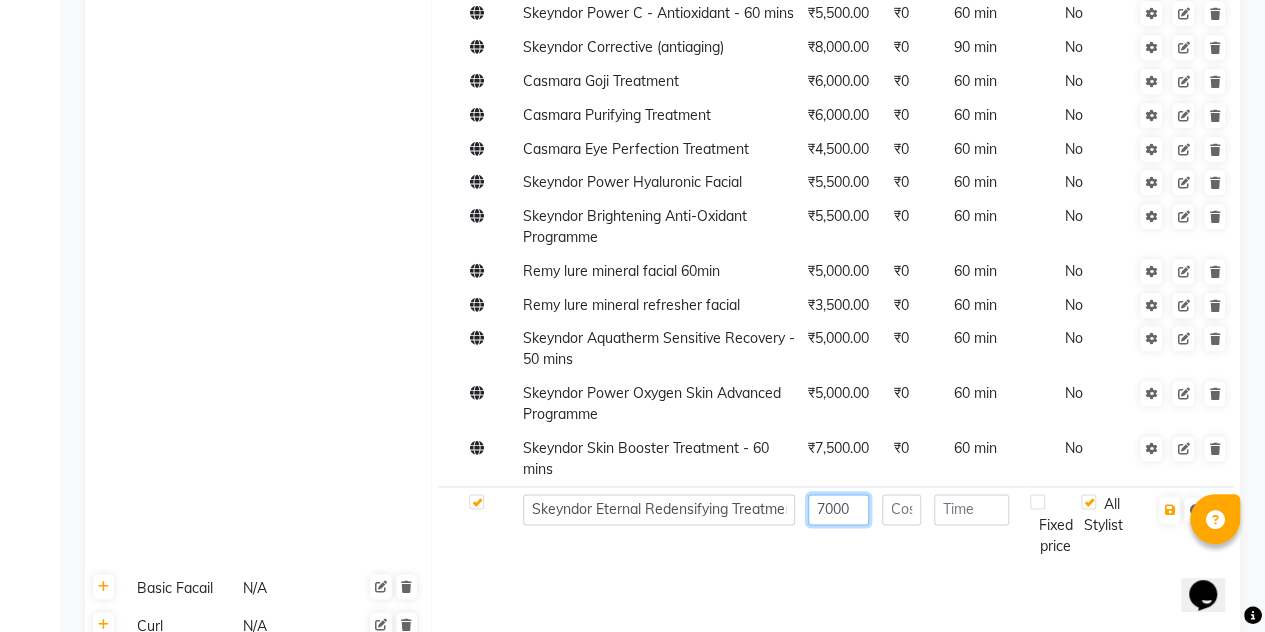 type on "7000" 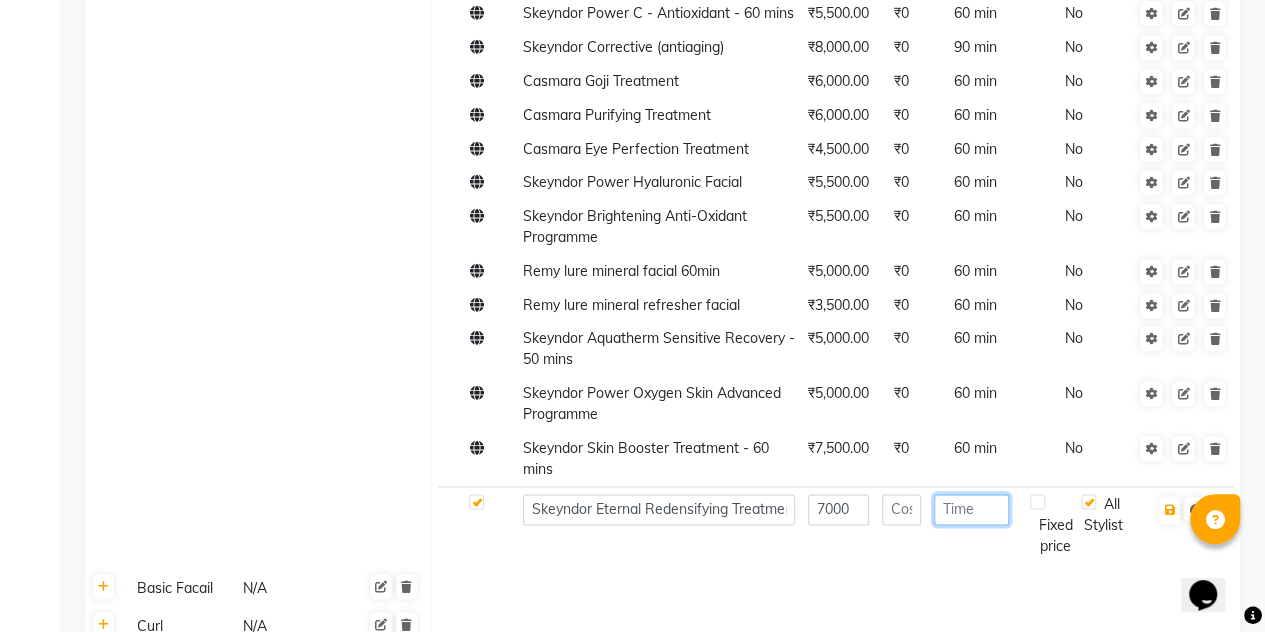 click 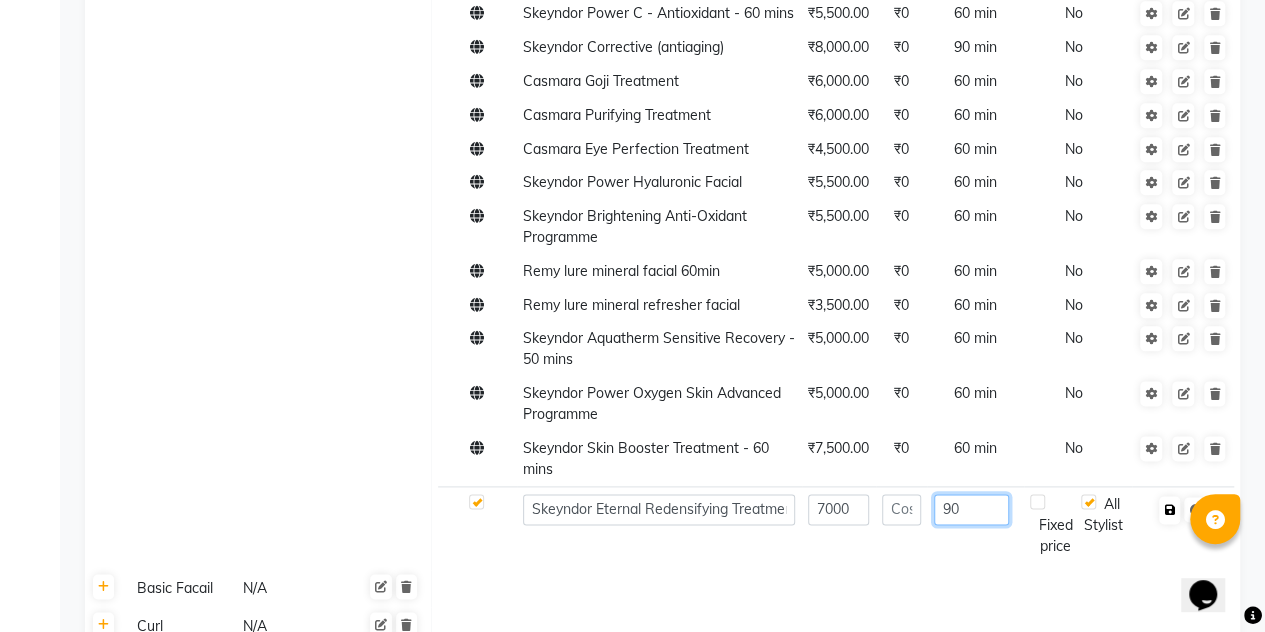 type on "90" 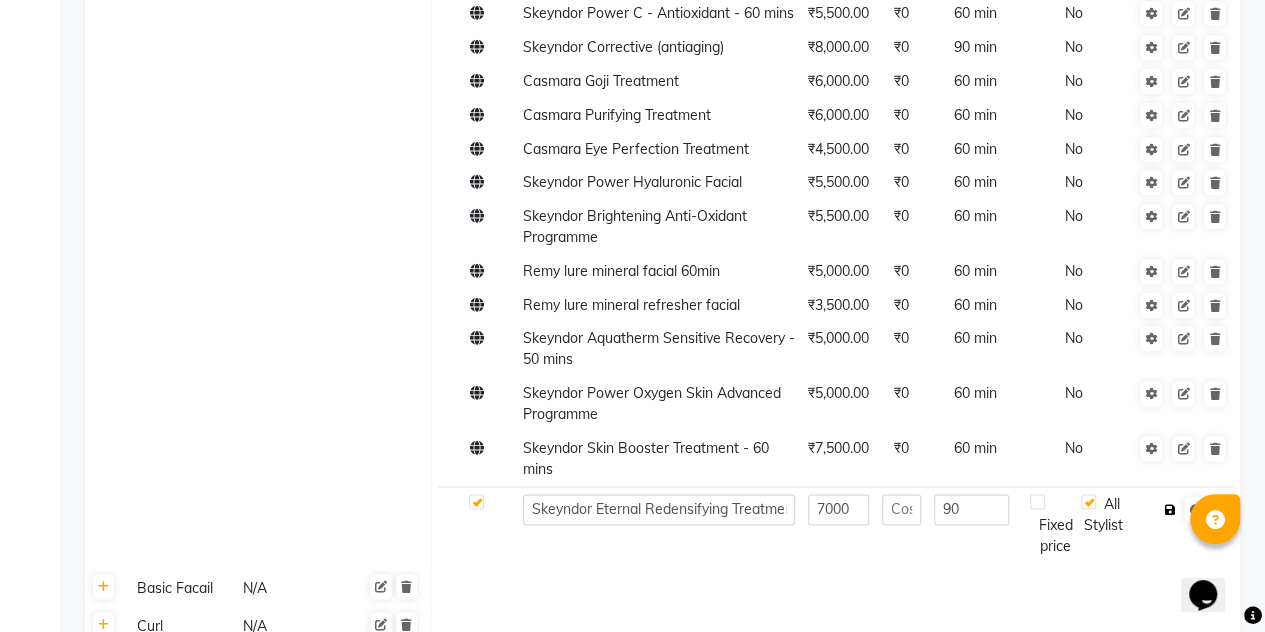 click at bounding box center [1169, 510] 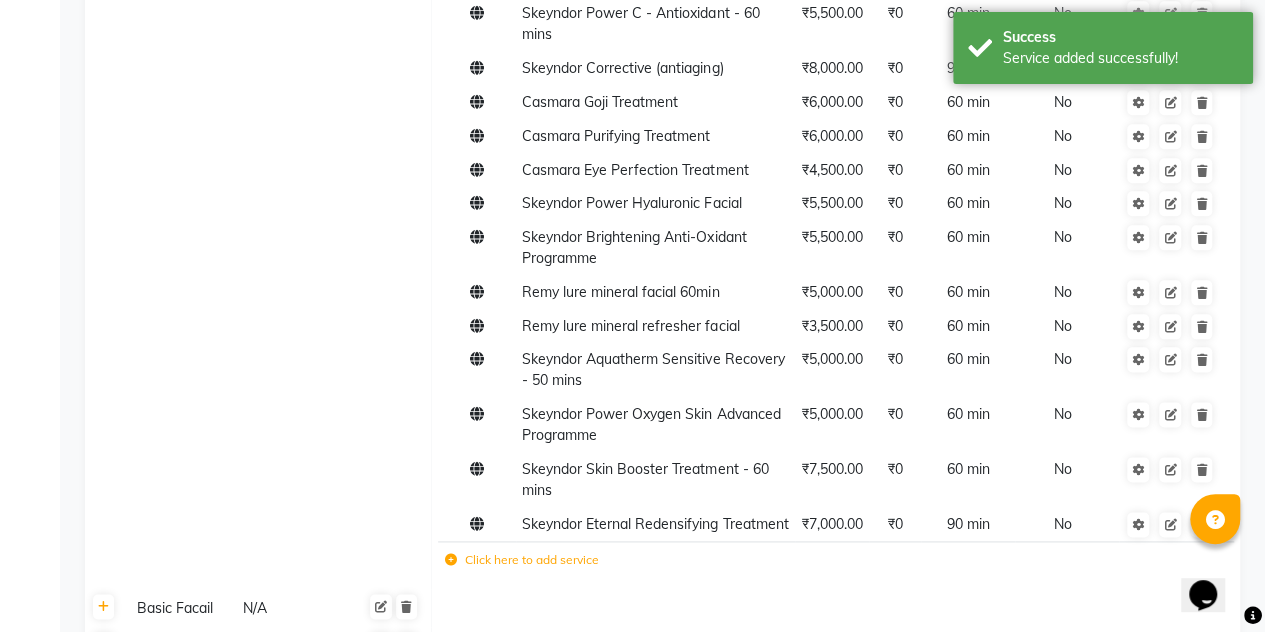 click on "Click here to add service" 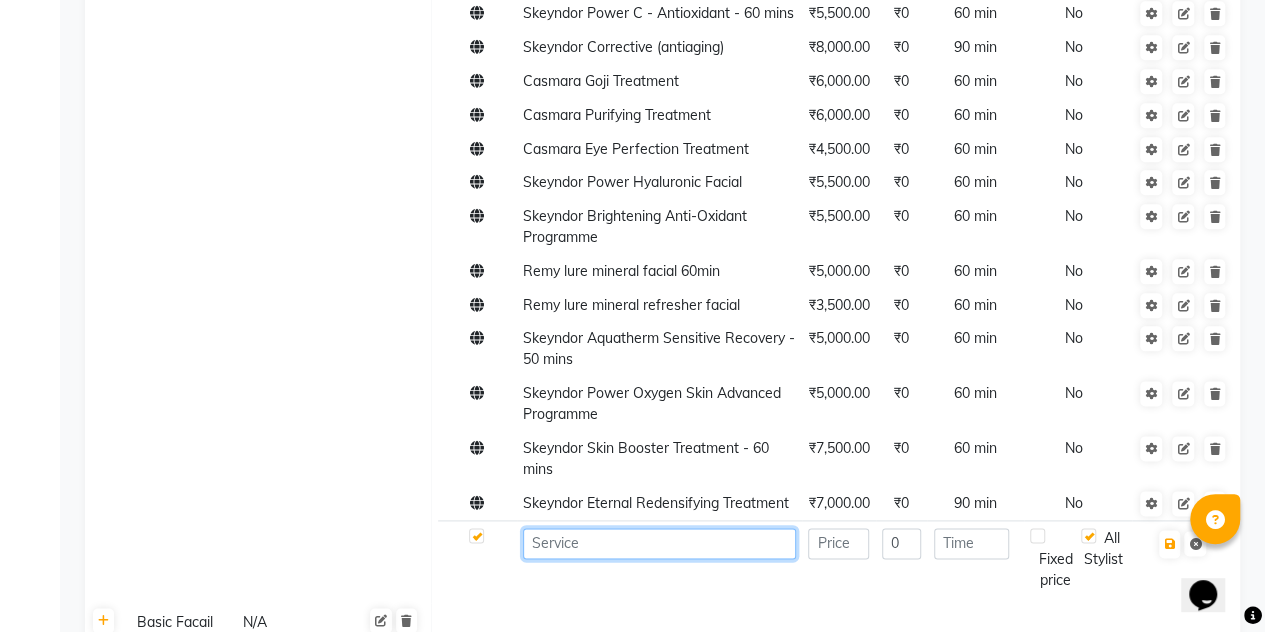 click 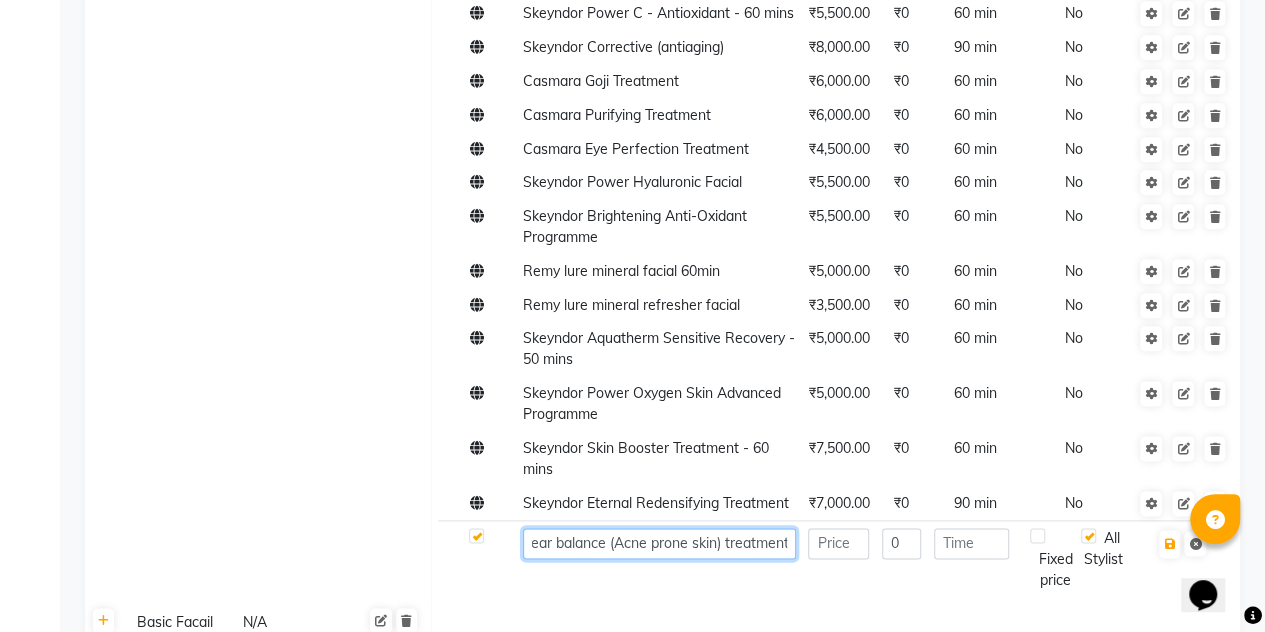 scroll, scrollTop: 0, scrollLeft: 82, axis: horizontal 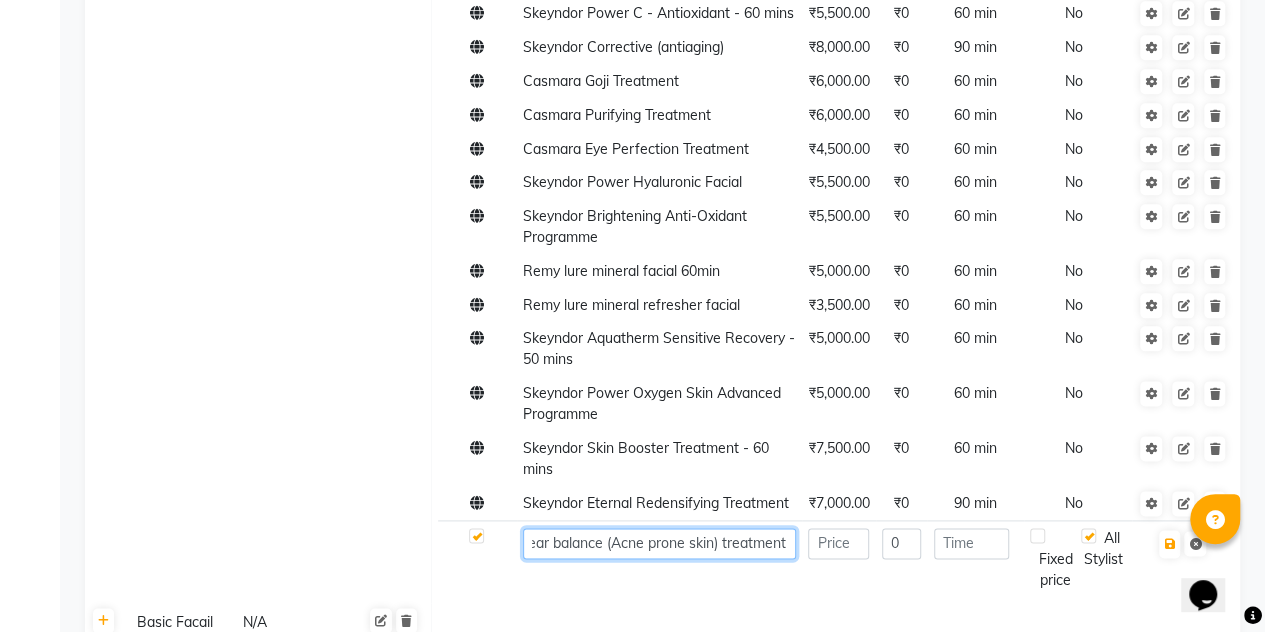 type on "Skeyndor Clear balance (Acne prone skin) treatment" 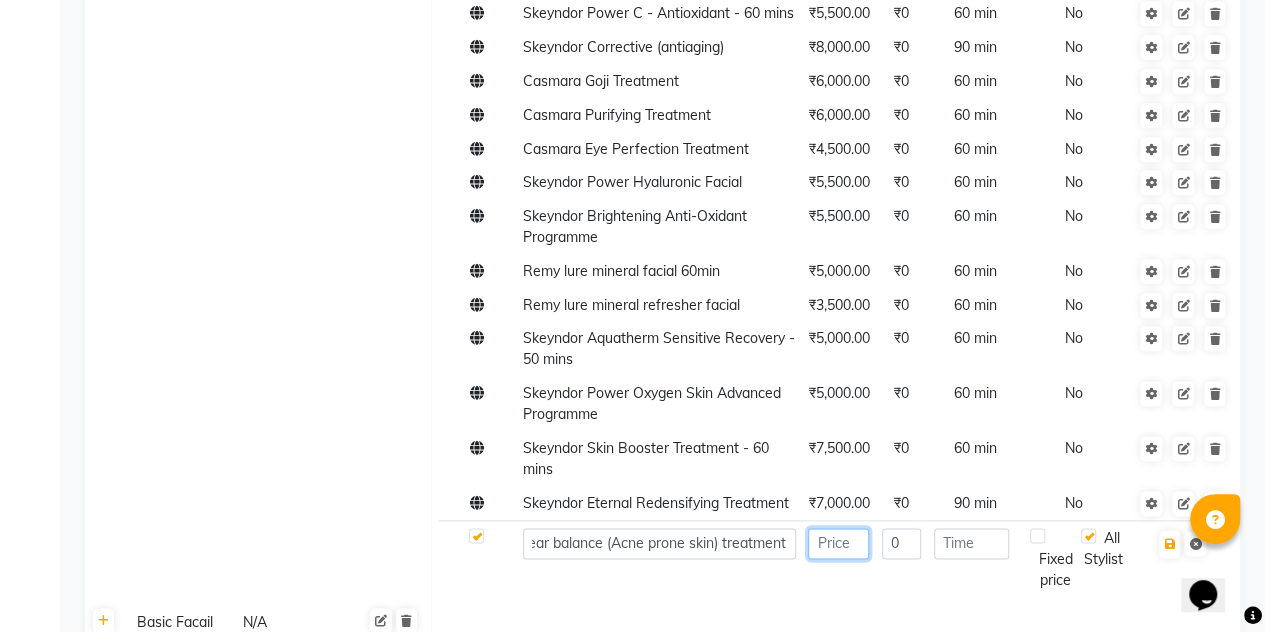 scroll, scrollTop: 0, scrollLeft: 0, axis: both 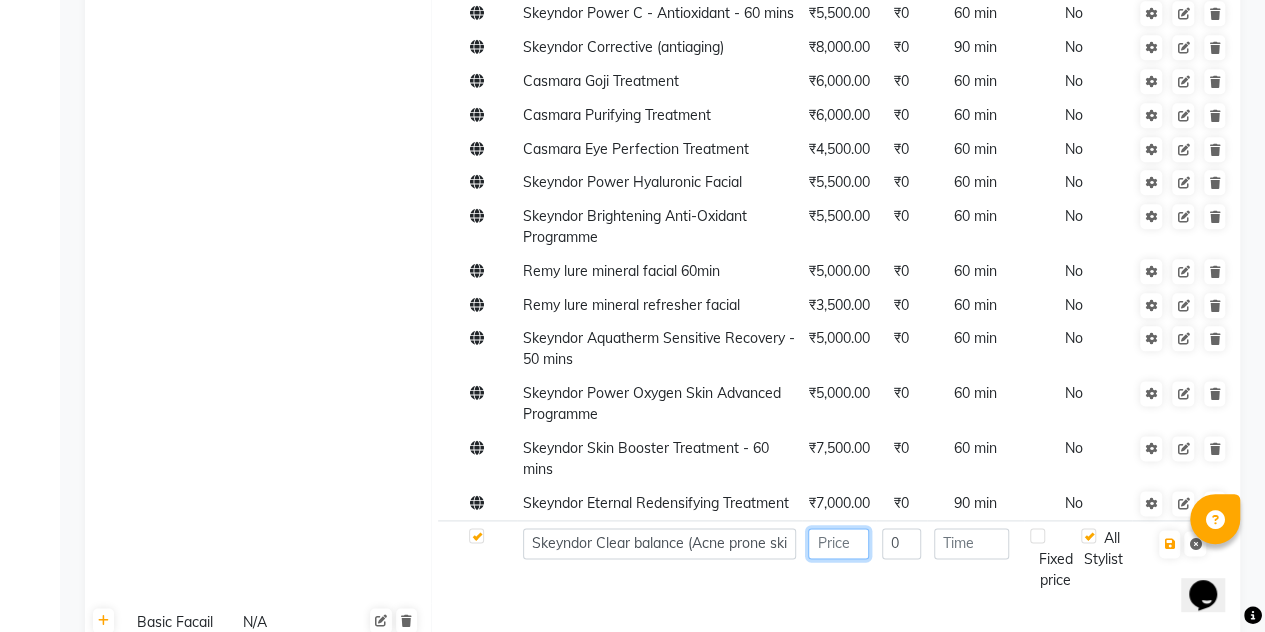 click 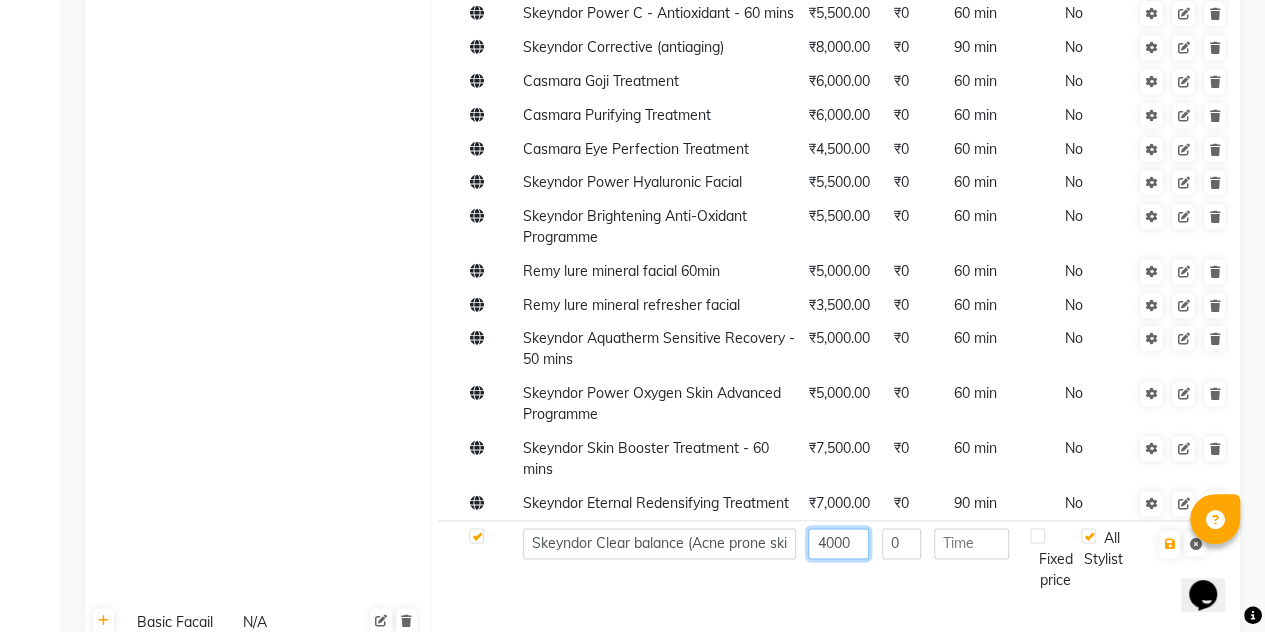 type on "4000" 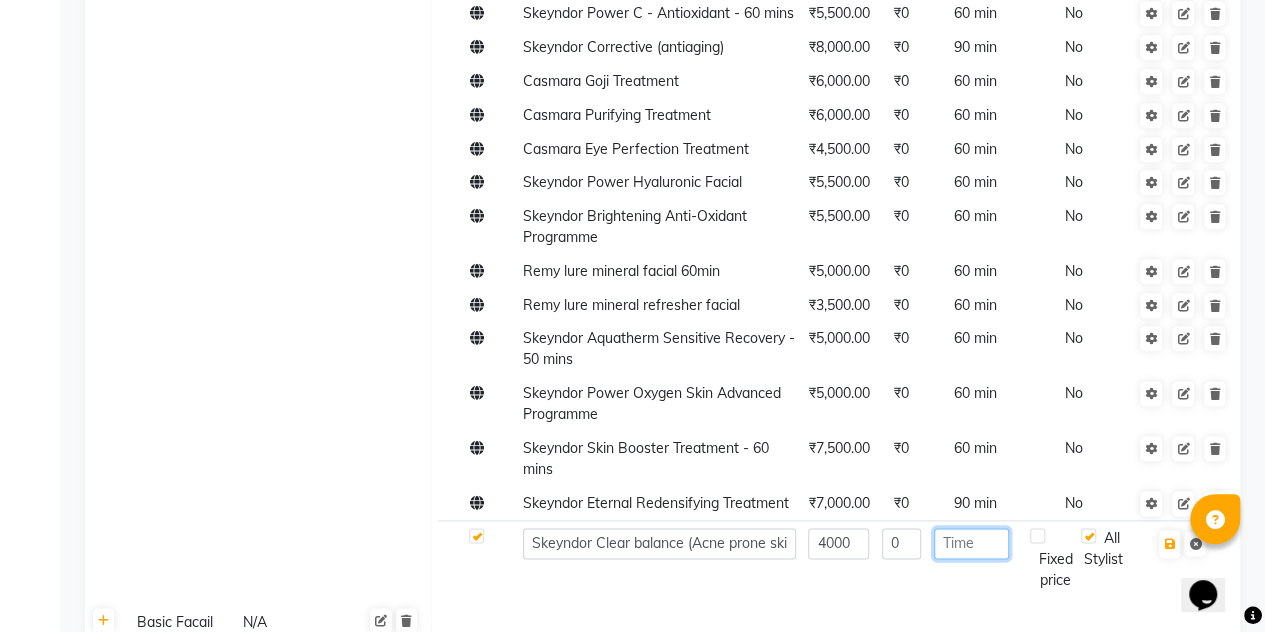 click 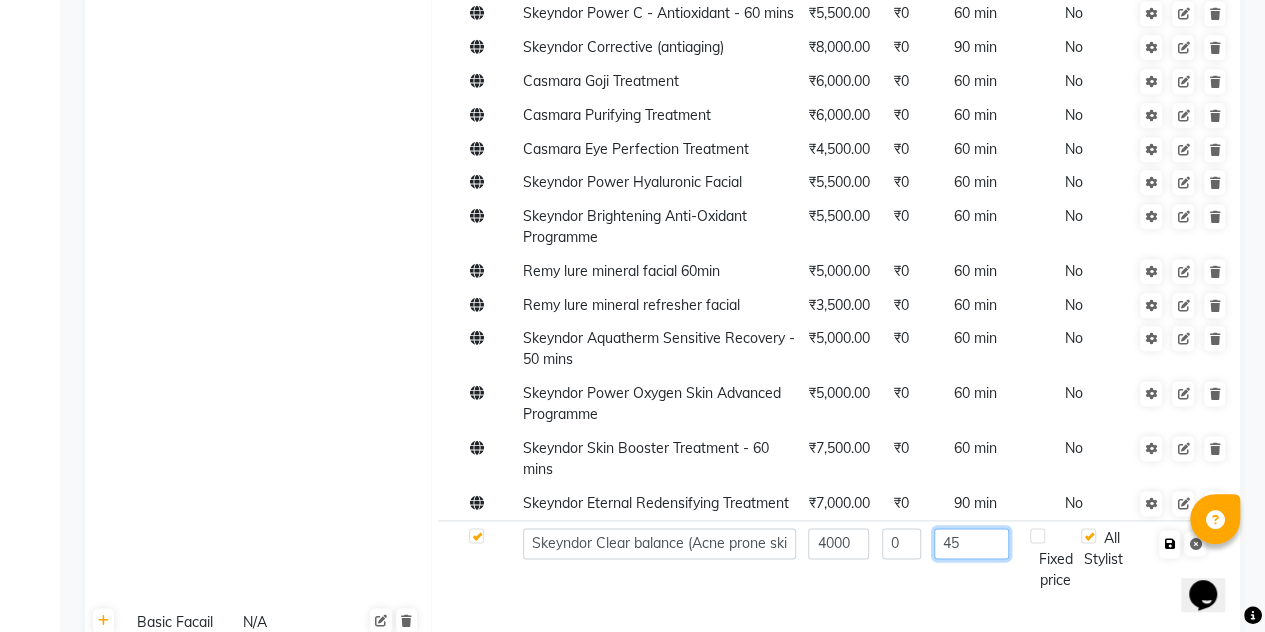 type on "45" 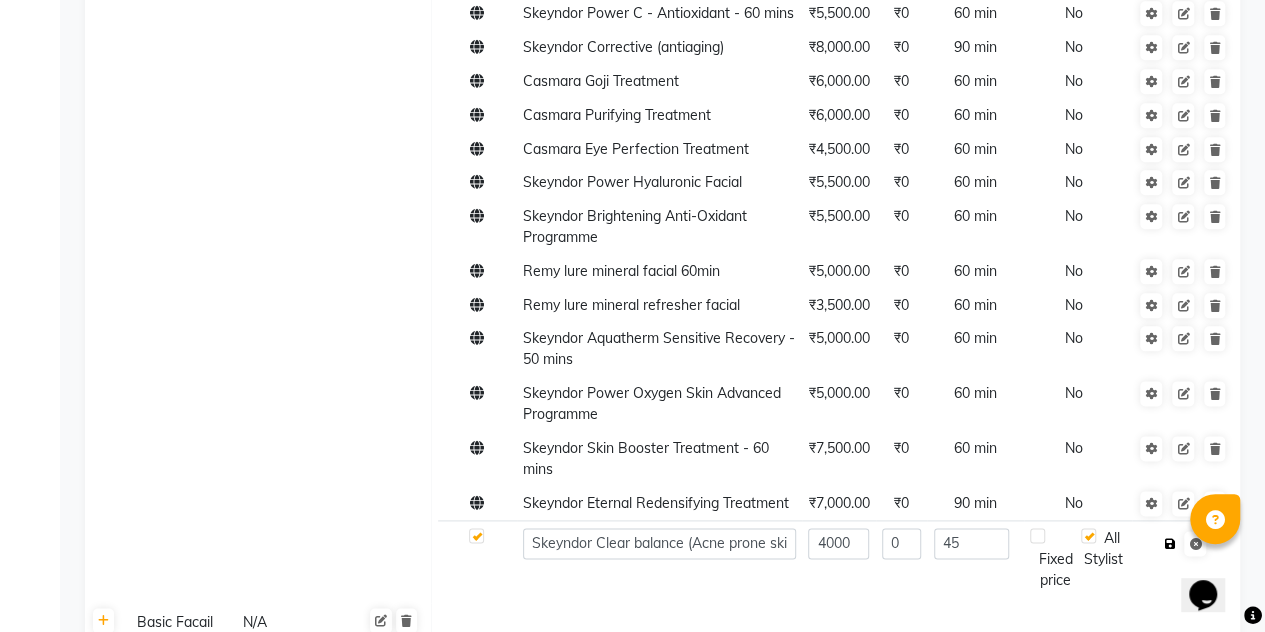 click at bounding box center [1169, 544] 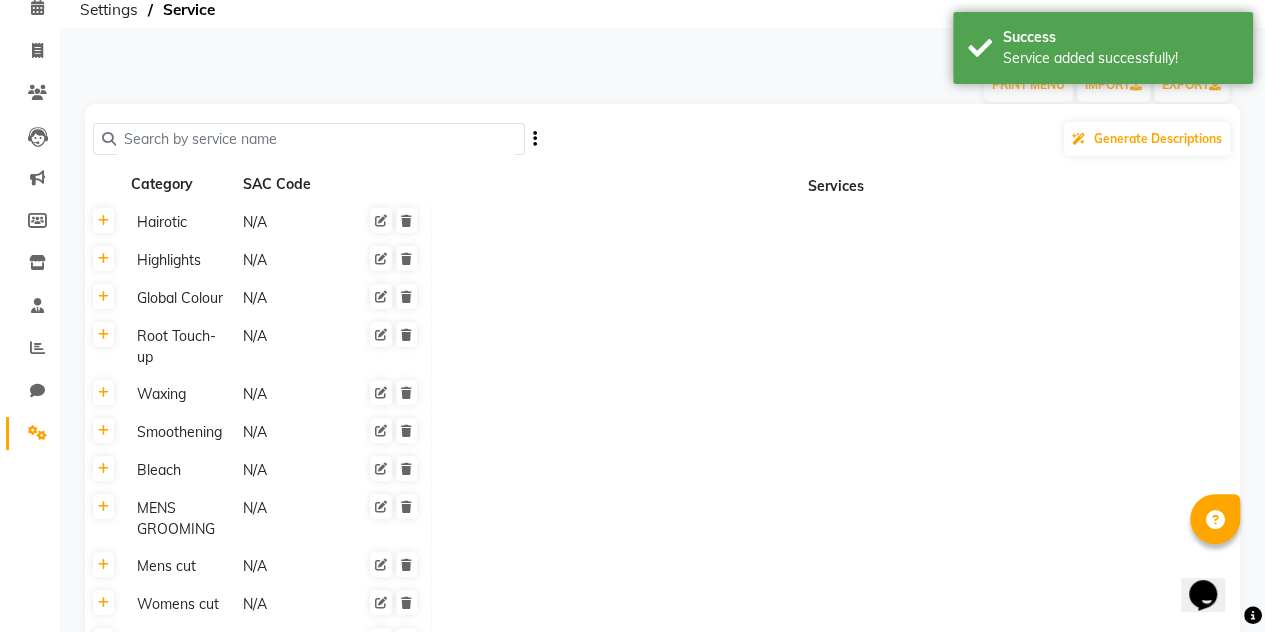 scroll, scrollTop: 0, scrollLeft: 0, axis: both 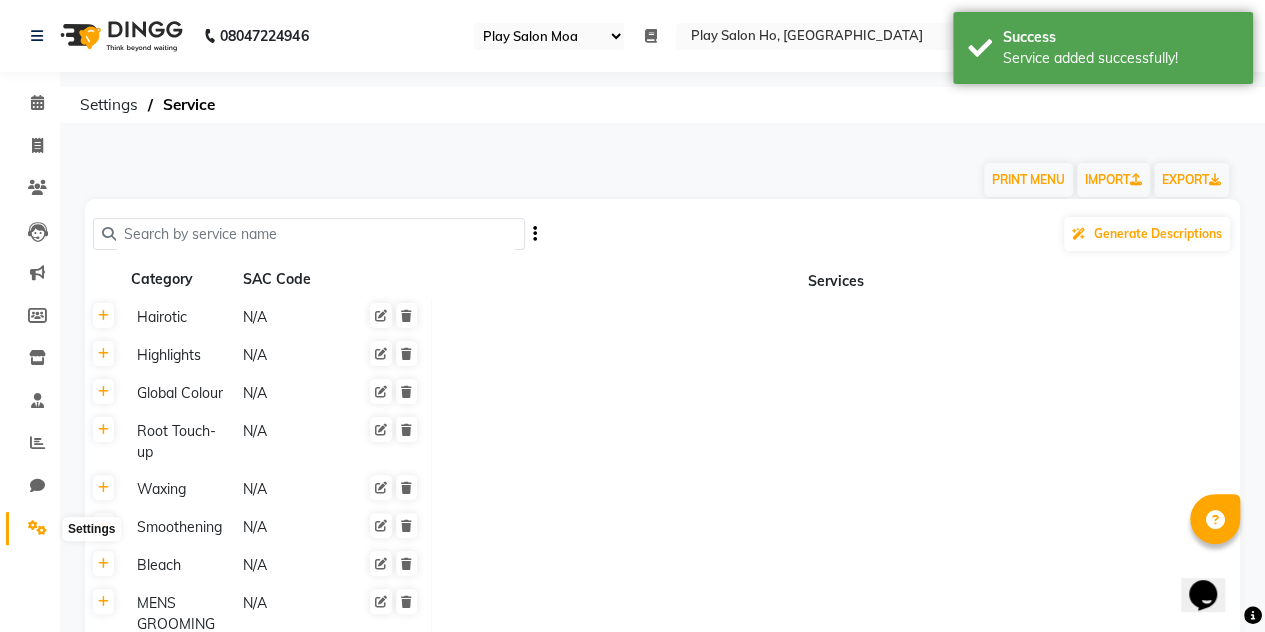 click 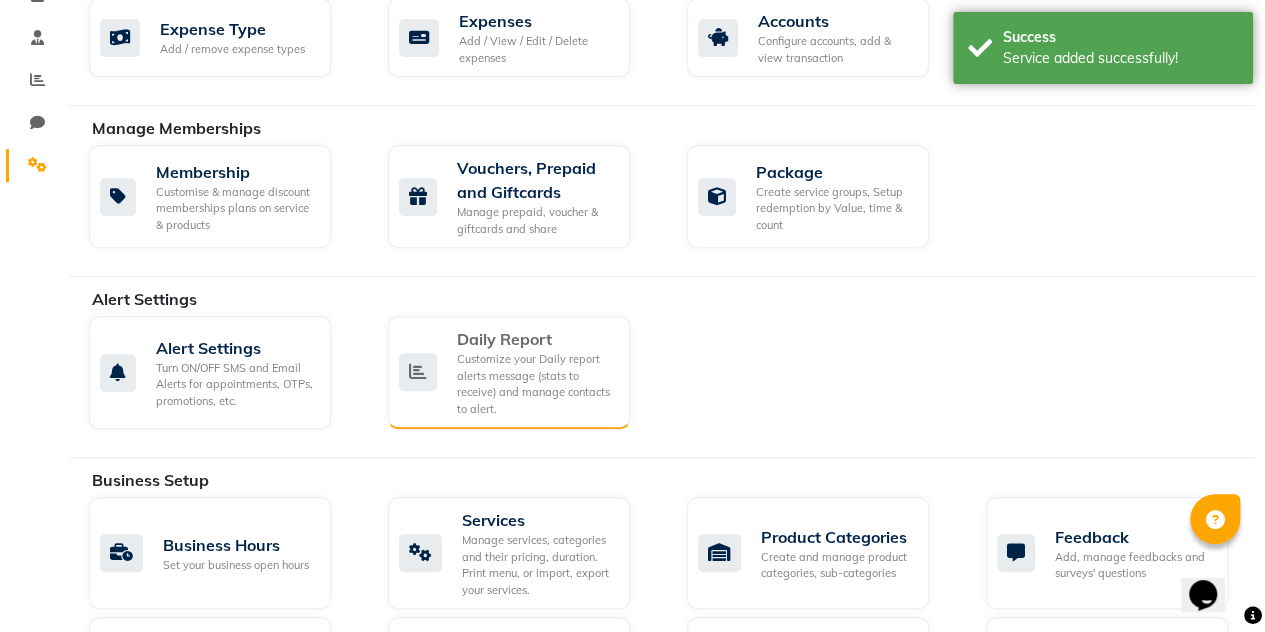 scroll, scrollTop: 364, scrollLeft: 0, axis: vertical 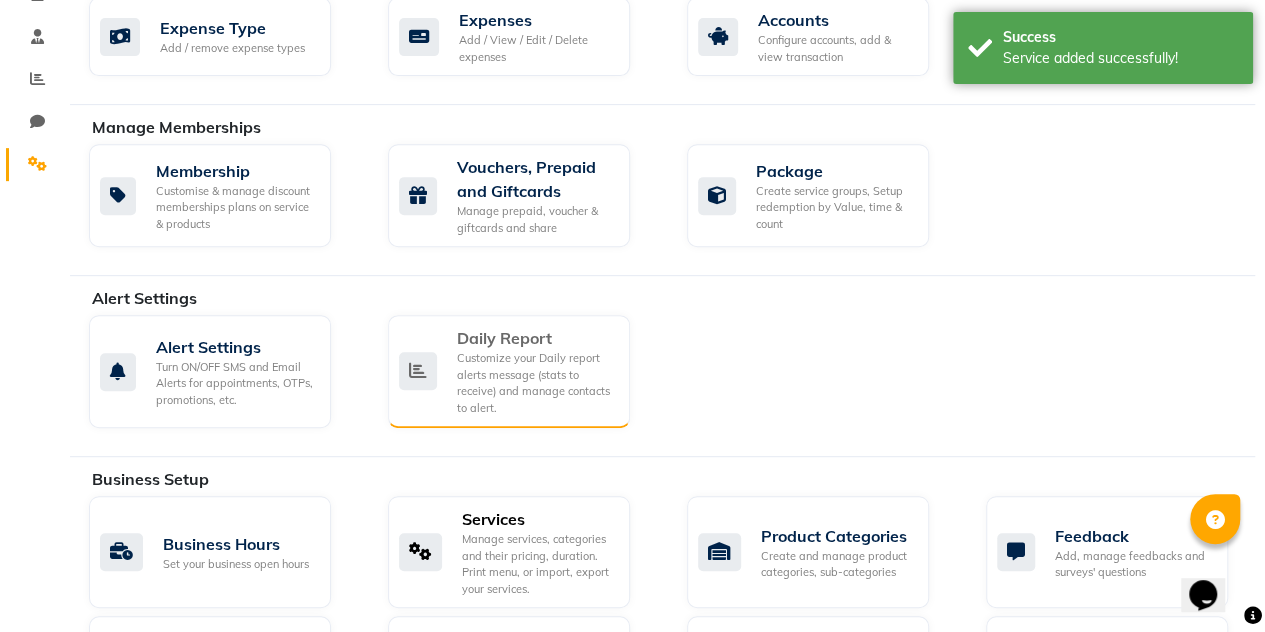 click on "Services" 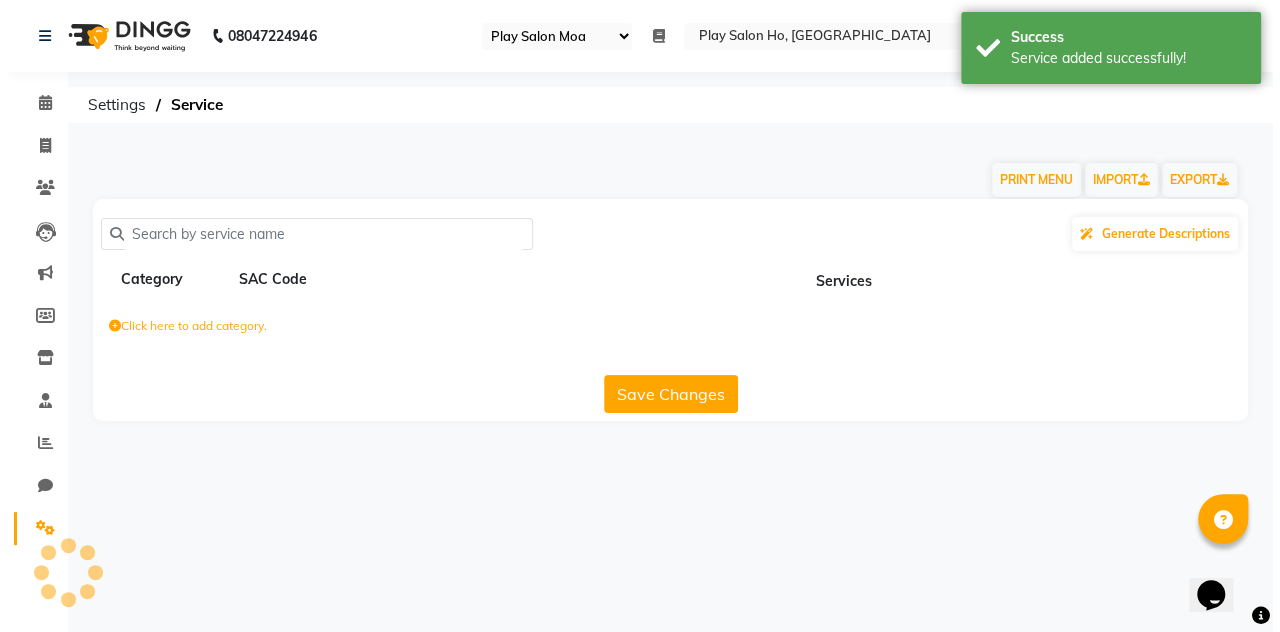 scroll, scrollTop: 0, scrollLeft: 0, axis: both 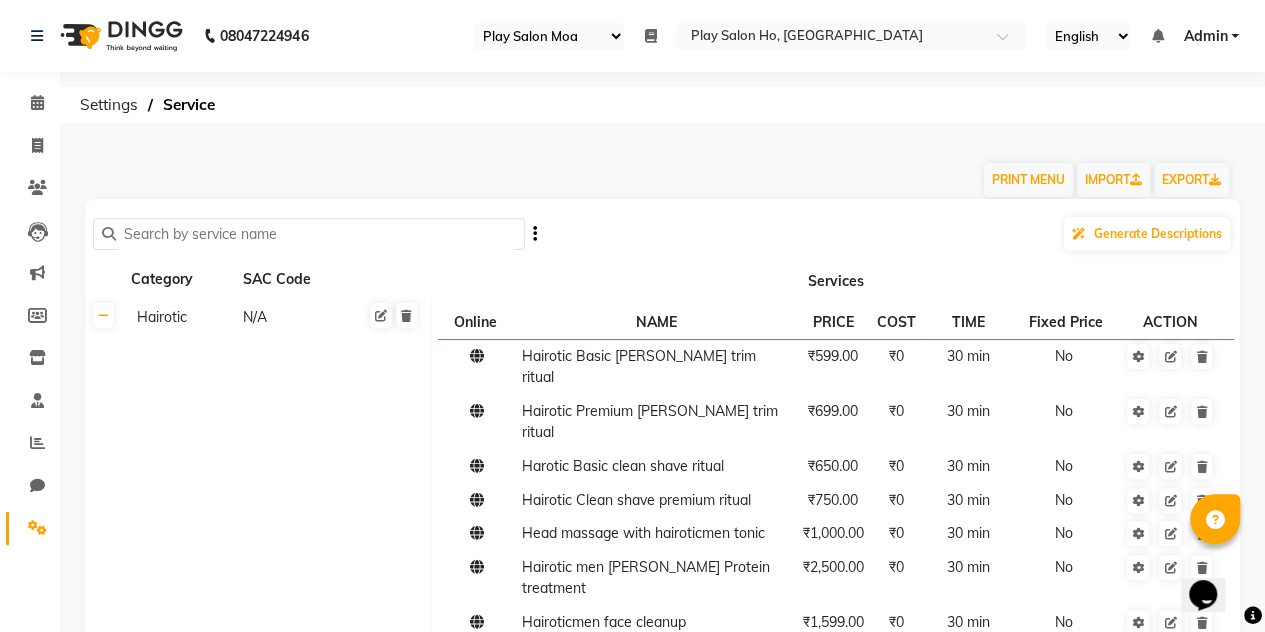 click 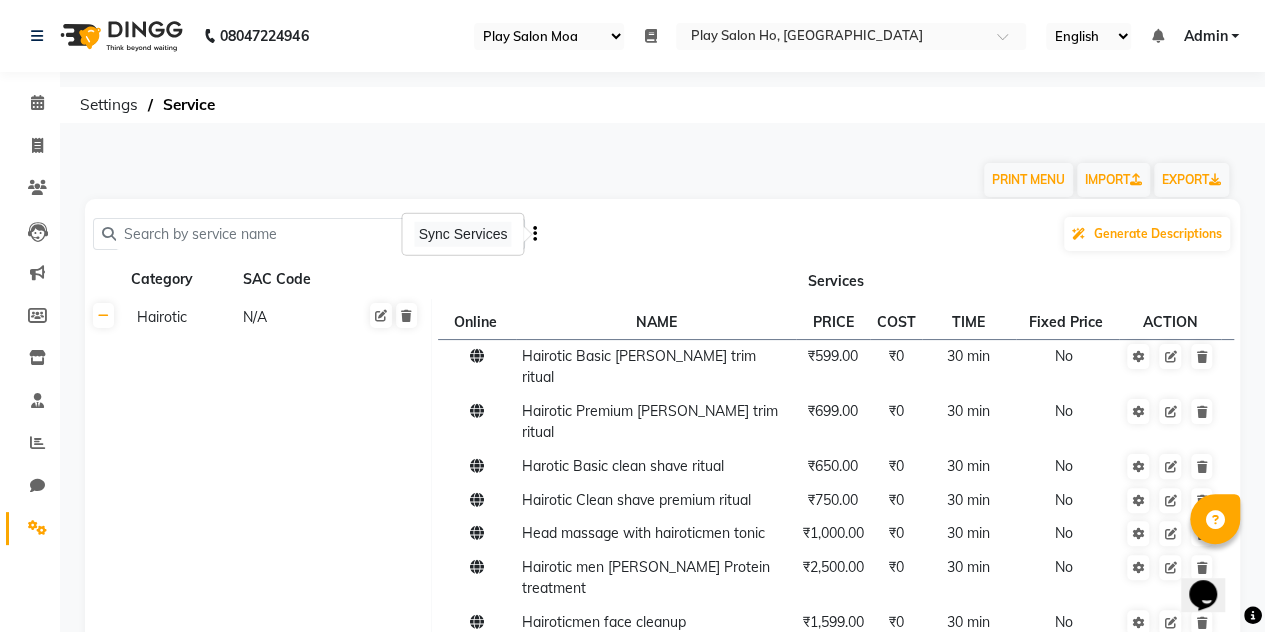 click on "Sync Services" at bounding box center (463, 234) 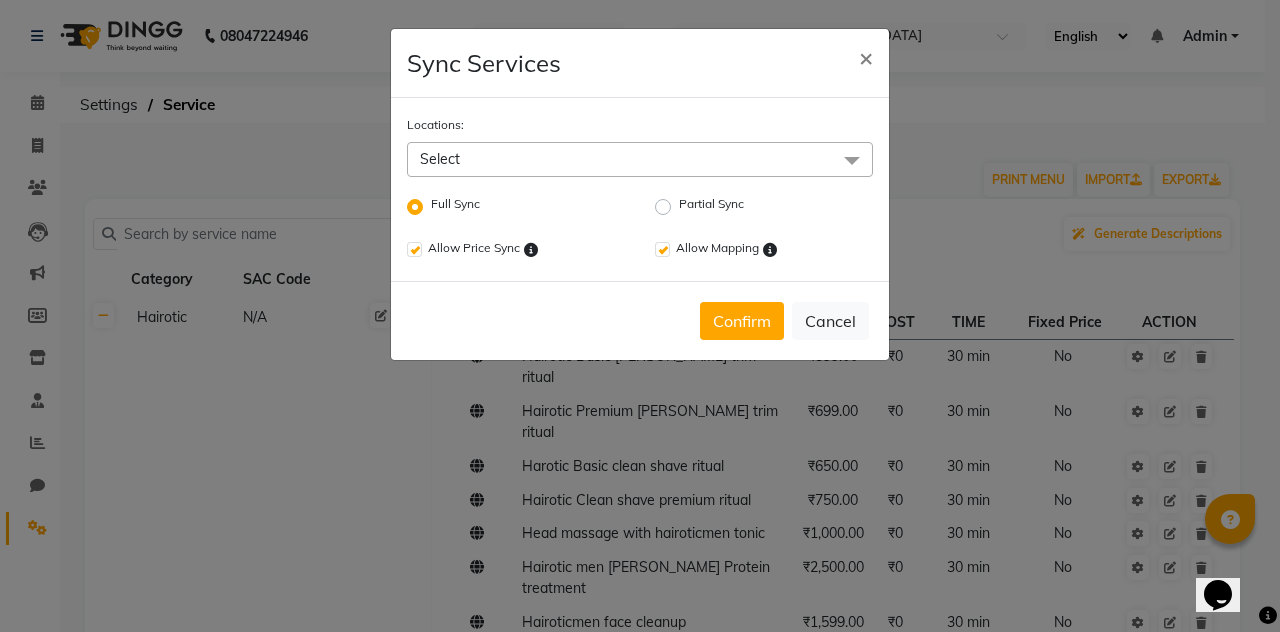 click on "Partial Sync" 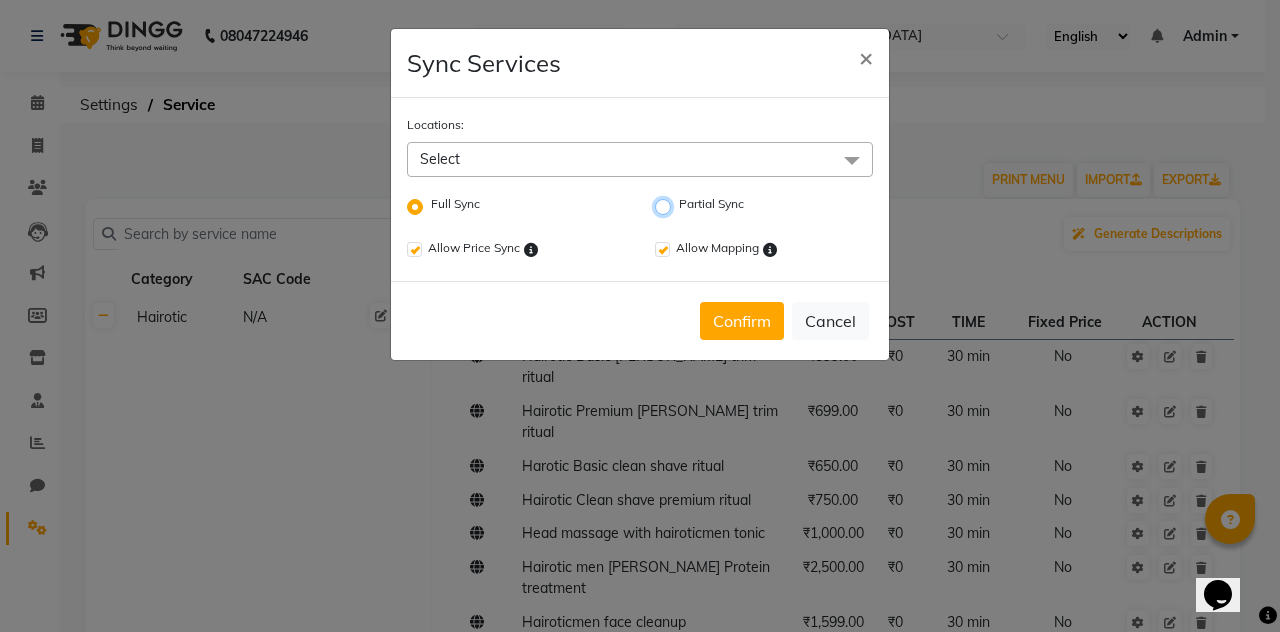 click on "Partial Sync" at bounding box center (685, 201) 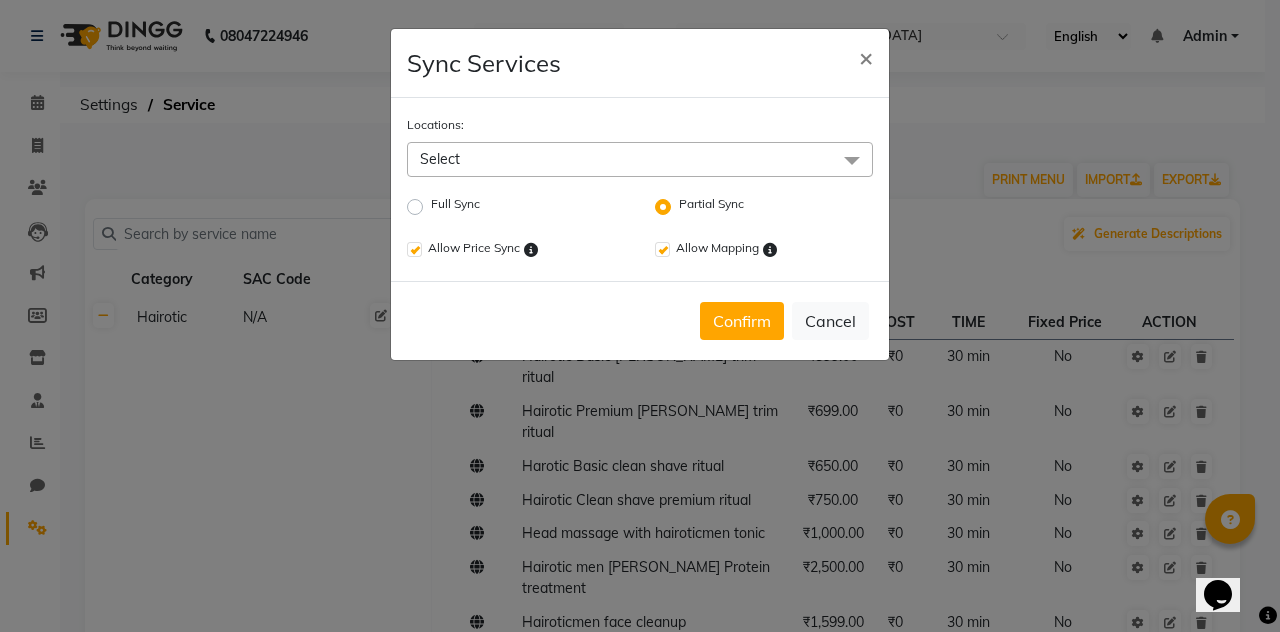 click on "Select" 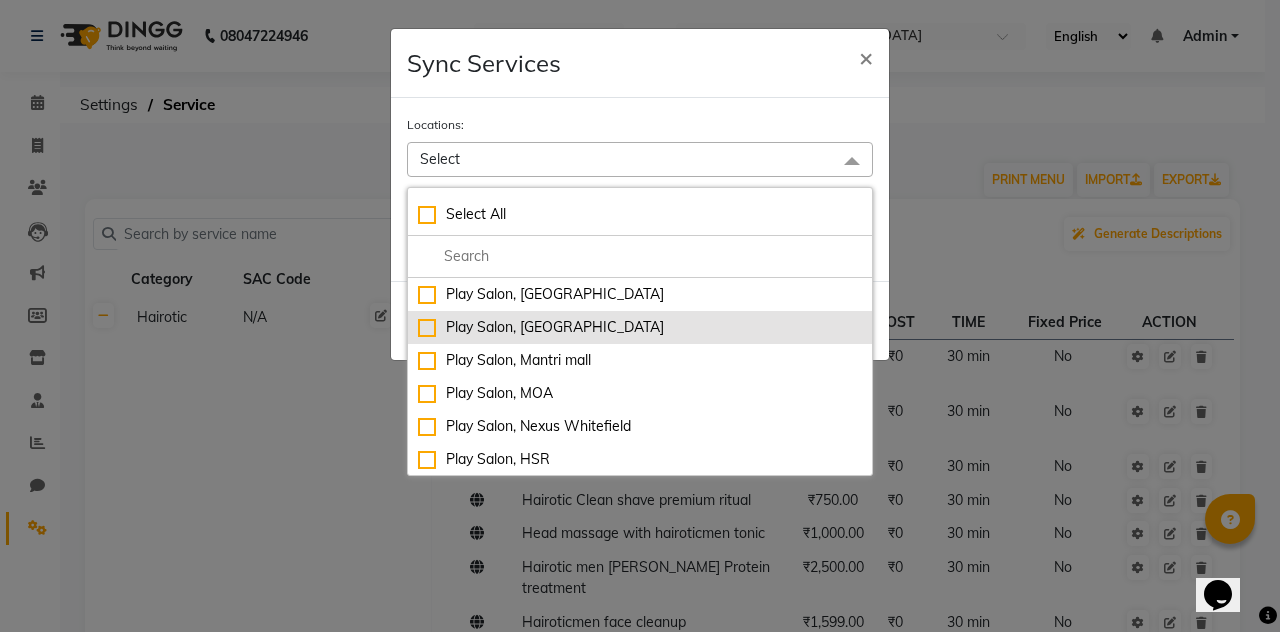 click on "Play Salon, Phoenix mall" 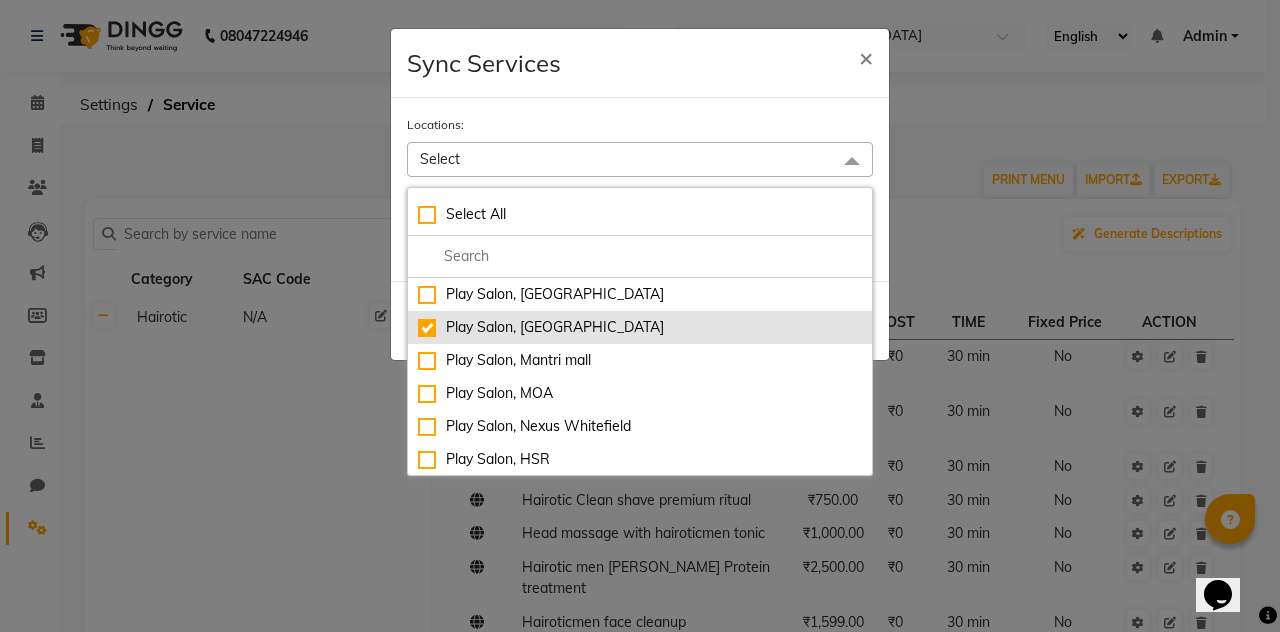 checkbox on "true" 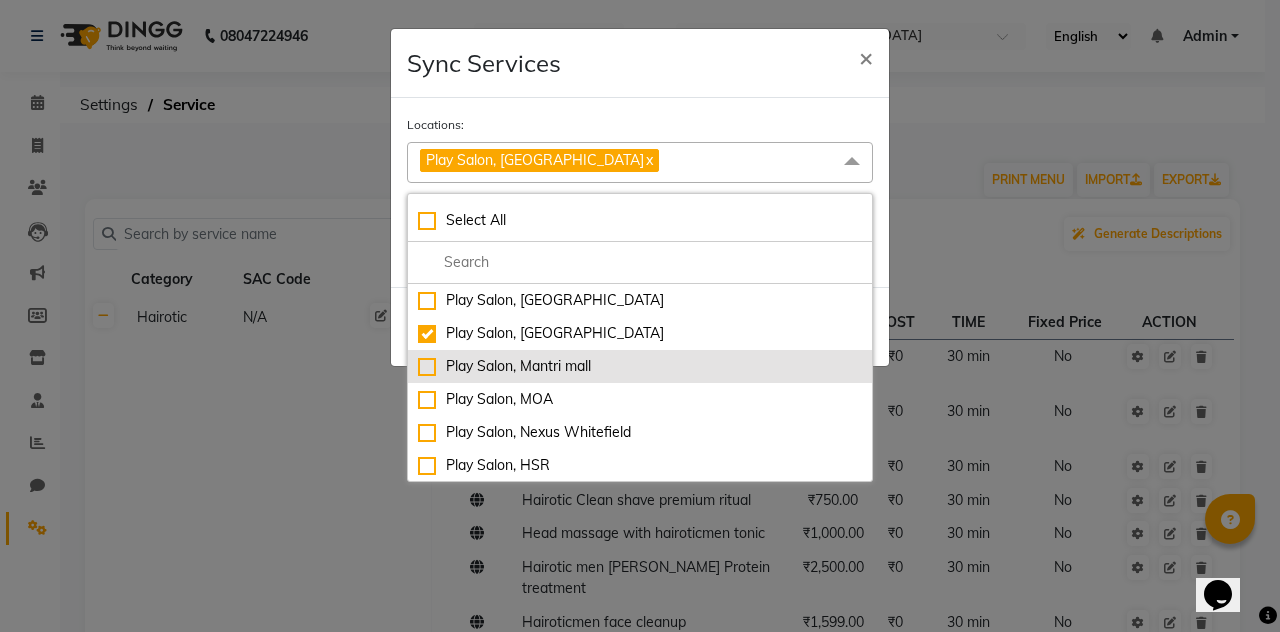 click on "Play Salon, Mantri mall" 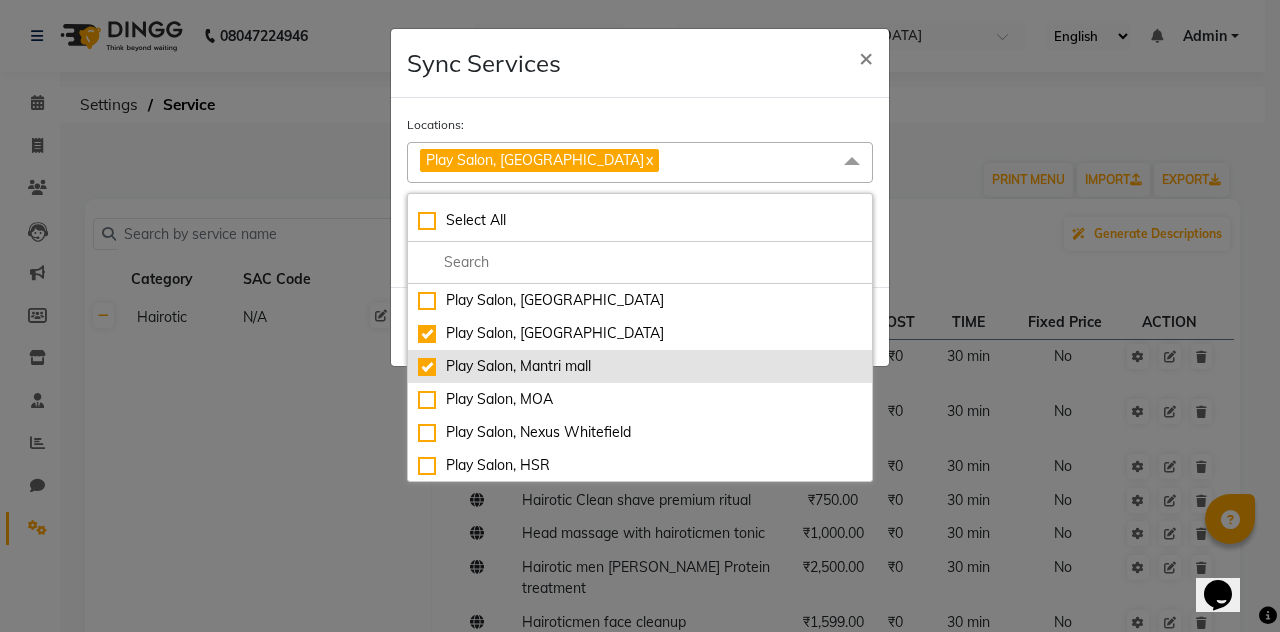 checkbox on "true" 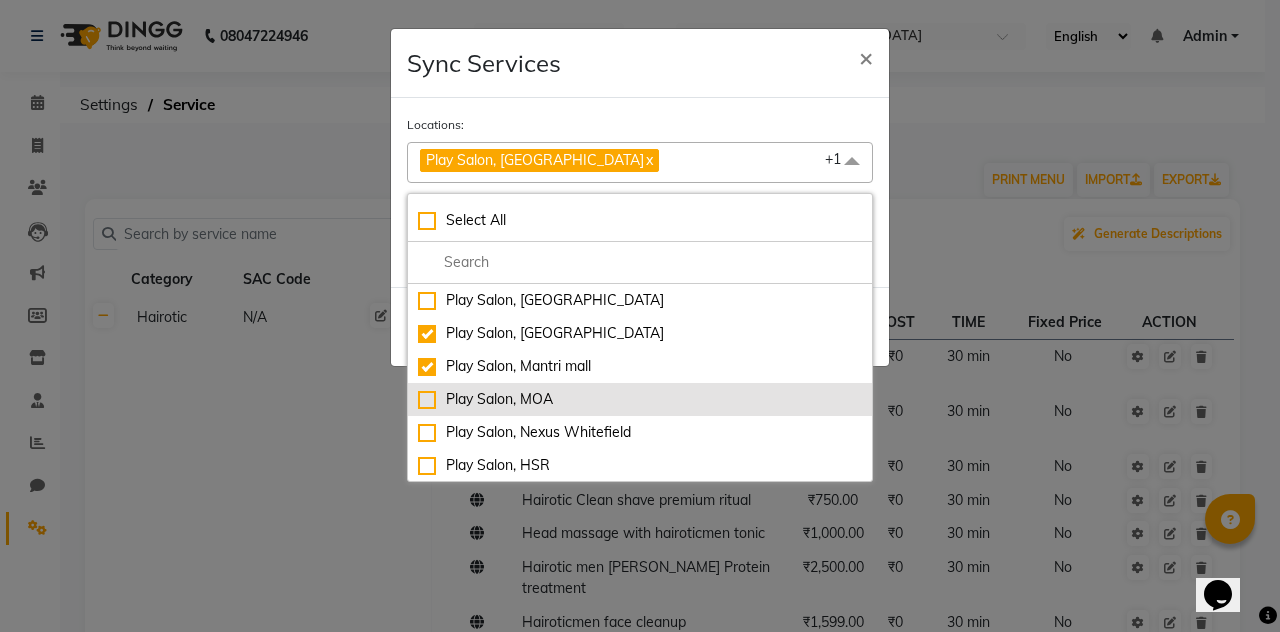 click on "Play Salon, MOA" 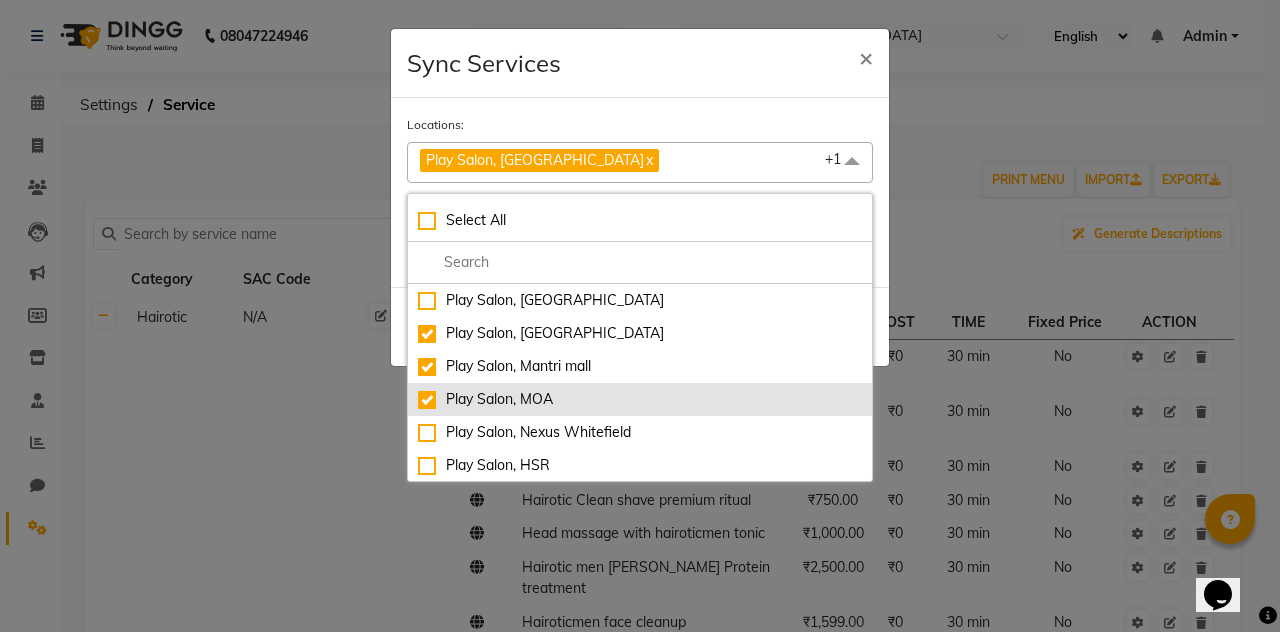 checkbox on "true" 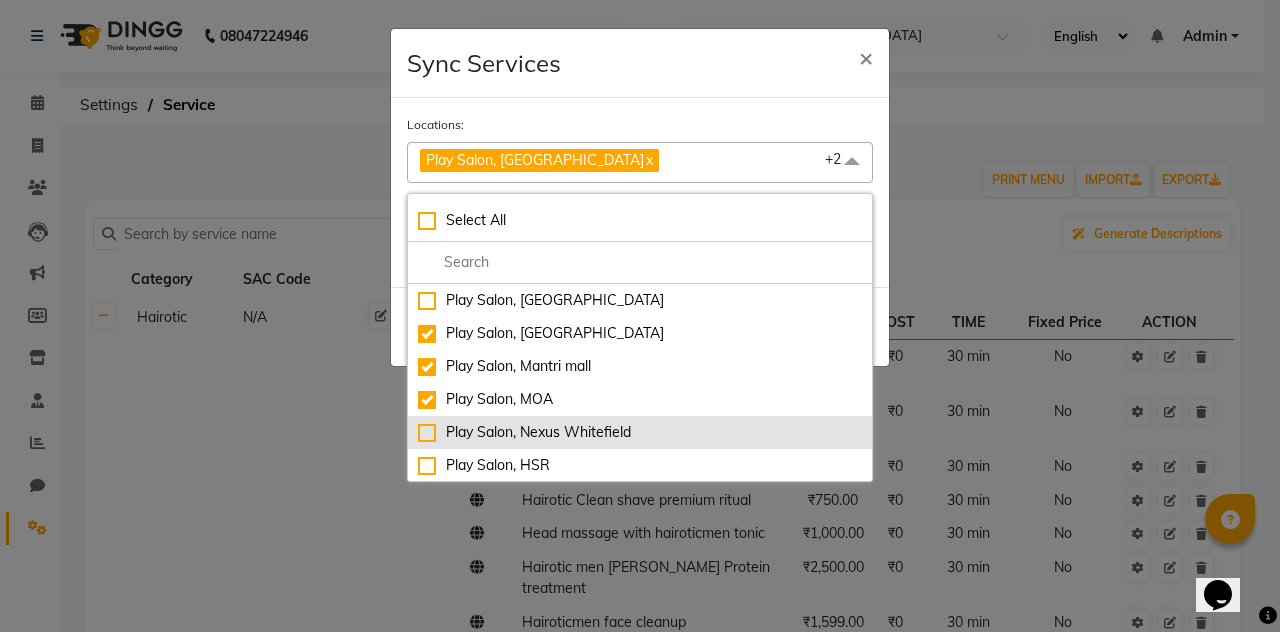 click on "Play Salon, Nexus Whitefield" 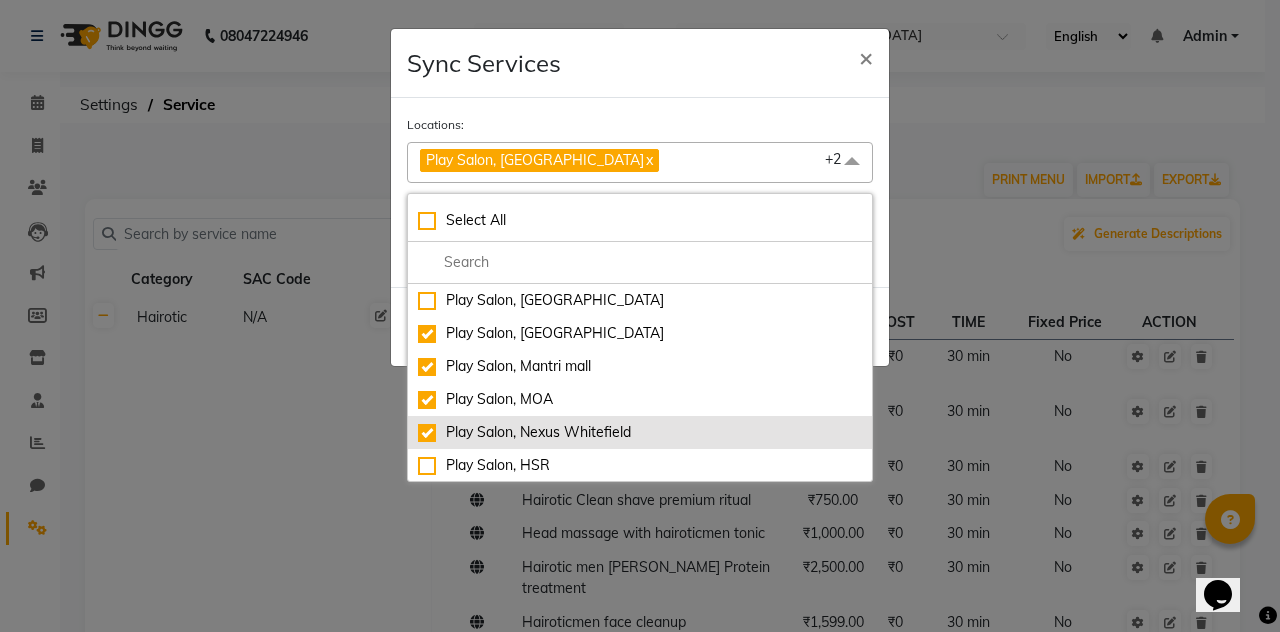 checkbox on "true" 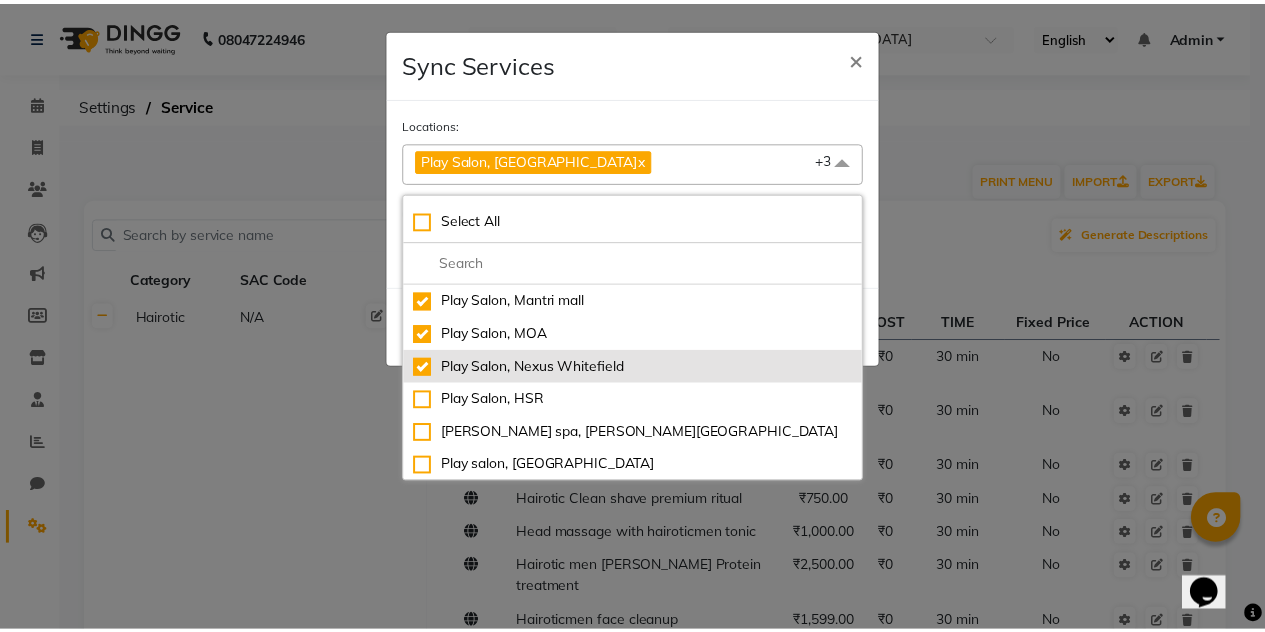 scroll, scrollTop: 0, scrollLeft: 0, axis: both 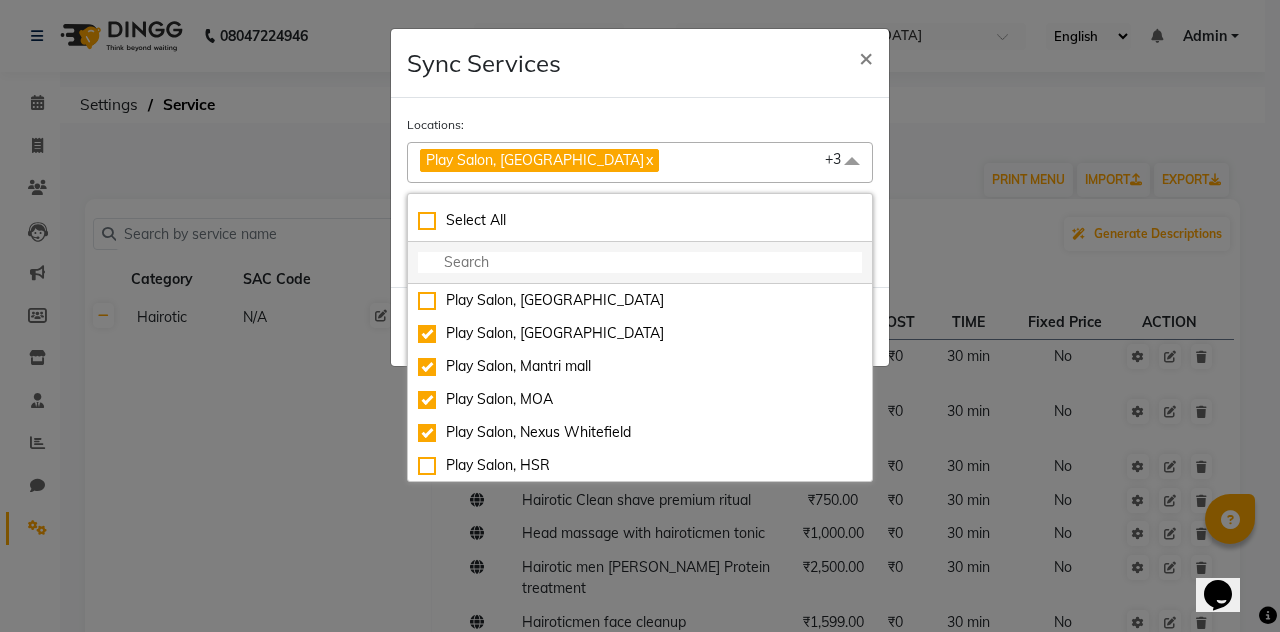 click 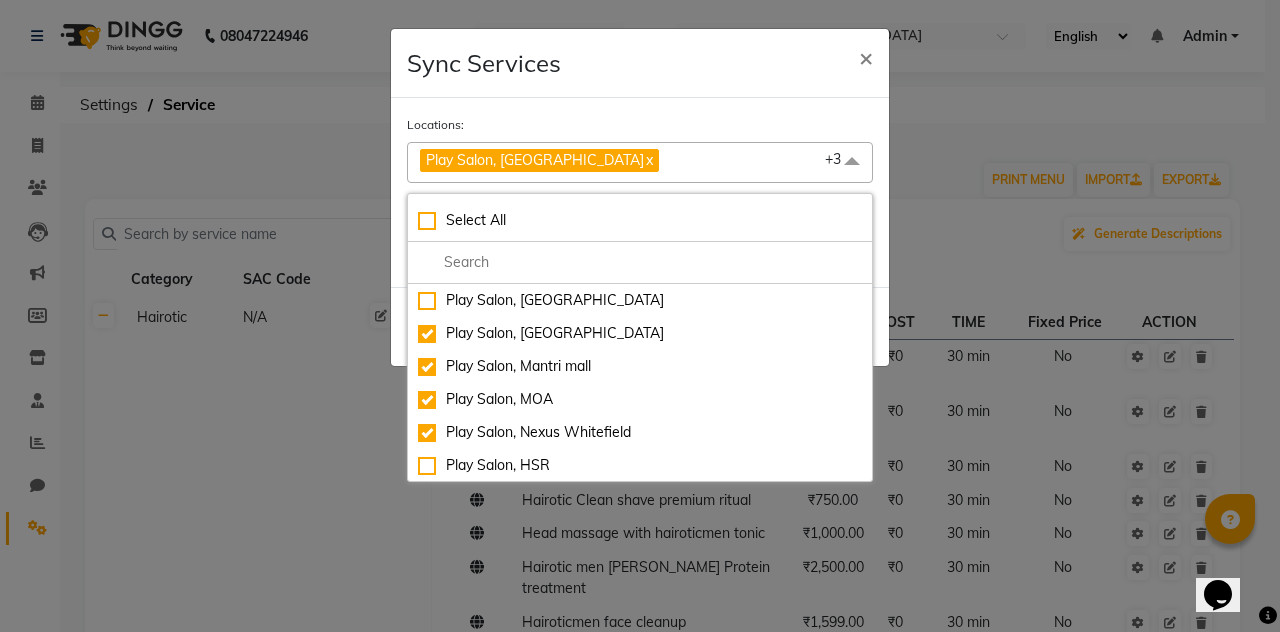 click on "Locations:  Play Salon, Phoenix mall  x Play Salon, Mantri mall  x Play Salon, MOA  x Play Salon, Nexus Whitefield  x +3 Select All Play Salon, Sarjapur Play Salon, Phoenix mall Play Salon, Mantri mall Play Salon, MOA Play Salon, Nexus Whitefield Play Salon, HSR shea spa, Madhava nagar Play salon, 77 East" 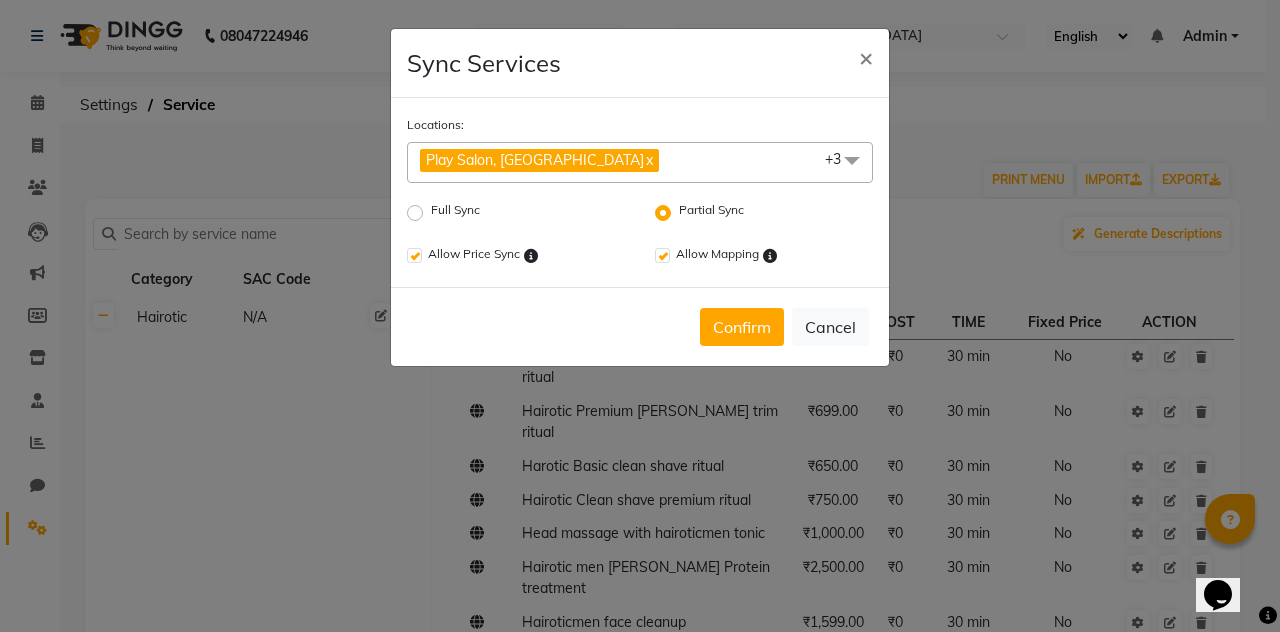 click on "Confirm" 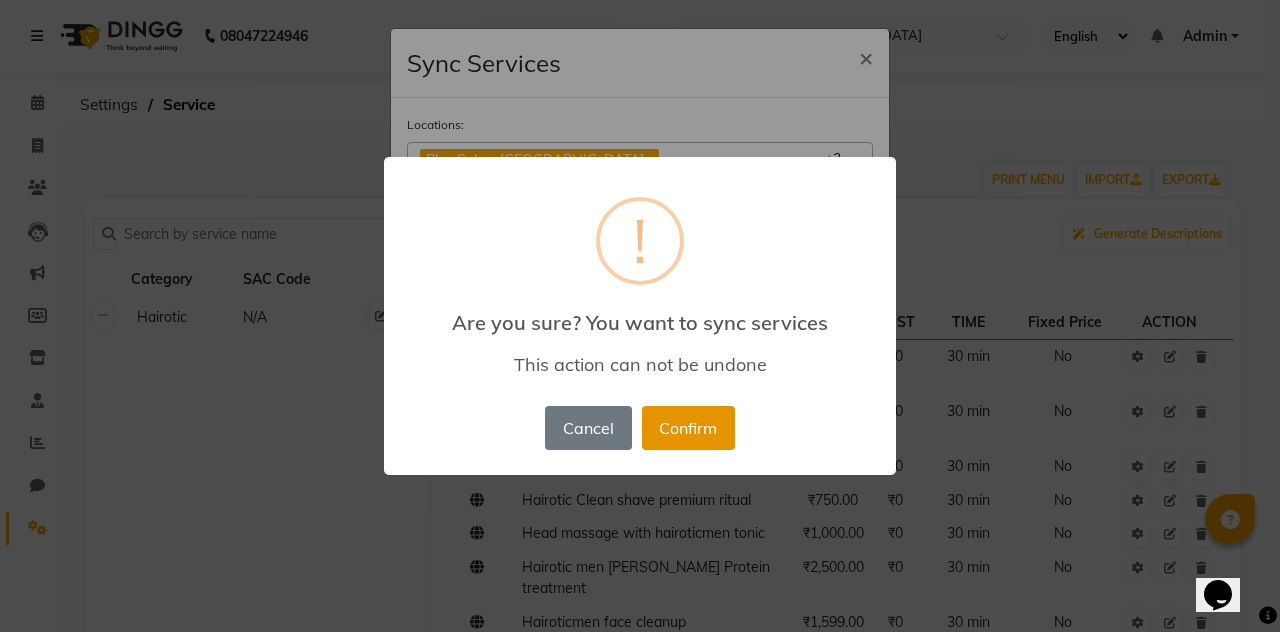 click on "Confirm" at bounding box center (688, 428) 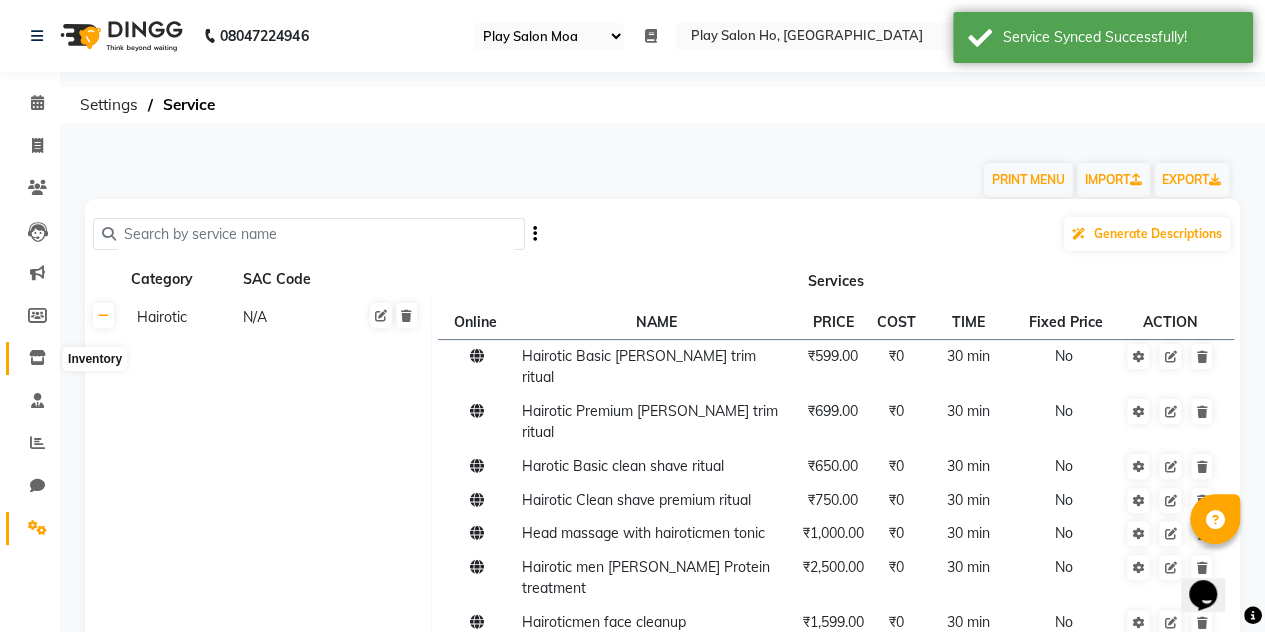 click 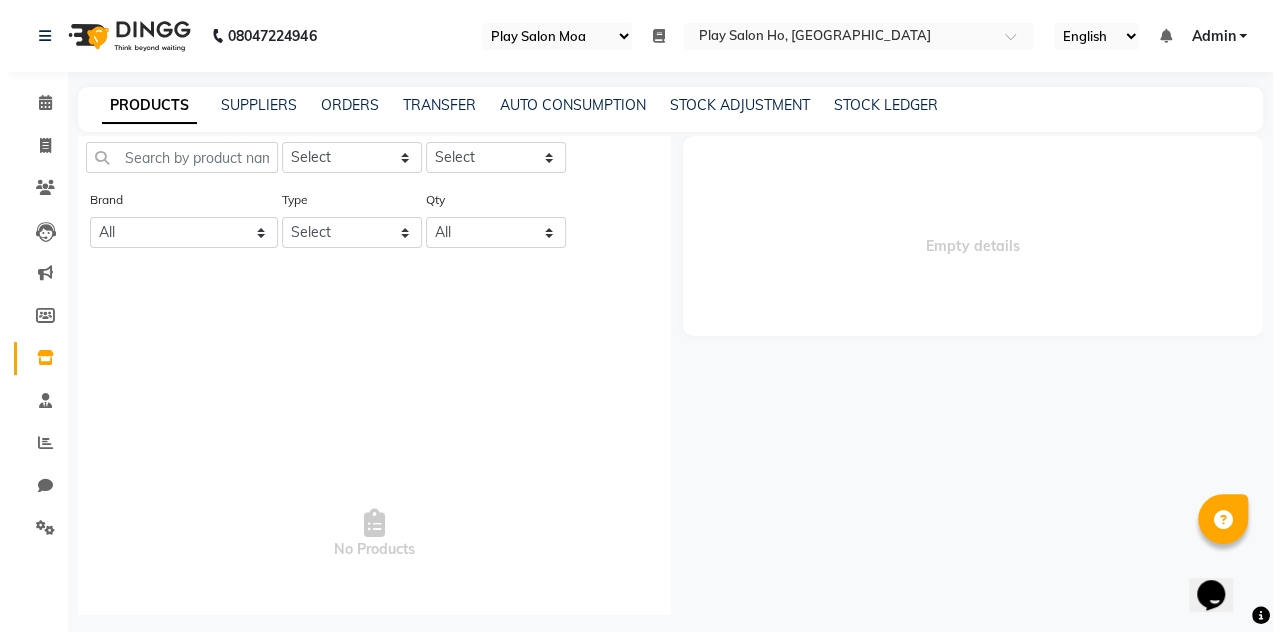 scroll, scrollTop: 0, scrollLeft: 0, axis: both 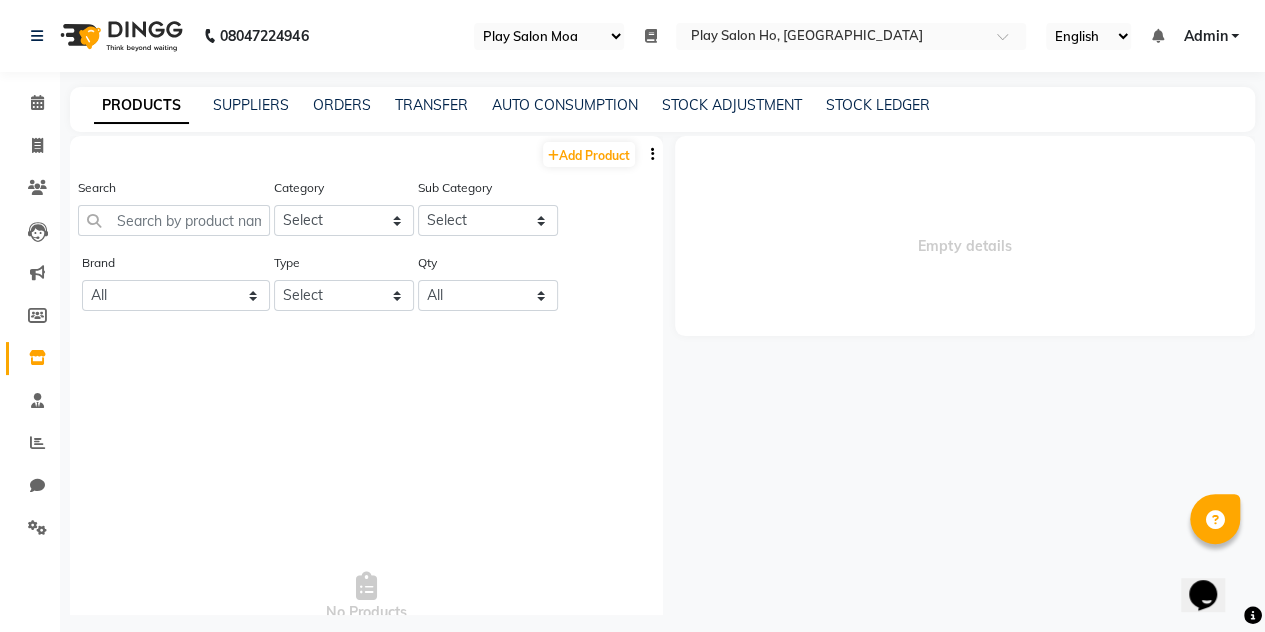 click 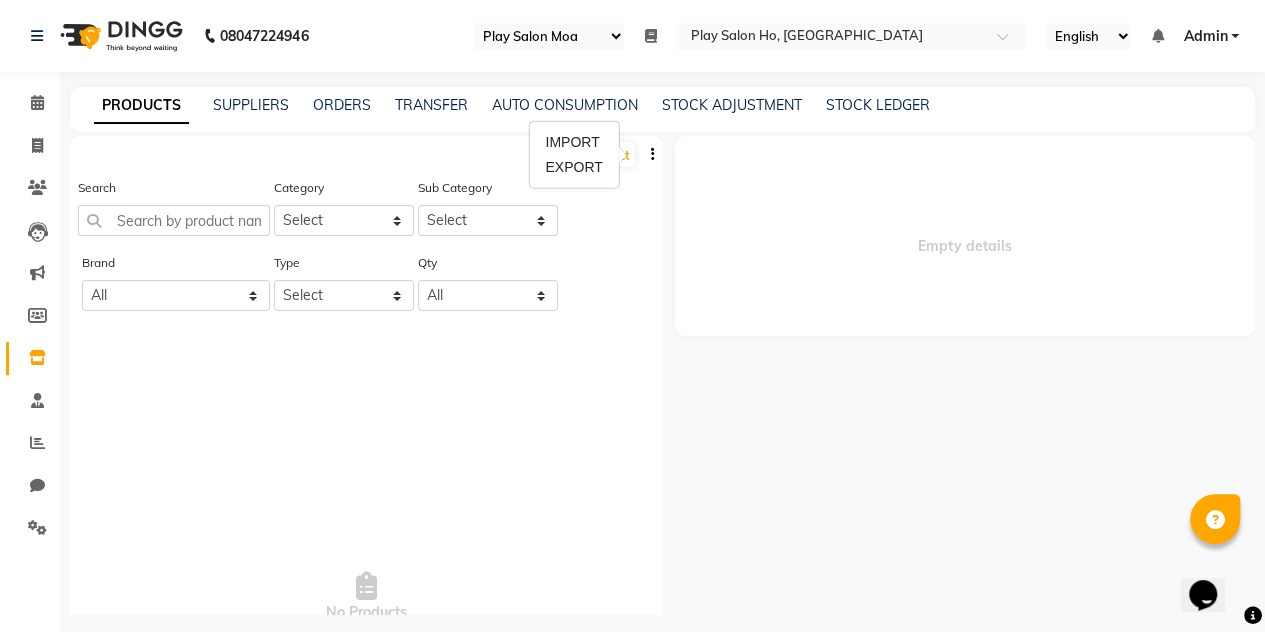 click on "Brand All Type Select Both Retail Consumable Qty All Low Out Of Stock" 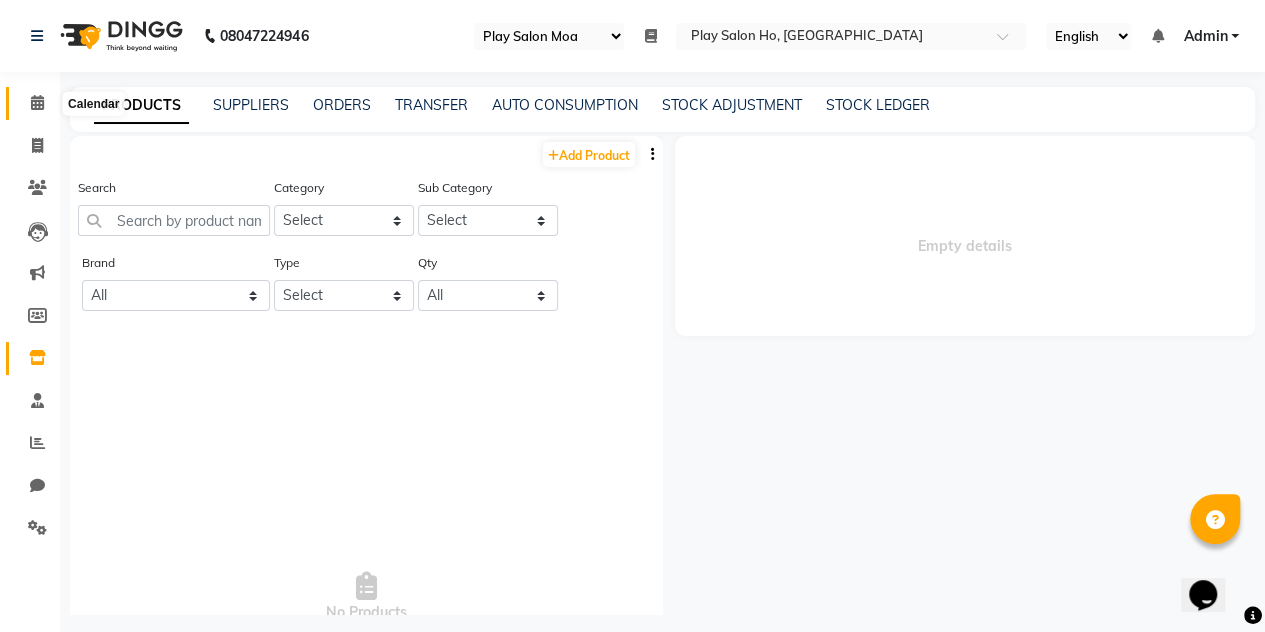 click 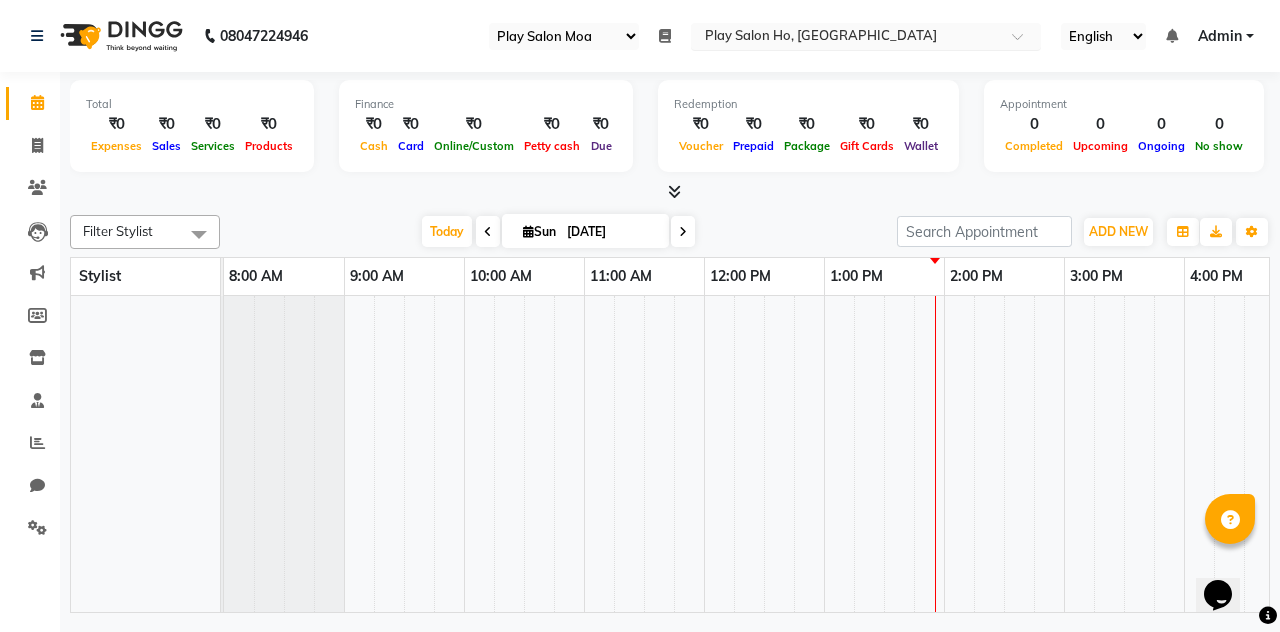 click at bounding box center (846, 38) 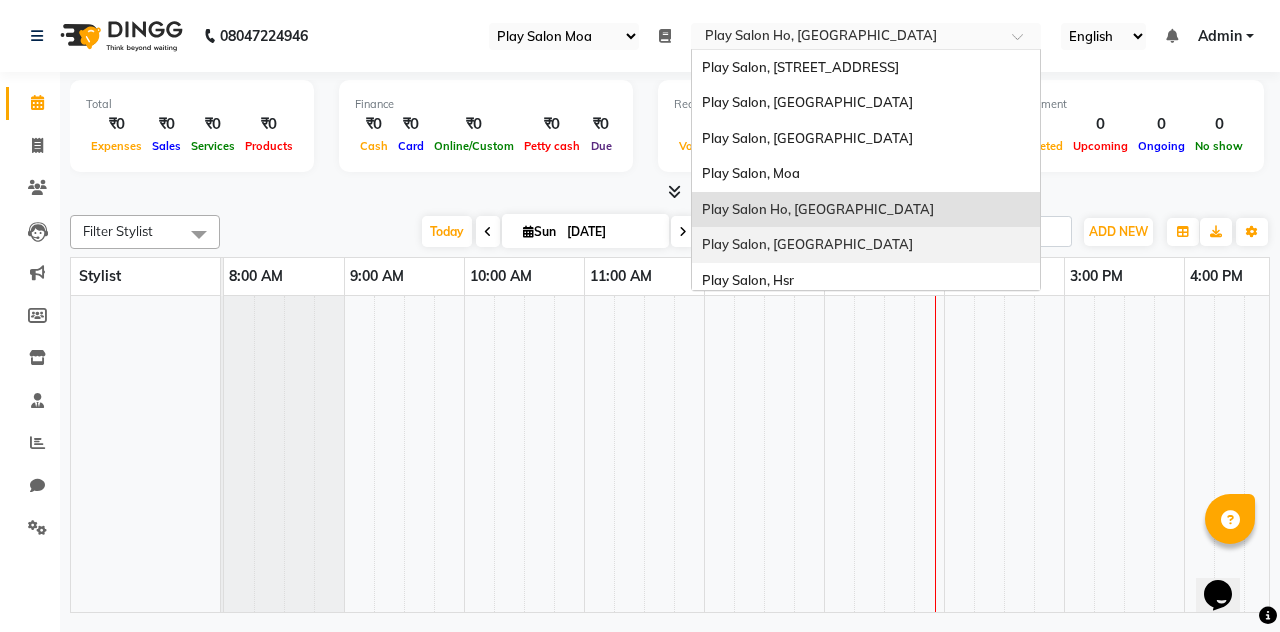 scroll, scrollTop: 79, scrollLeft: 0, axis: vertical 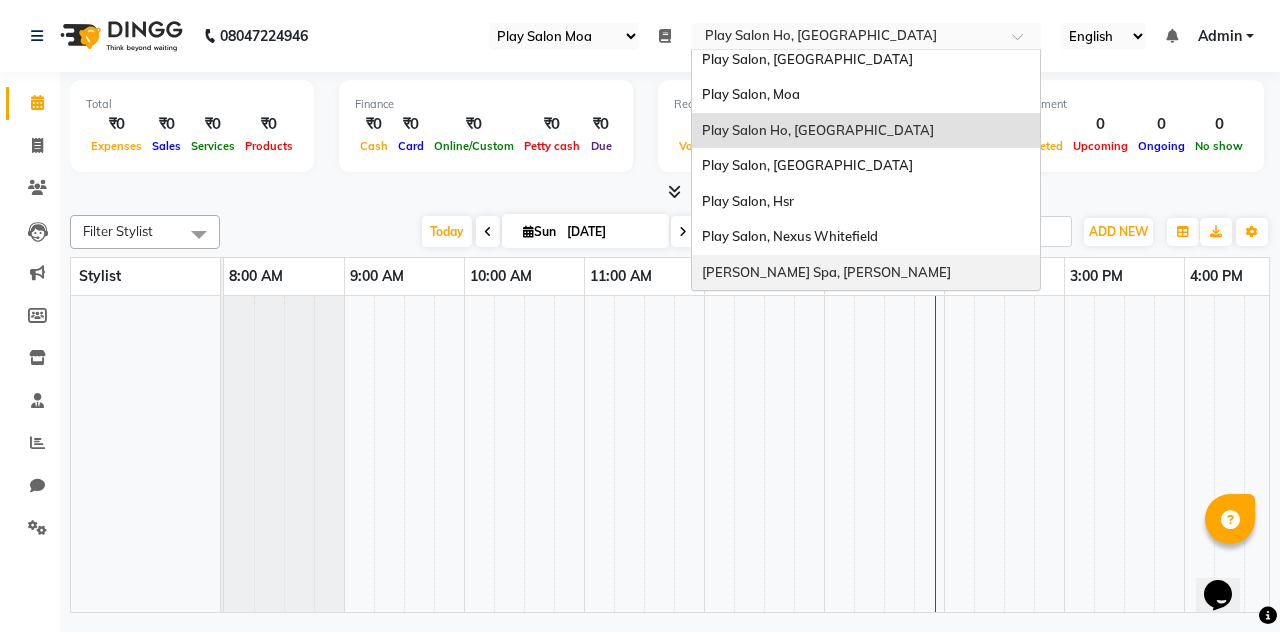 click on "[PERSON_NAME] Spa, [PERSON_NAME]" at bounding box center [826, 272] 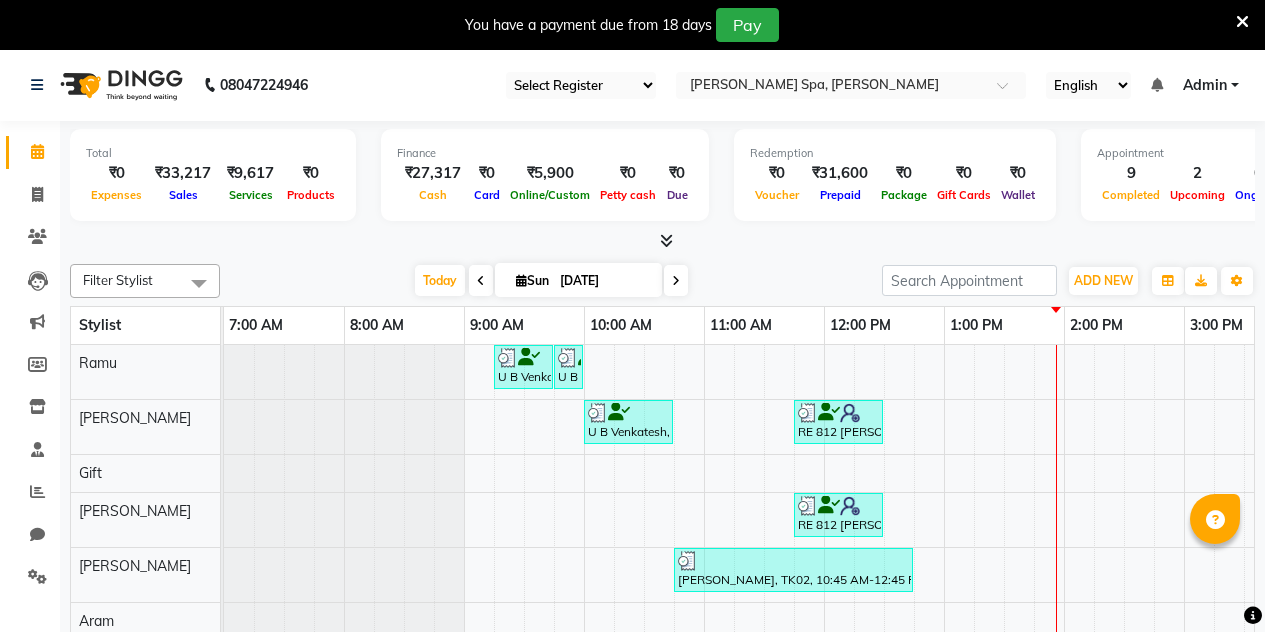 scroll, scrollTop: 0, scrollLeft: 0, axis: both 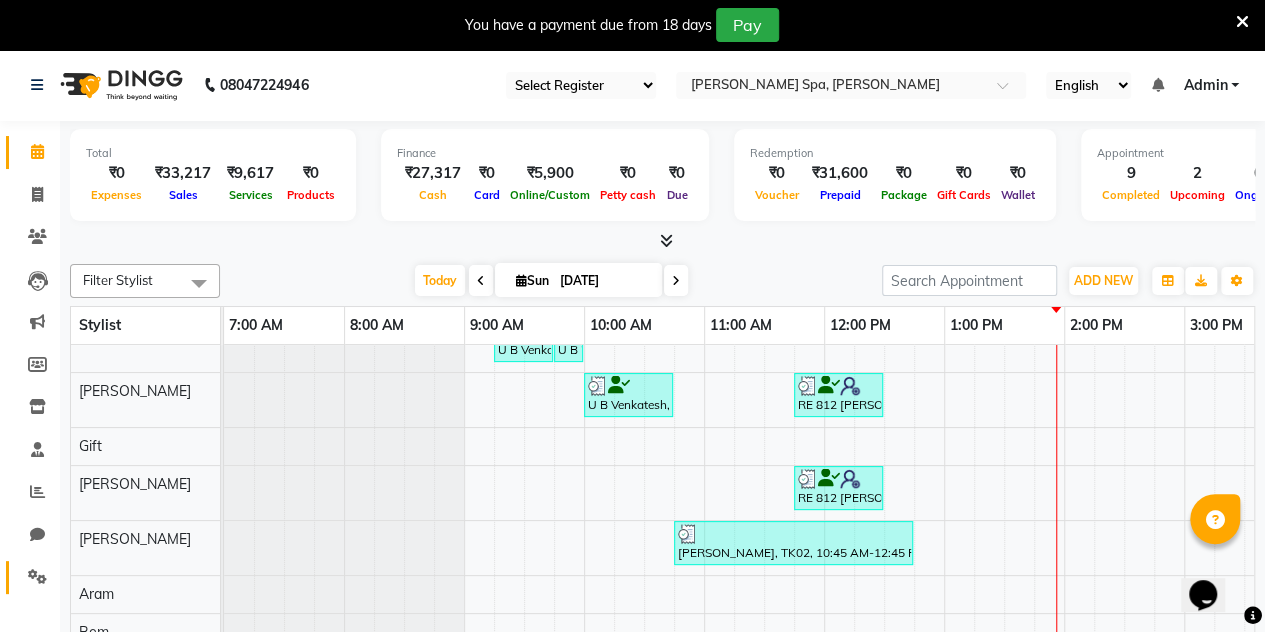 click on "Settings" 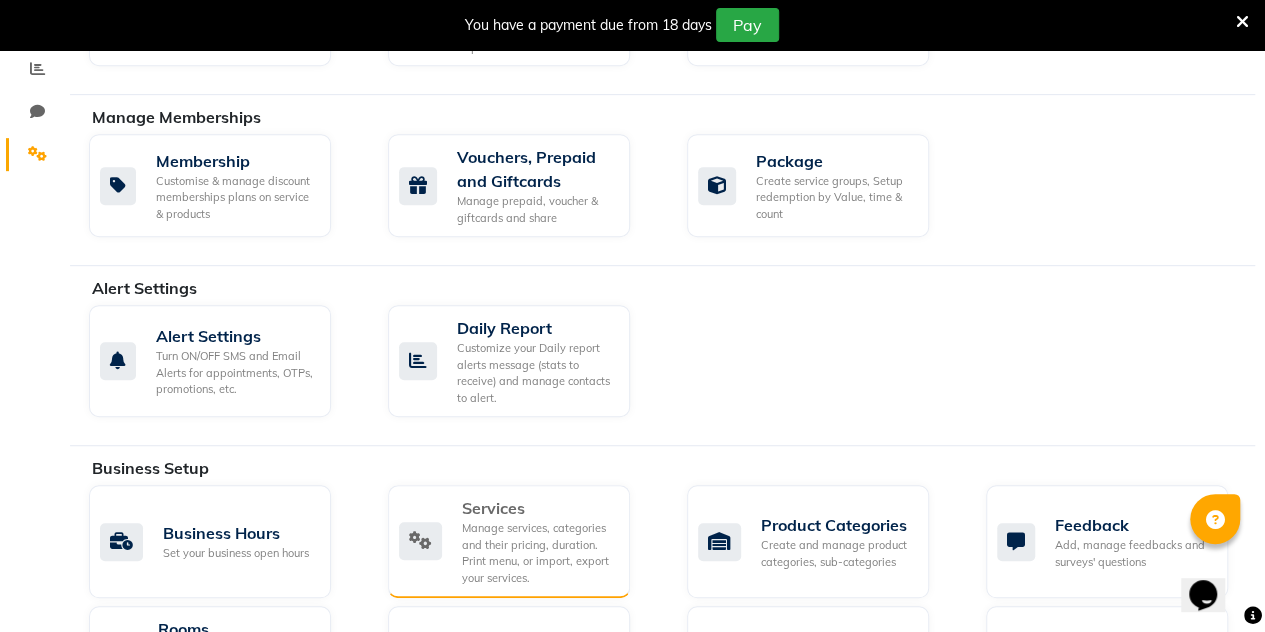 click on "Manage services, categories and their pricing, duration. Print menu, or import, export your services." 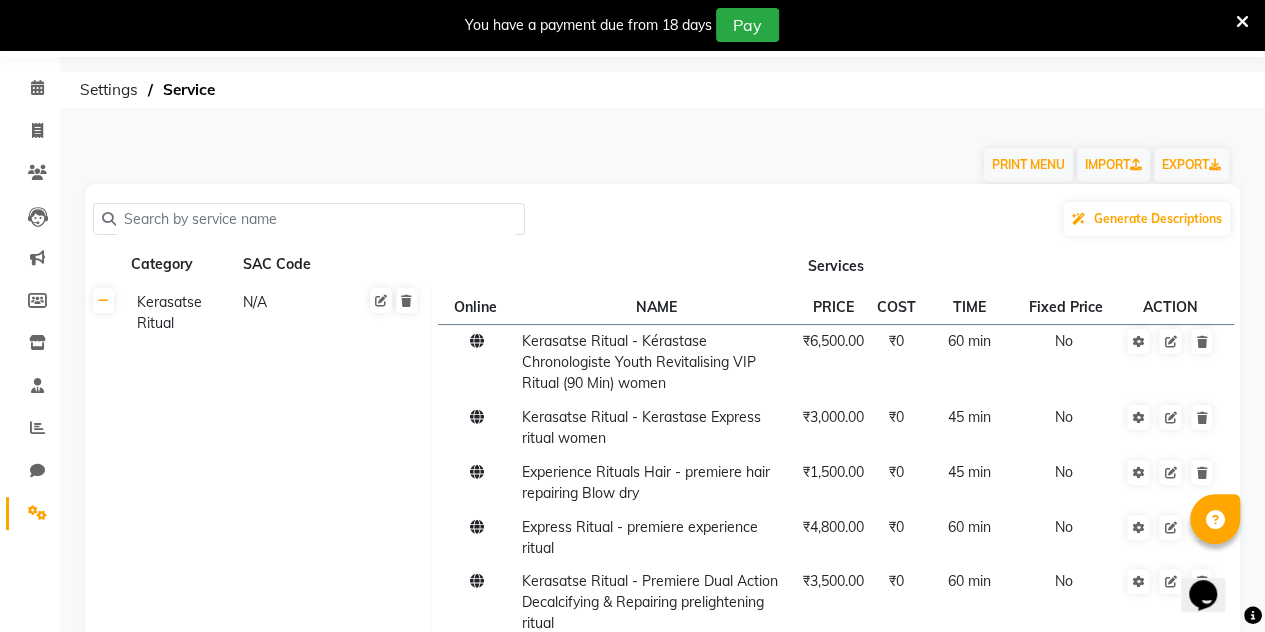 scroll, scrollTop: 59, scrollLeft: 0, axis: vertical 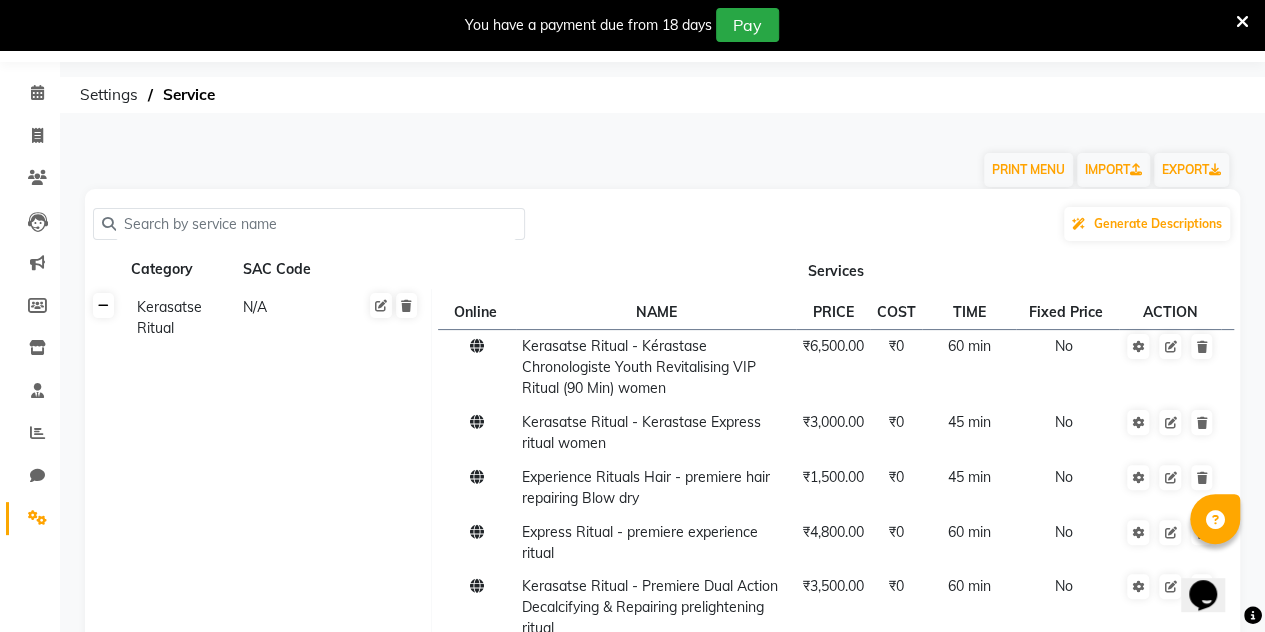 click 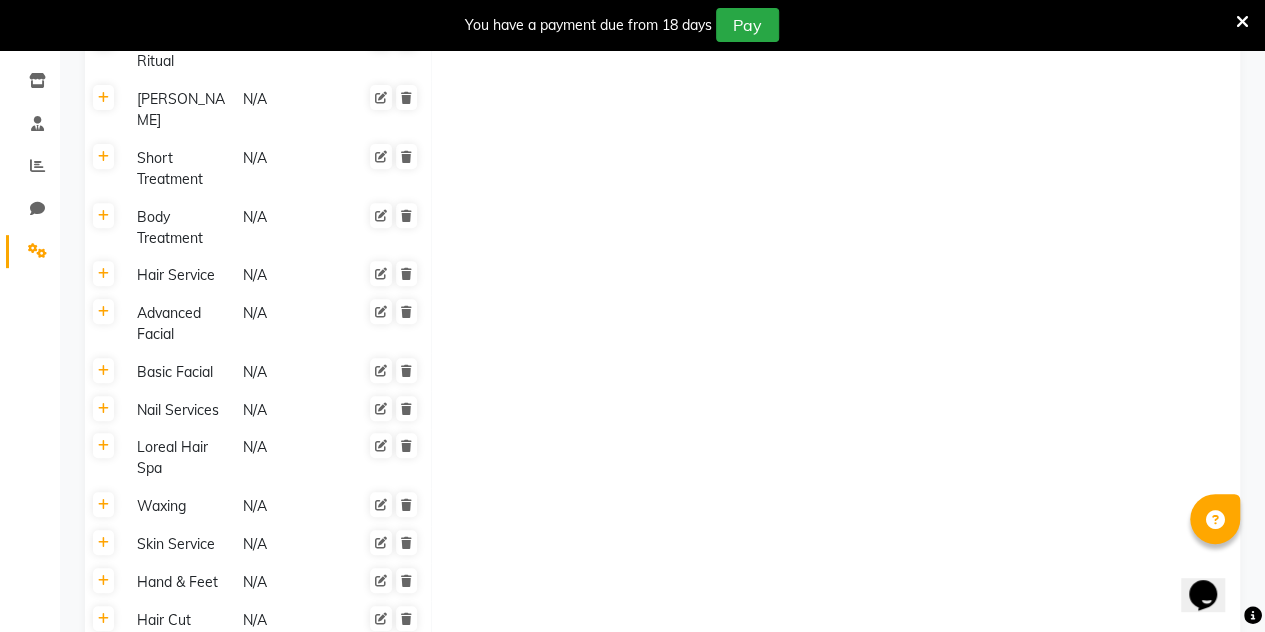 scroll, scrollTop: 320, scrollLeft: 0, axis: vertical 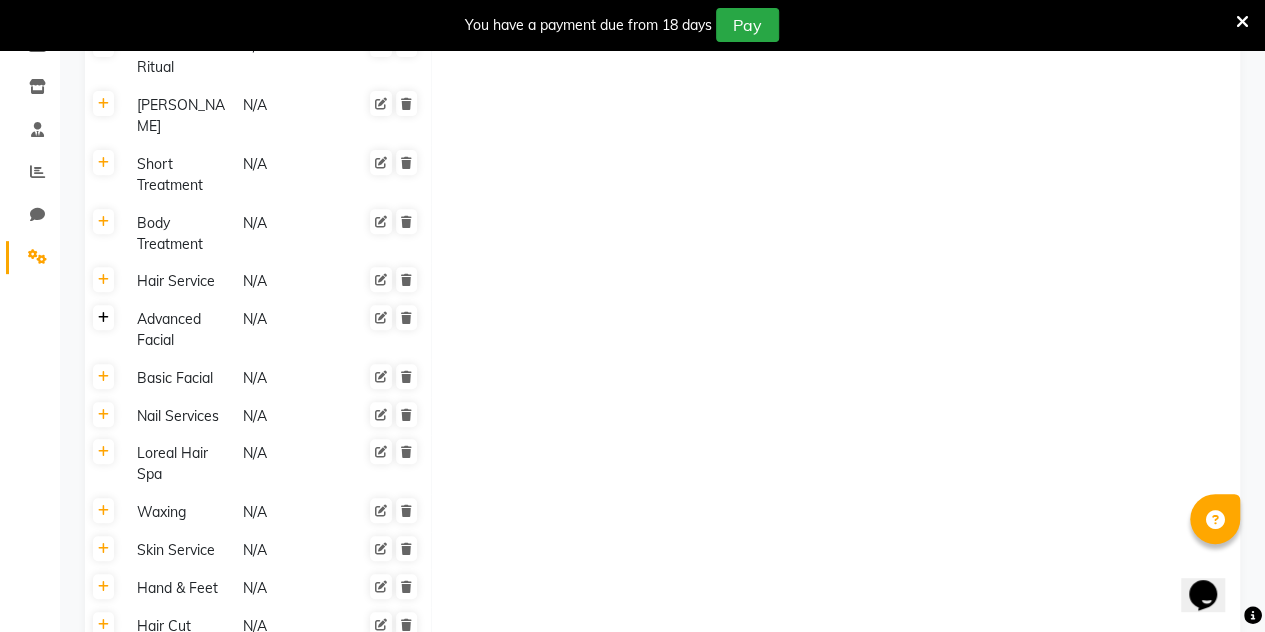 click 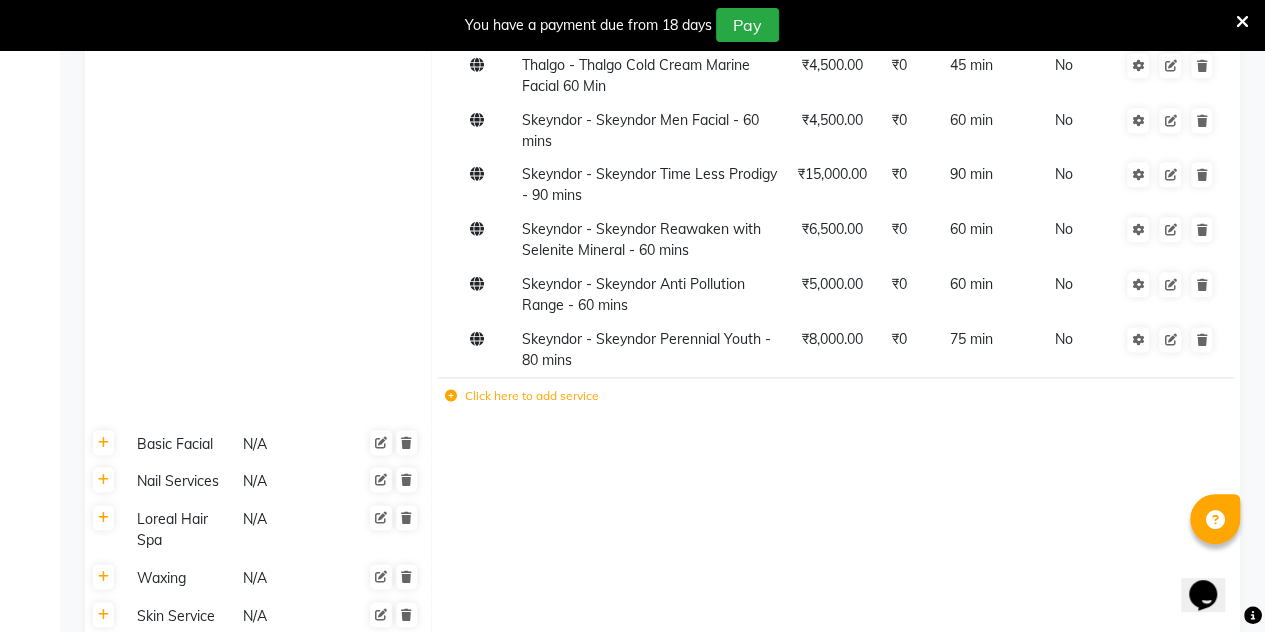 scroll, scrollTop: 1112, scrollLeft: 0, axis: vertical 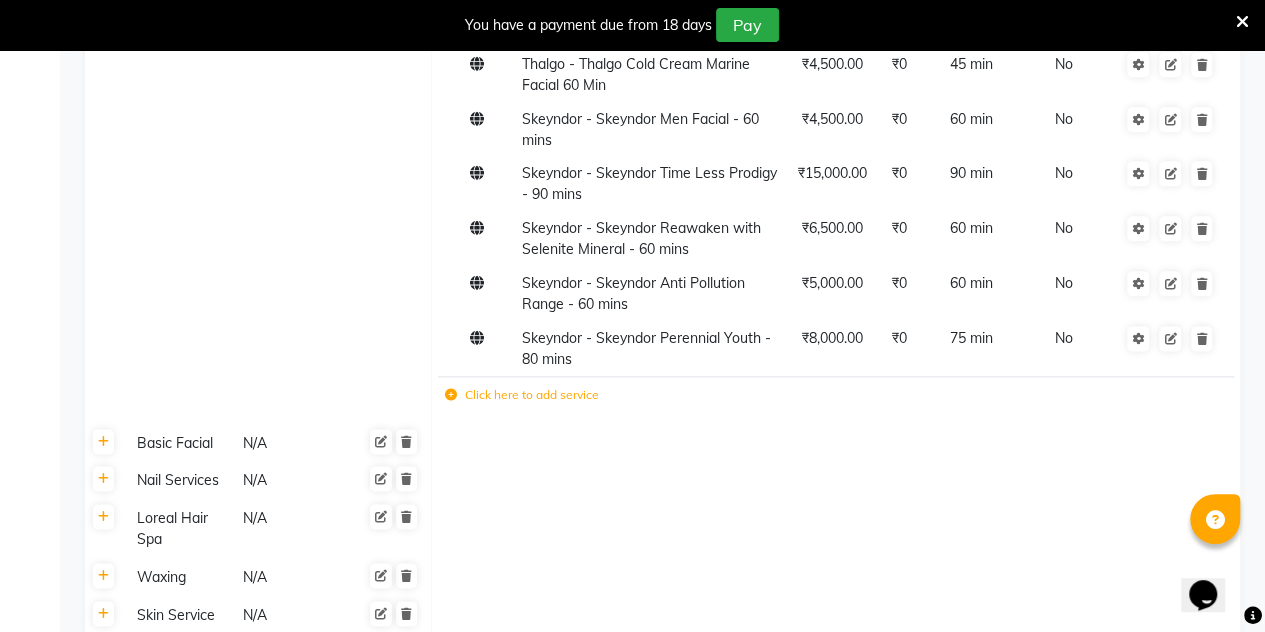 click on "Click here to add service" 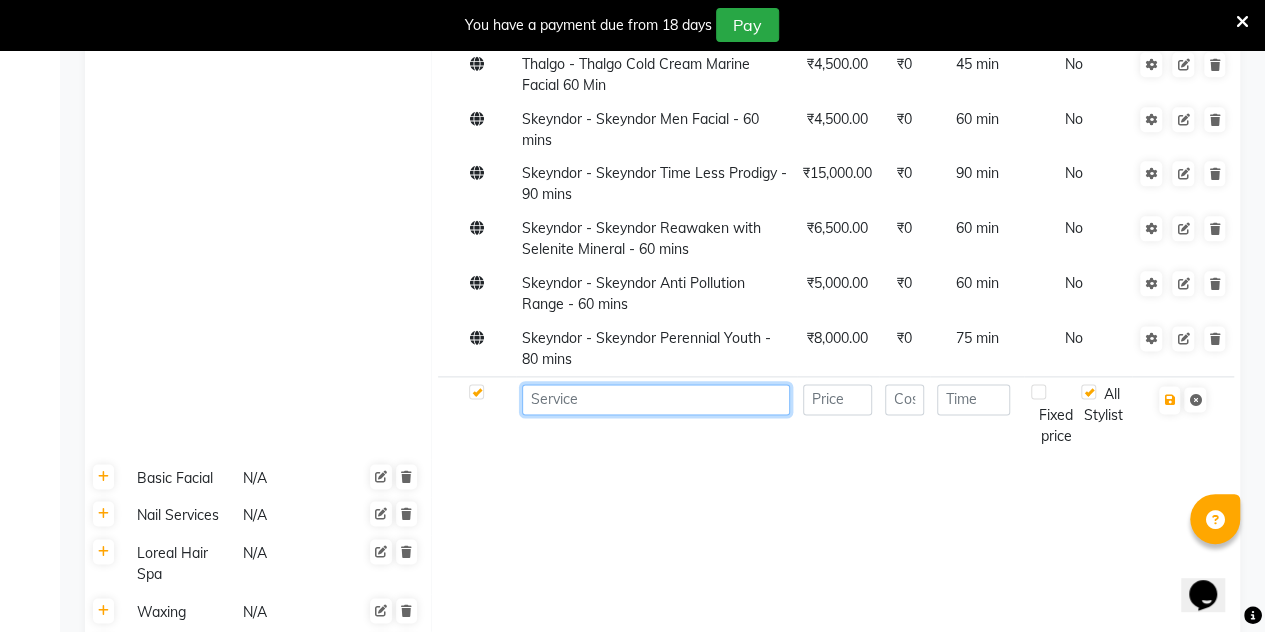 click 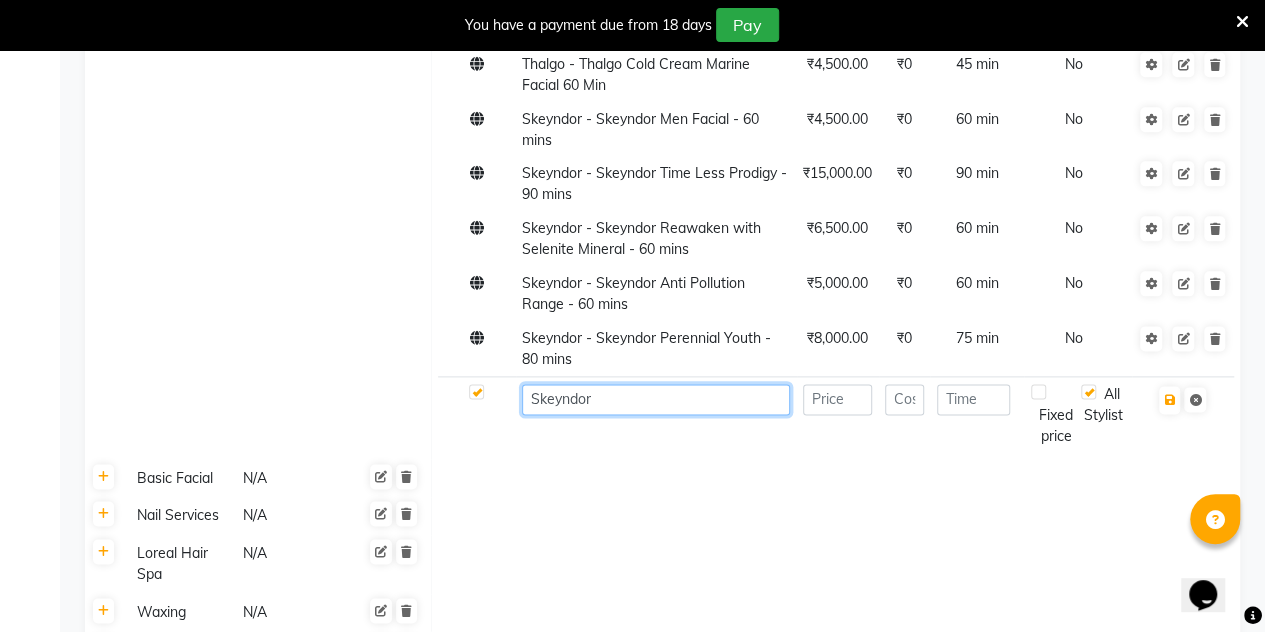 paste on "Eternal Redensifying Treatment" 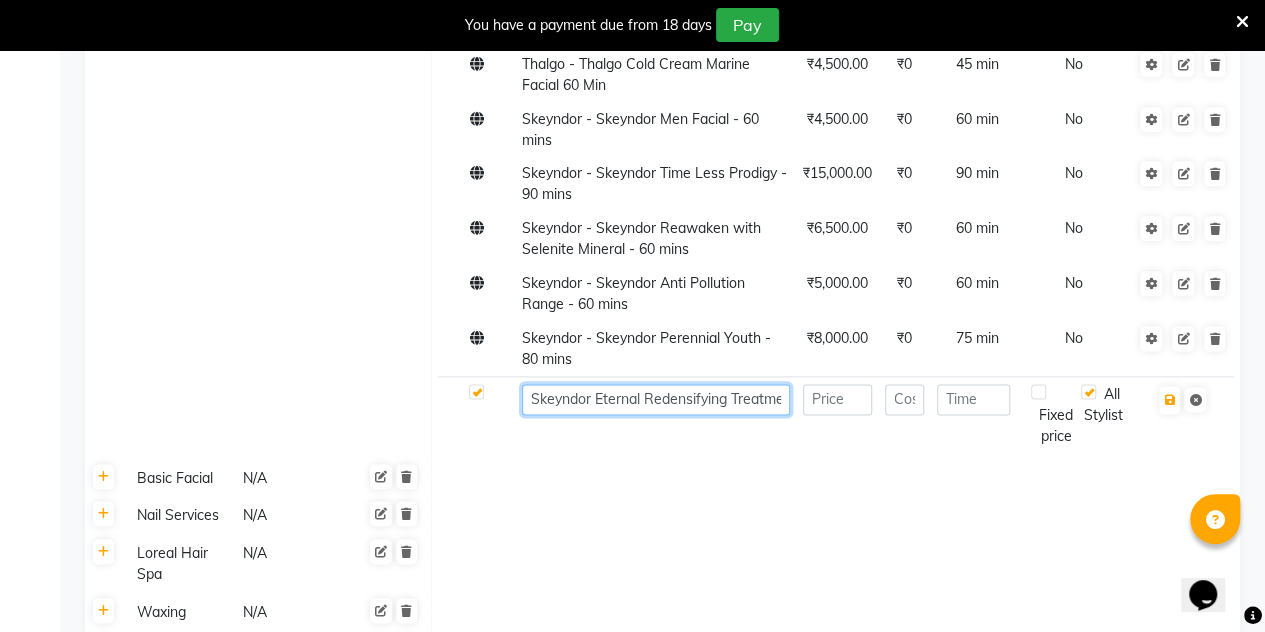 scroll, scrollTop: 0, scrollLeft: 20, axis: horizontal 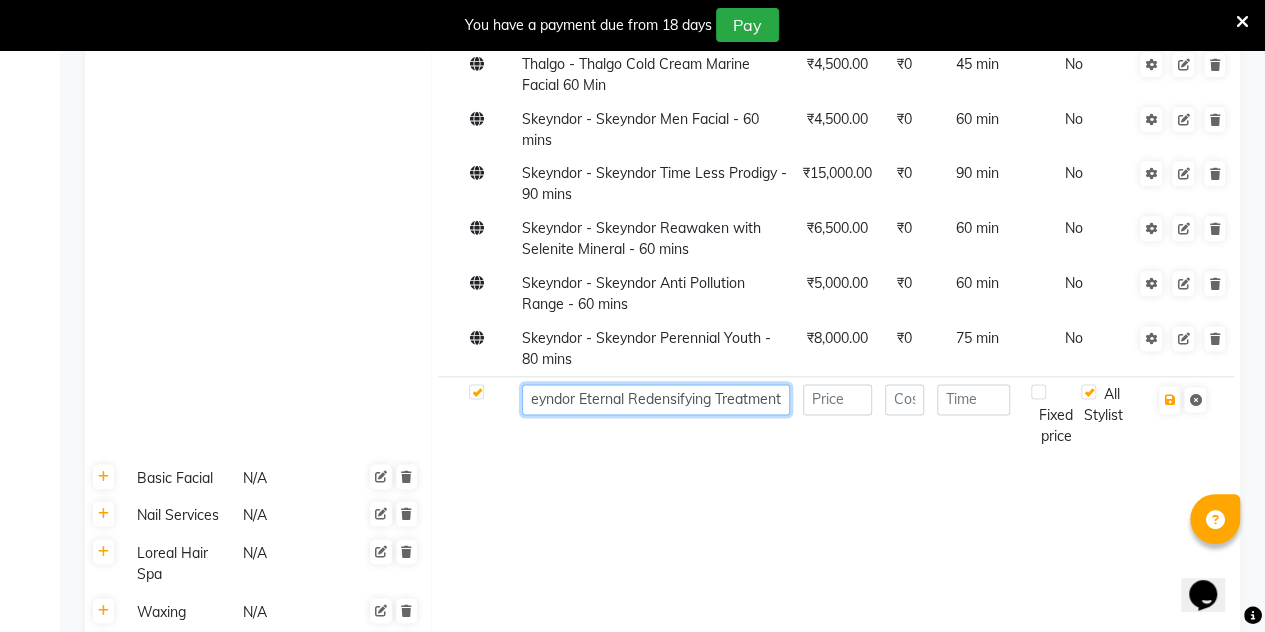 type on "Skeyndor Eternal Redensifying Treatment" 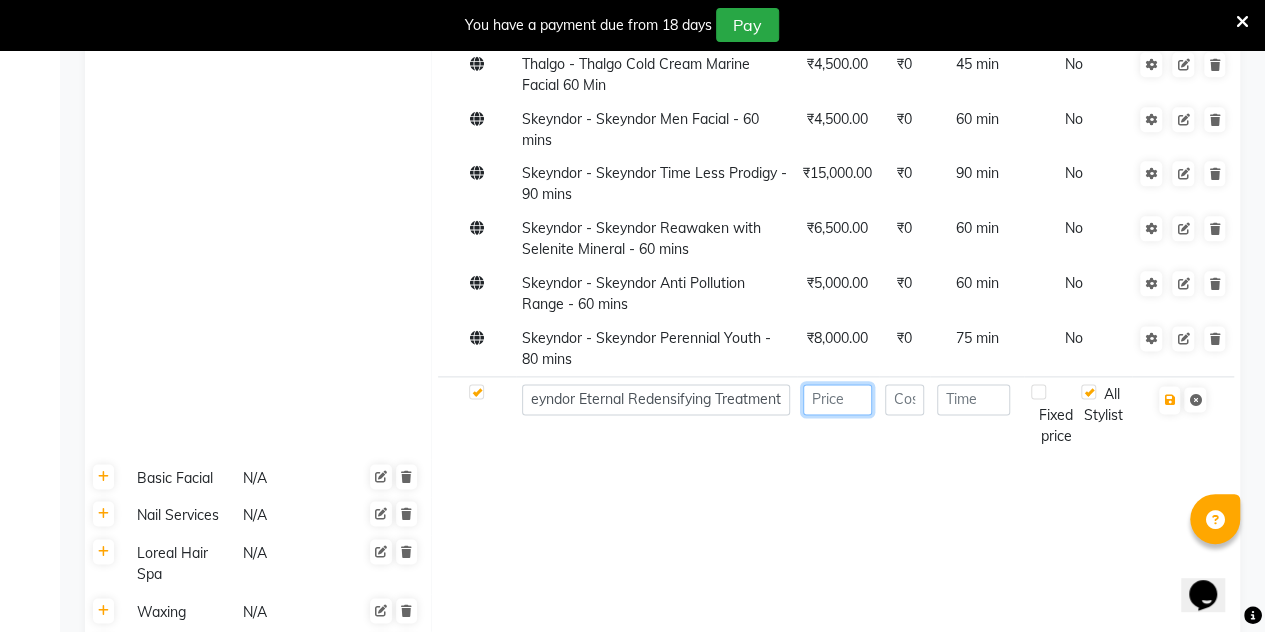 scroll, scrollTop: 0, scrollLeft: 0, axis: both 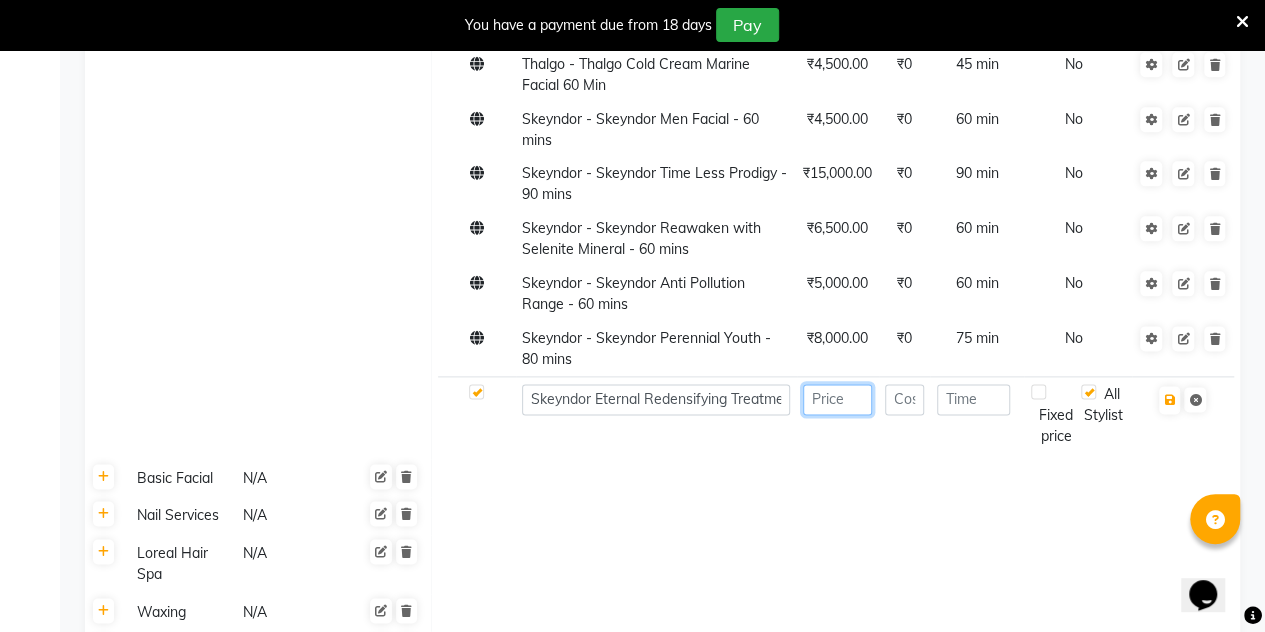 click 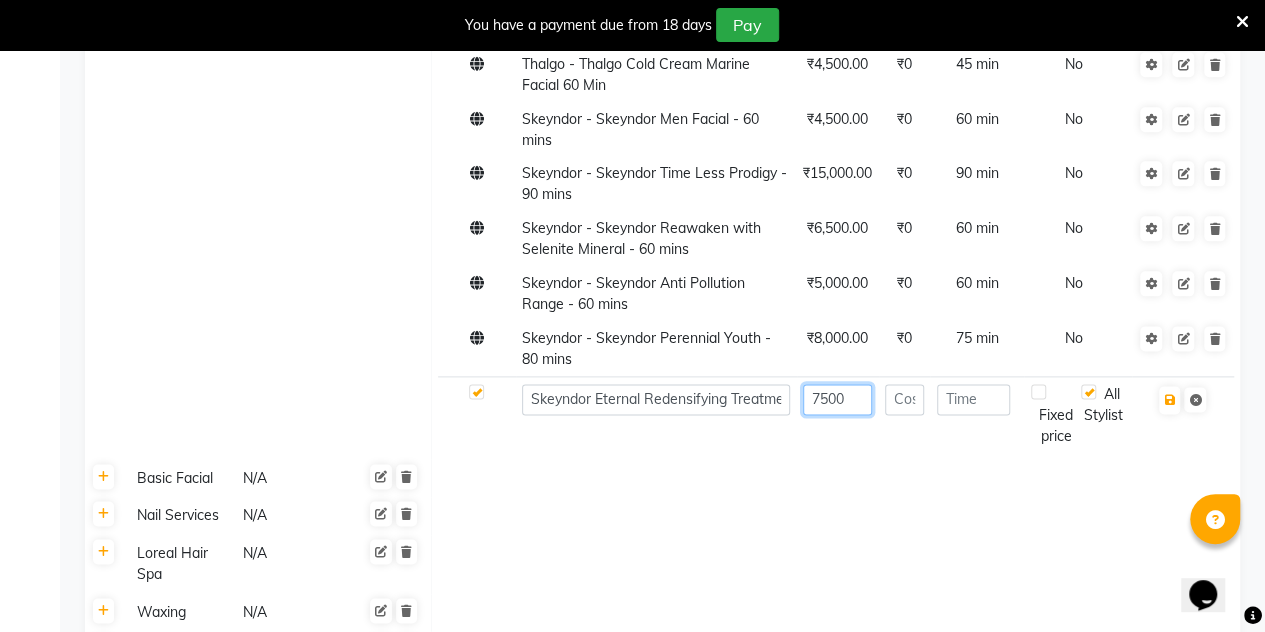 type on "7500" 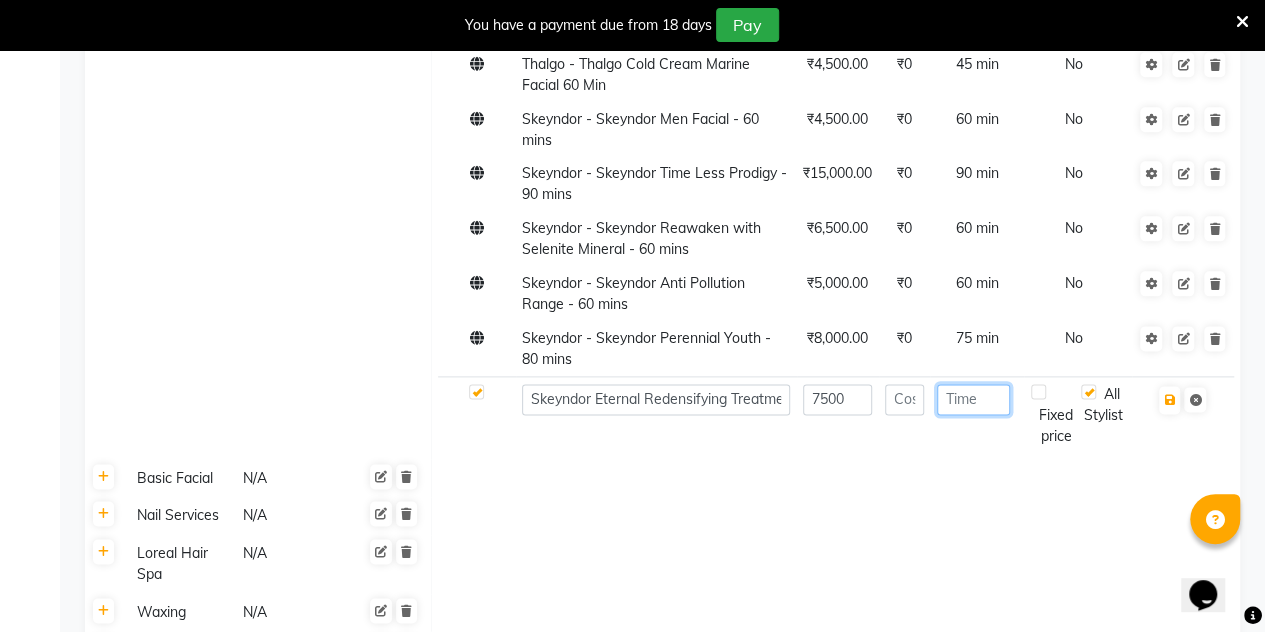 click 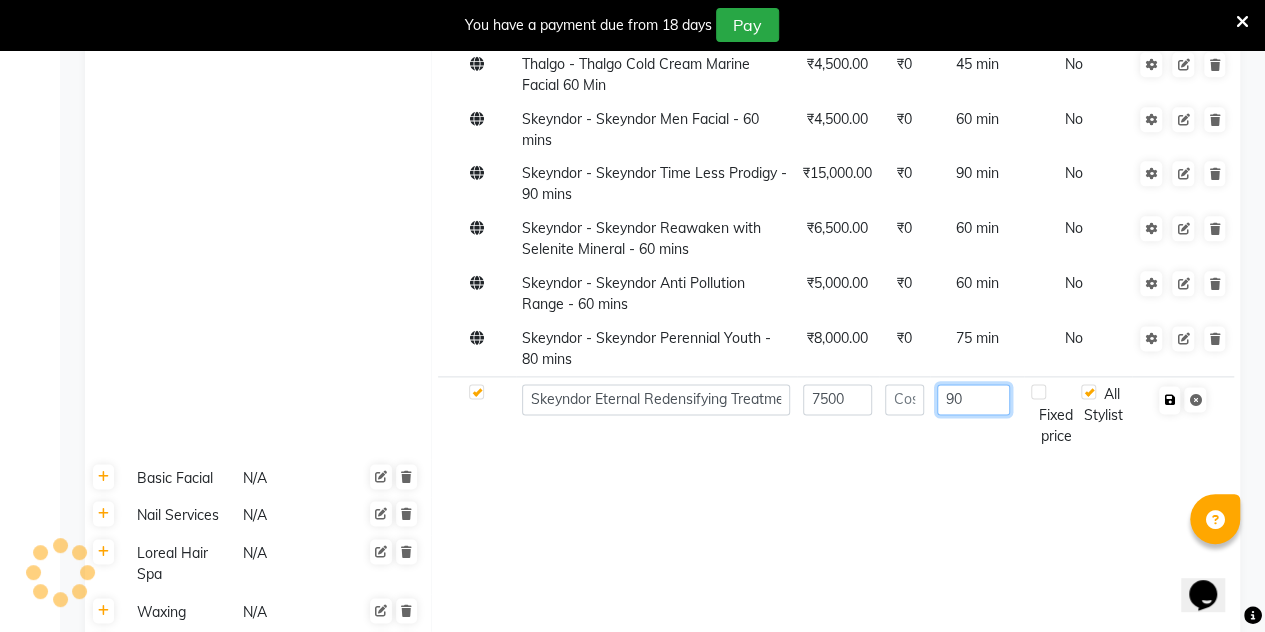 type on "90" 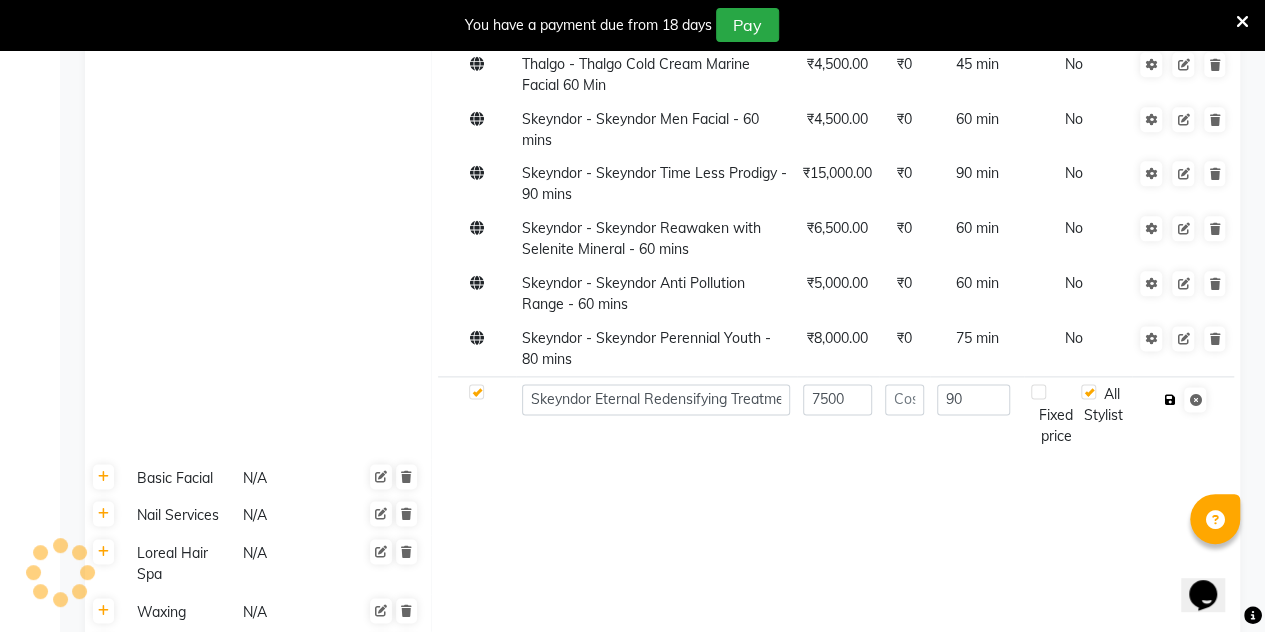 click at bounding box center [1169, 400] 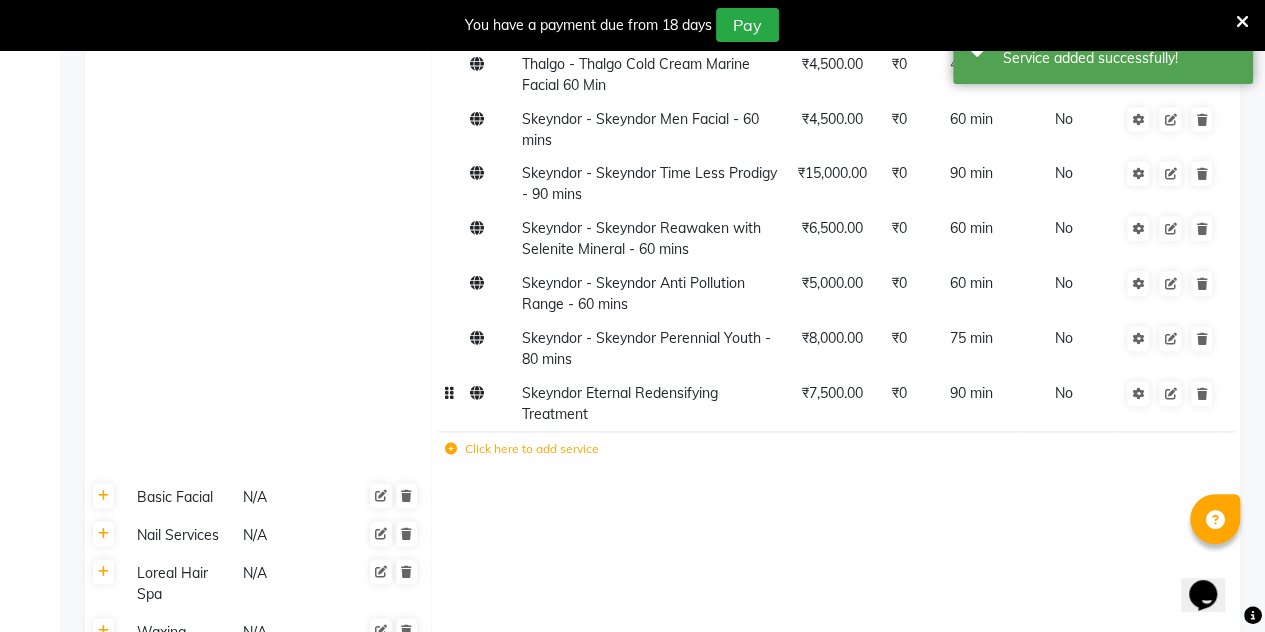 click on "Skeyndor Eternal Redensifying Treatment" 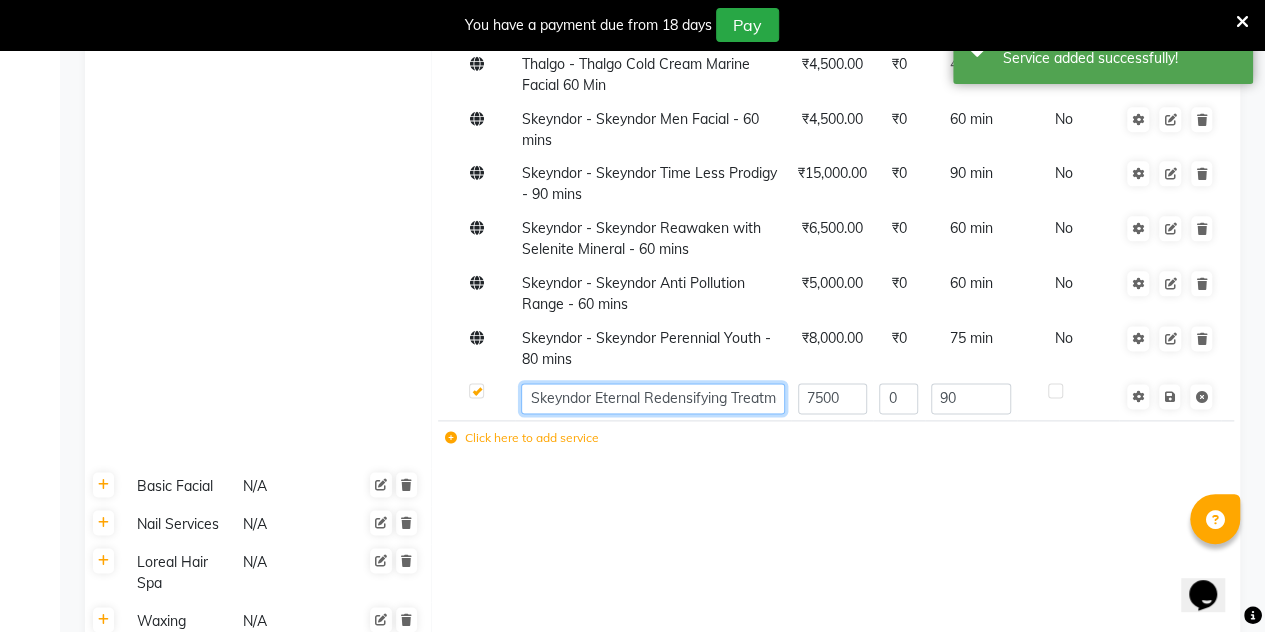 click on "Skeyndor Eternal Redensifying Treatment" 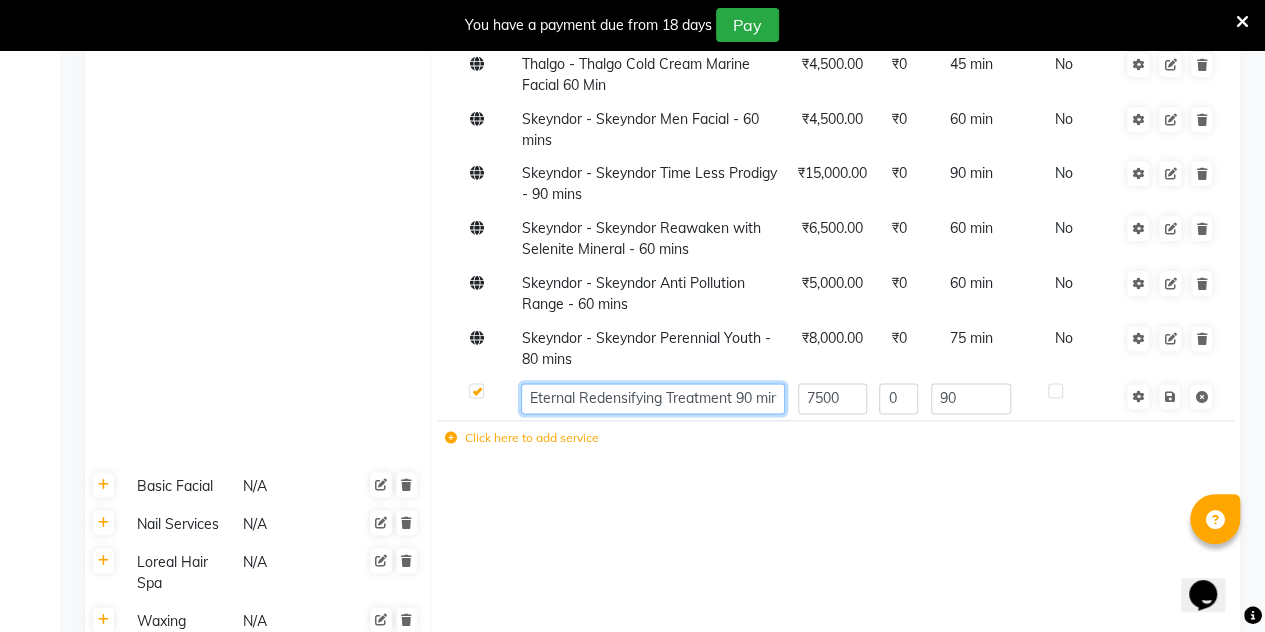 scroll, scrollTop: 0, scrollLeft: 73, axis: horizontal 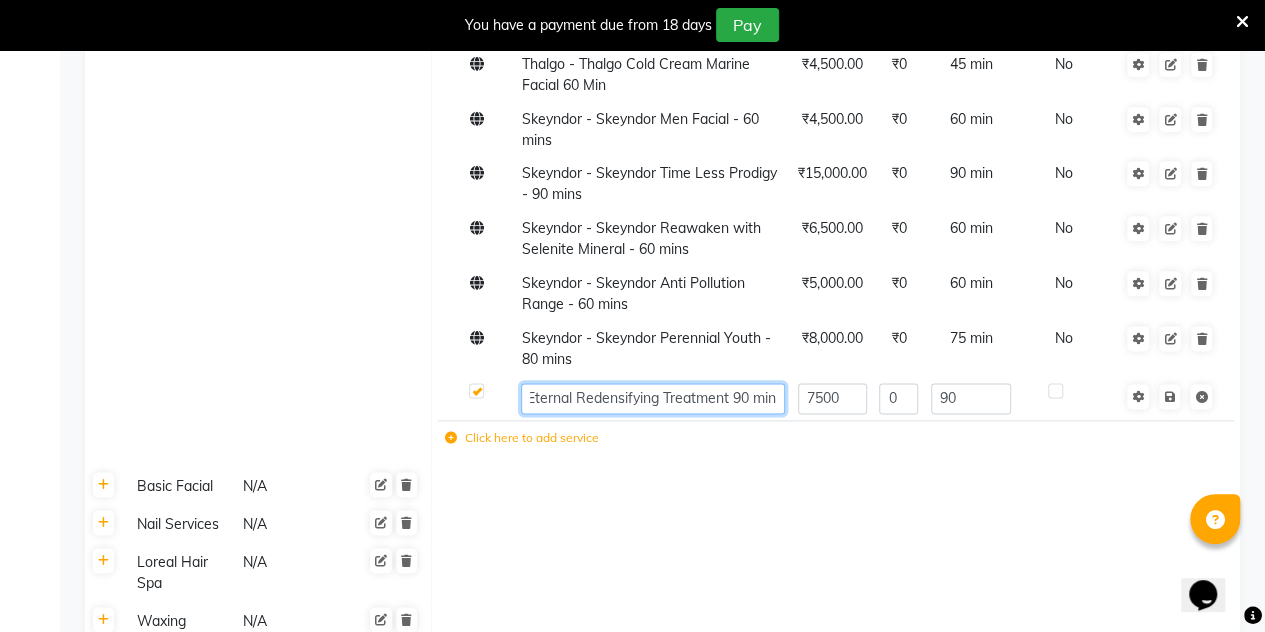 type on "Skeyndor Eternal Redensifying Treatment 90 mins" 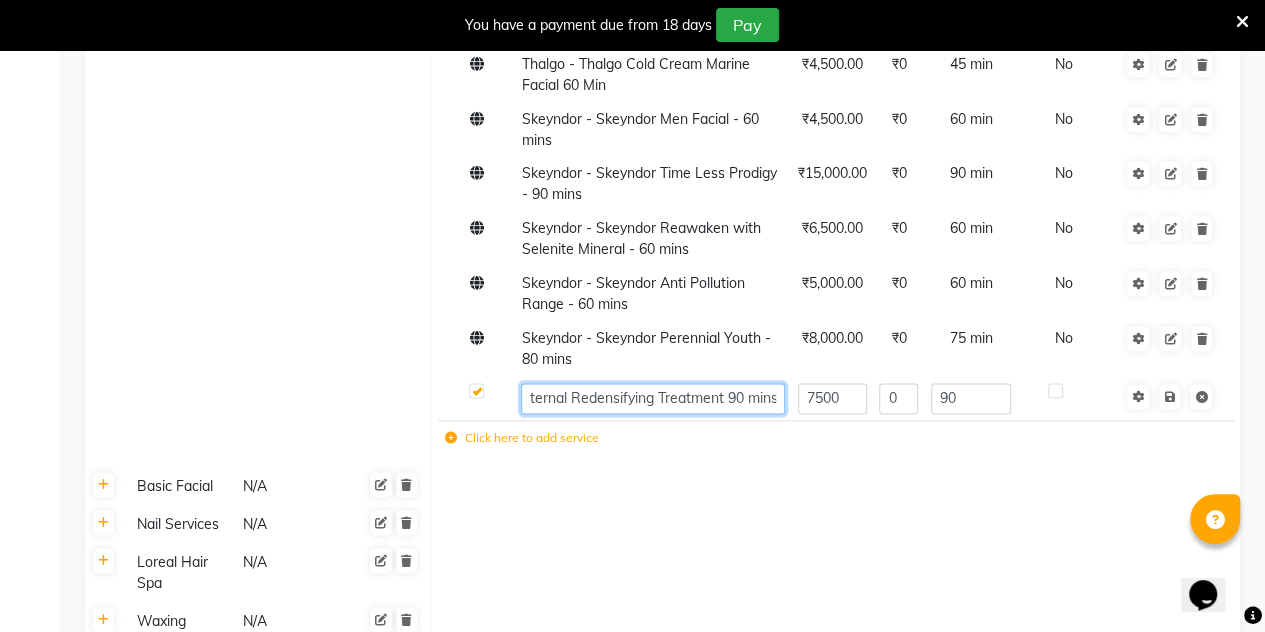 scroll, scrollTop: 0, scrollLeft: 80, axis: horizontal 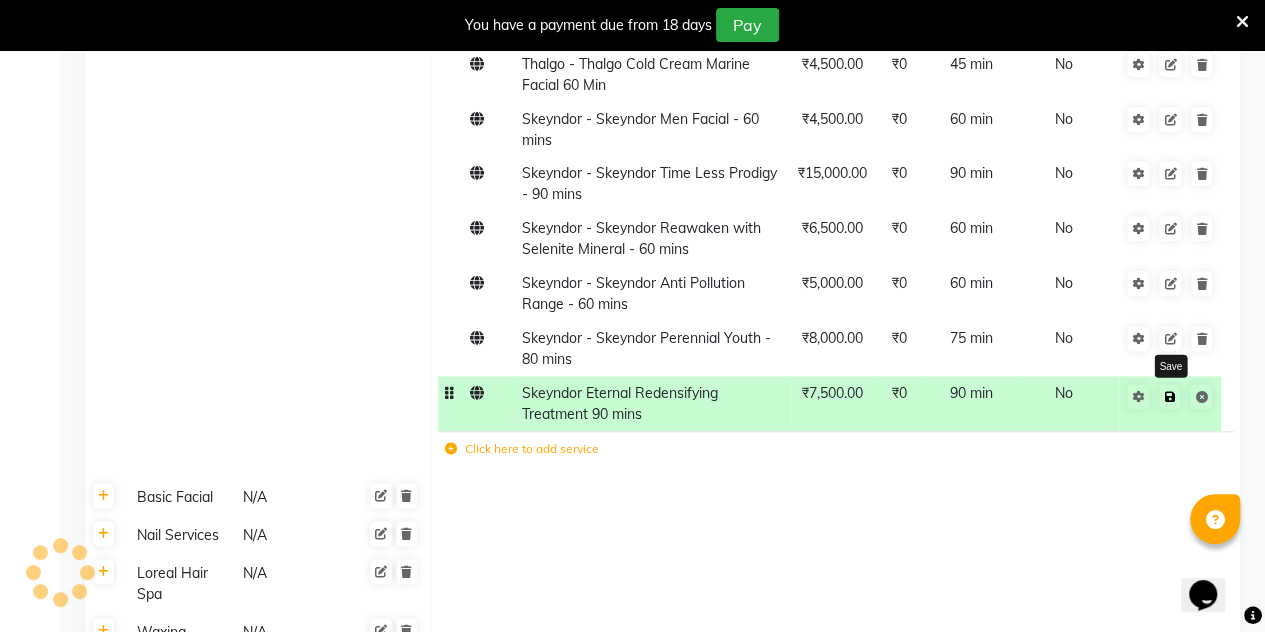 click 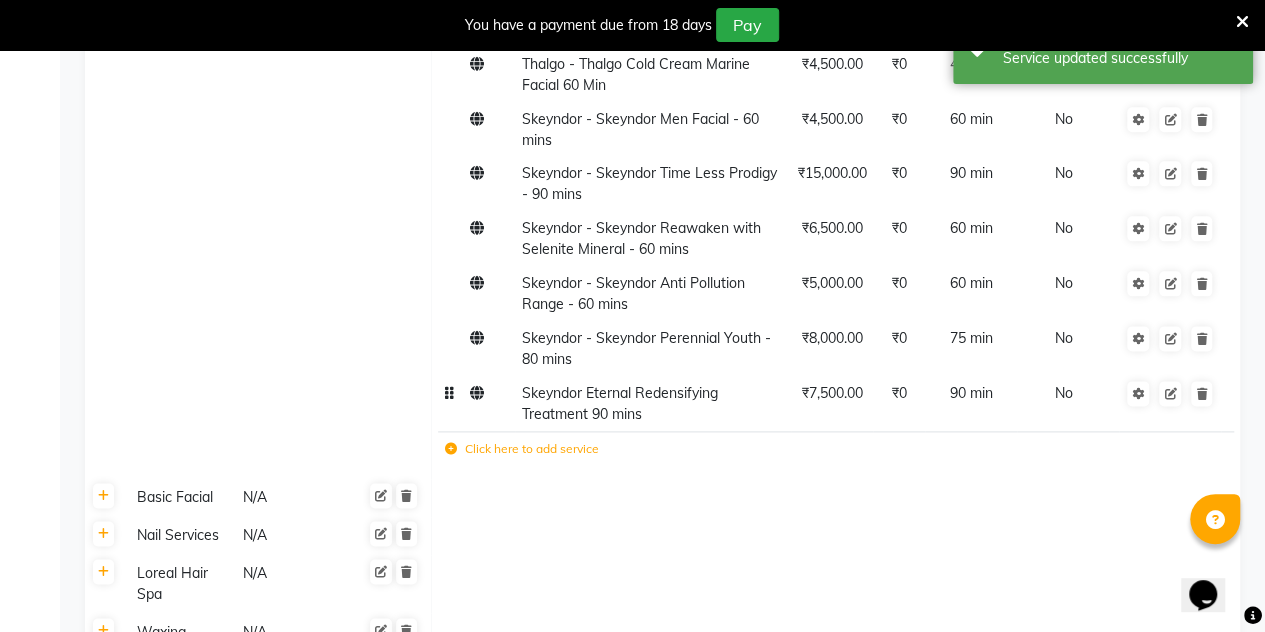 click on "Click here to add service" 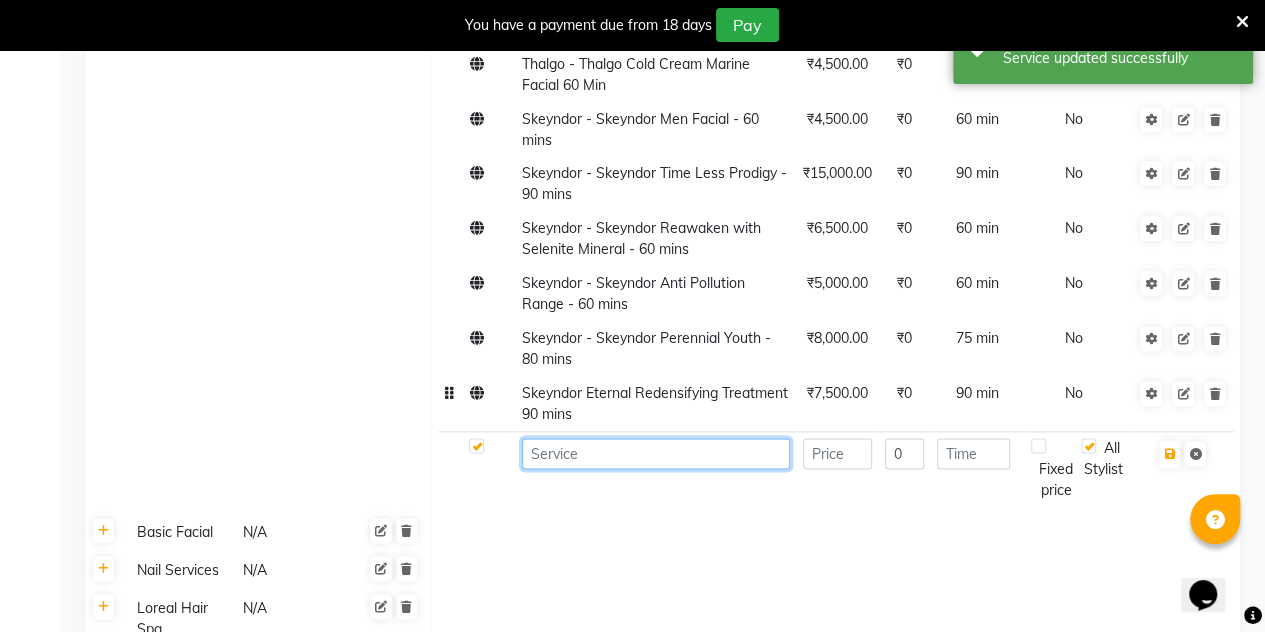 click 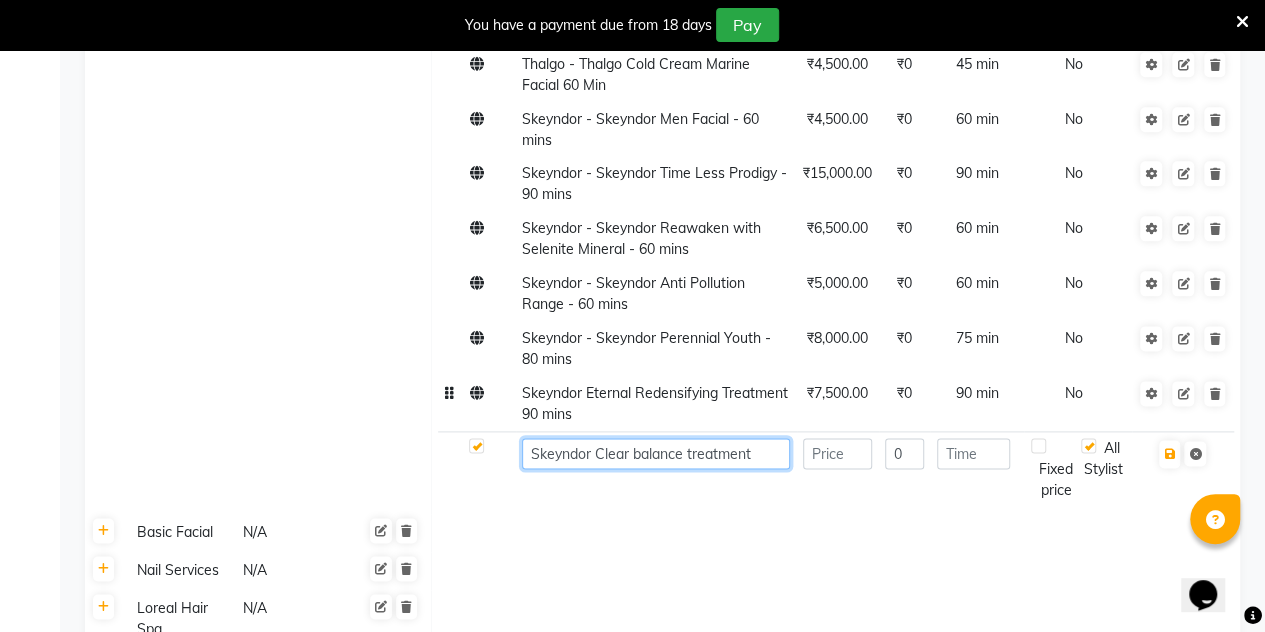 type on "Skeyndor Clear balance treatment" 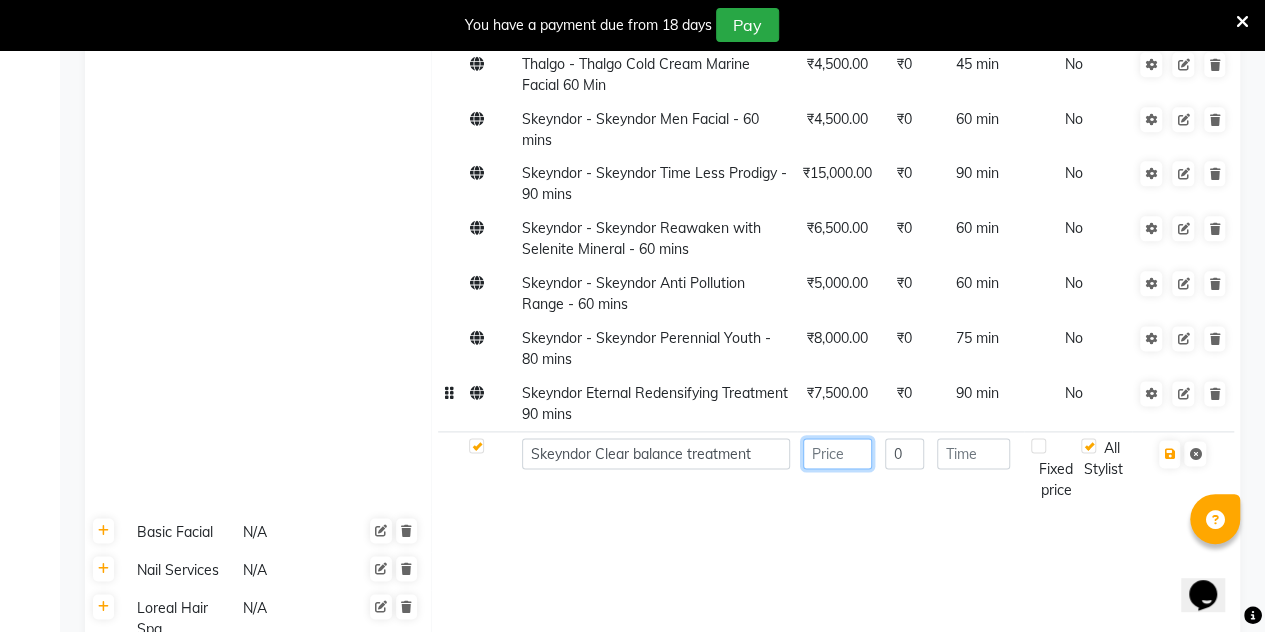 click 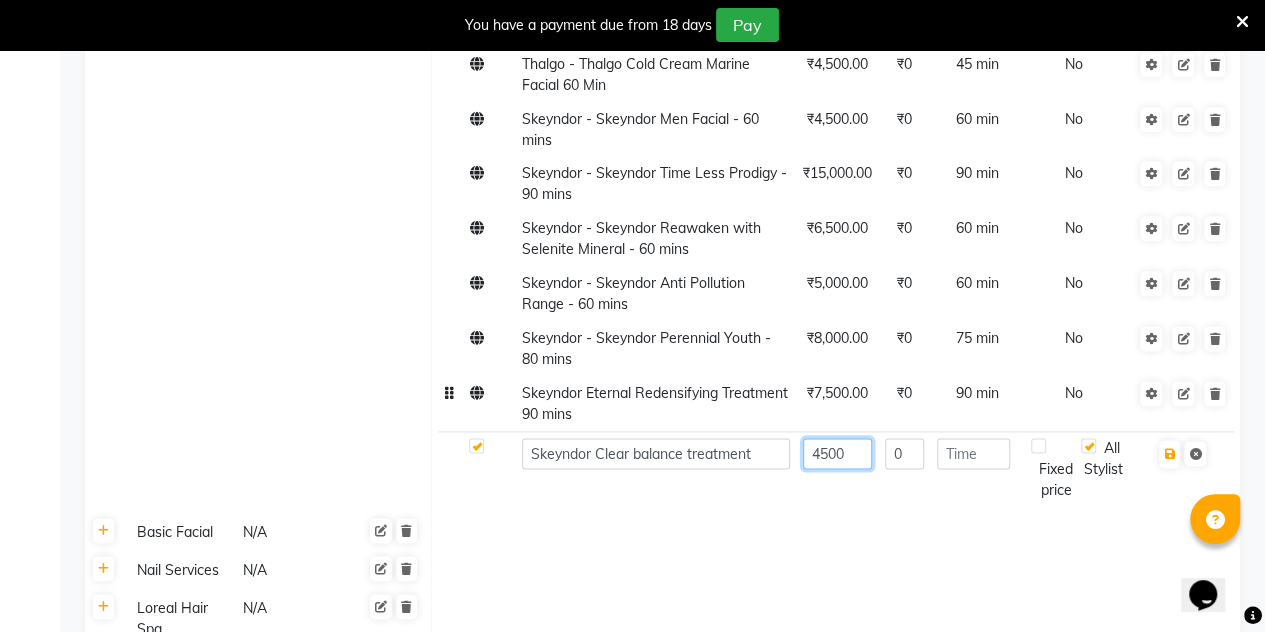 type on "4500" 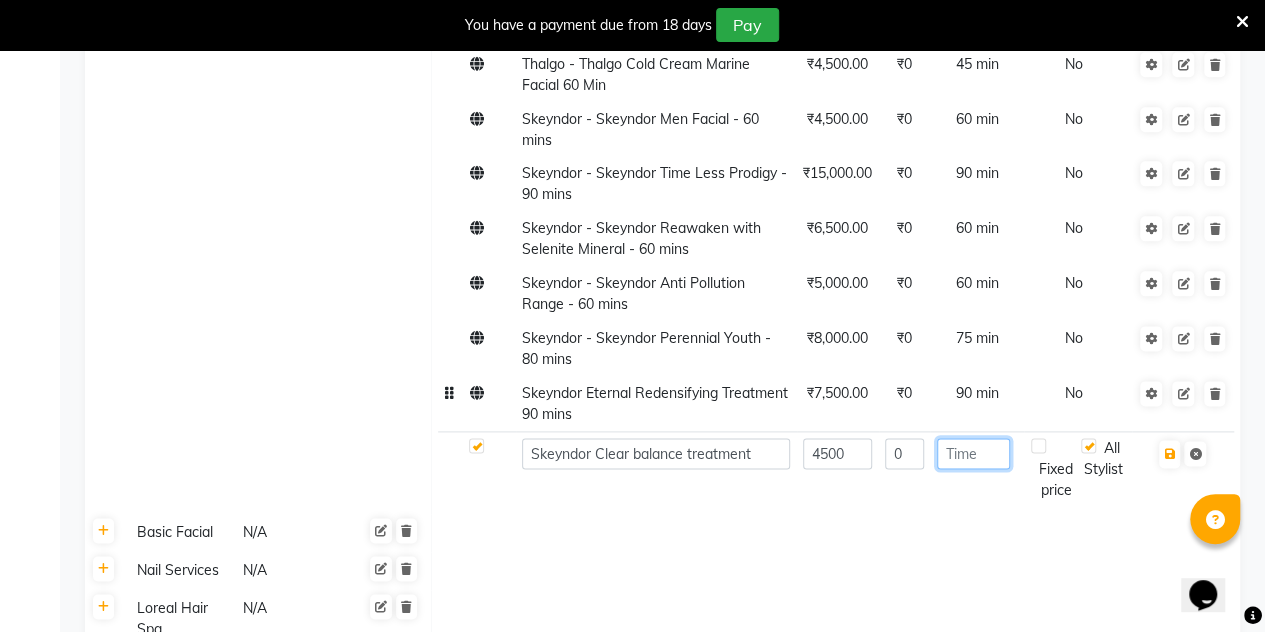 click 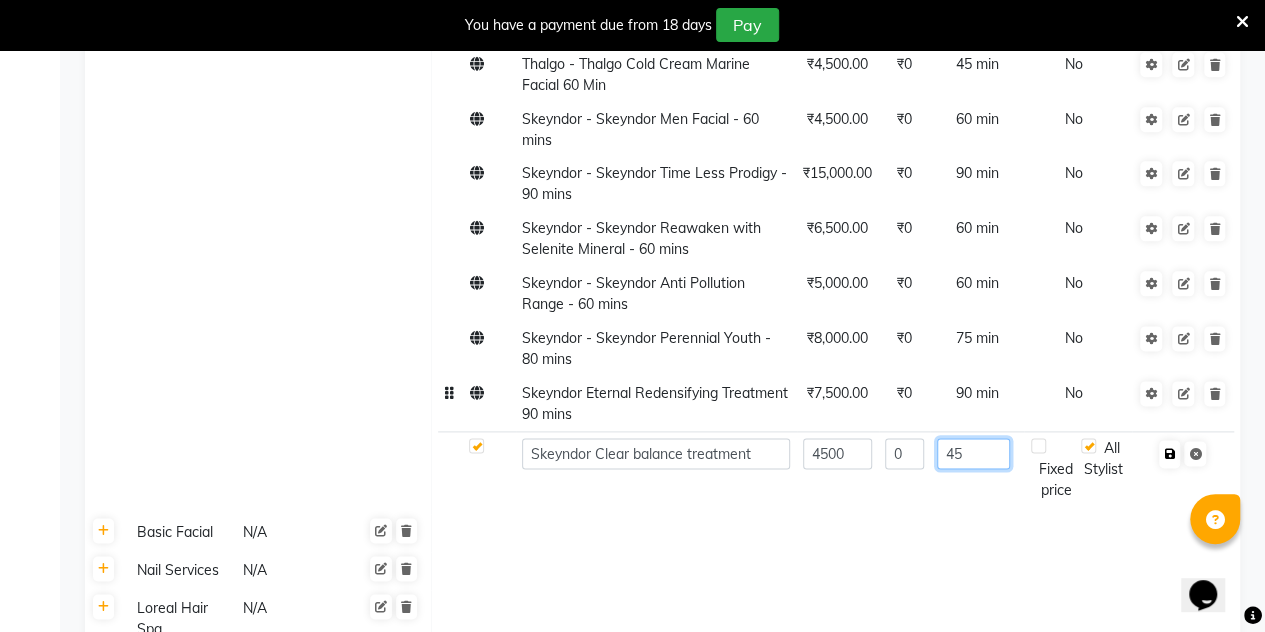 type on "45" 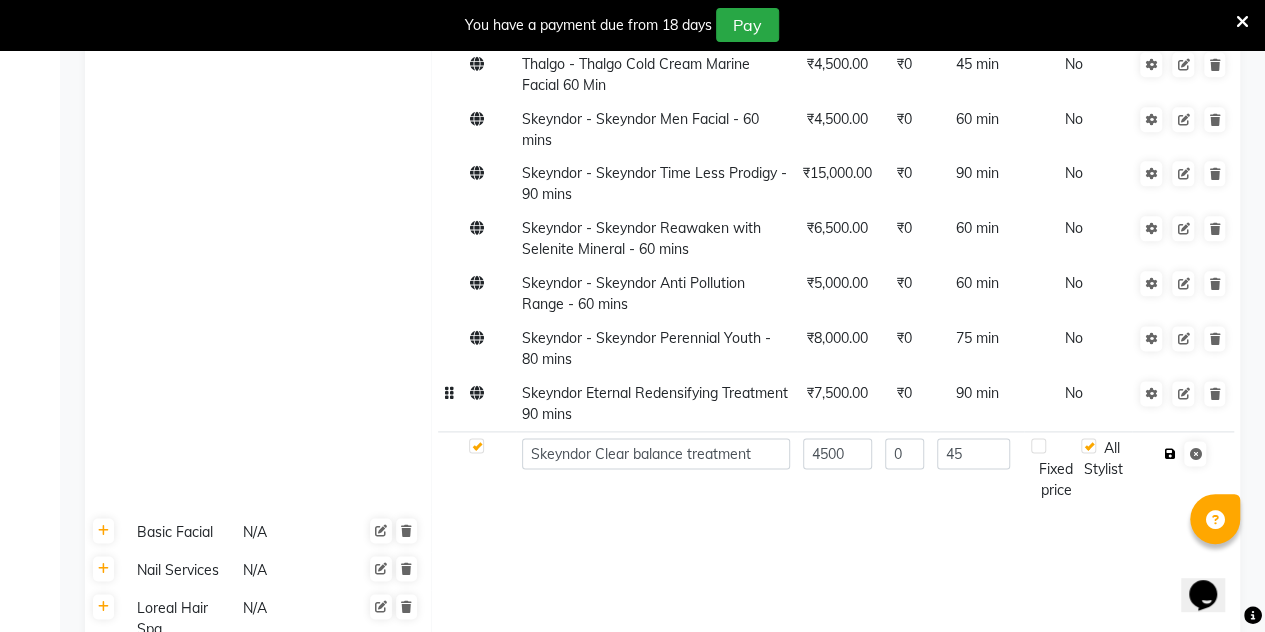 click at bounding box center (1169, 454) 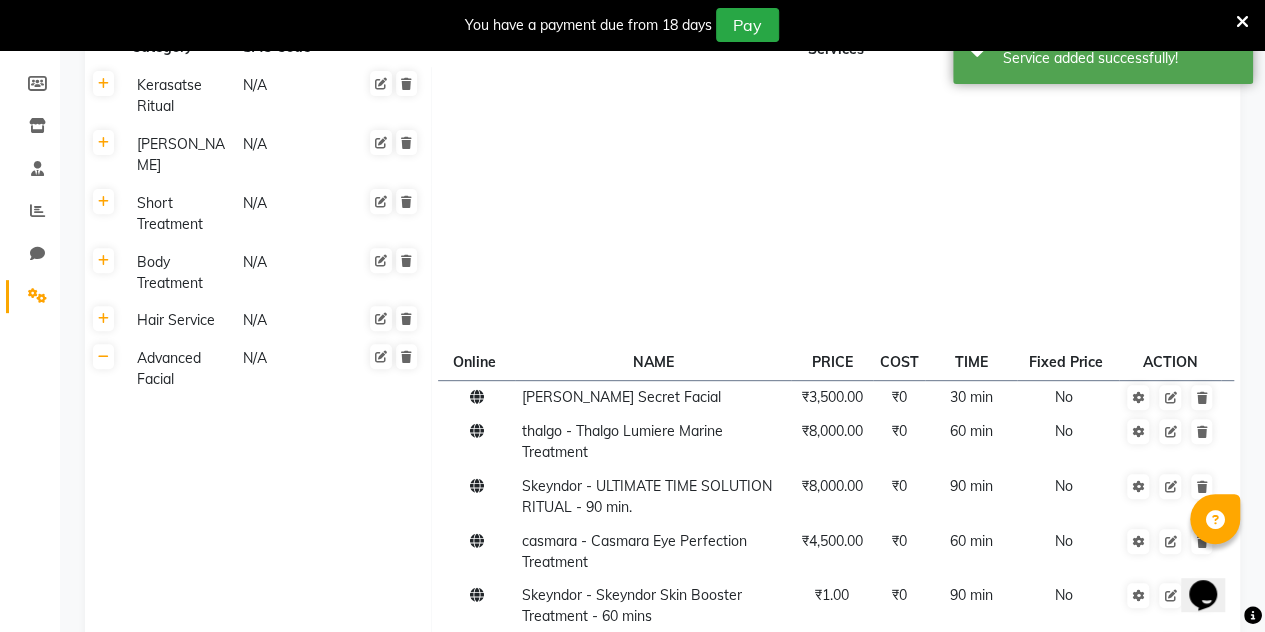 scroll, scrollTop: 358, scrollLeft: 0, axis: vertical 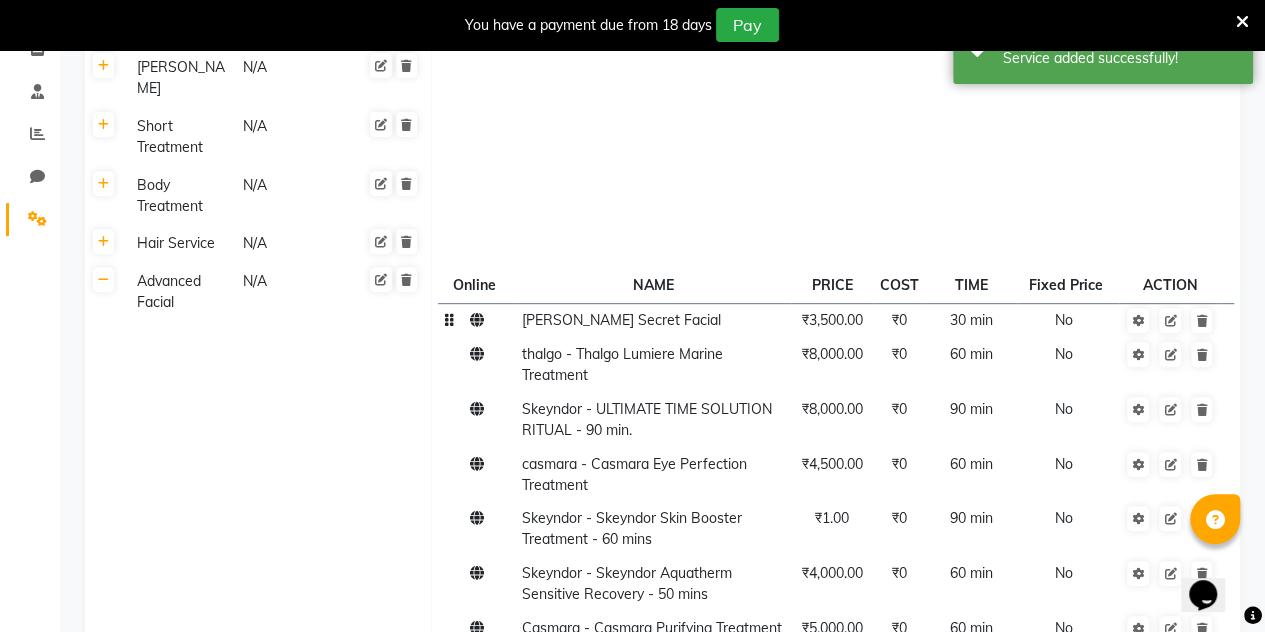 click 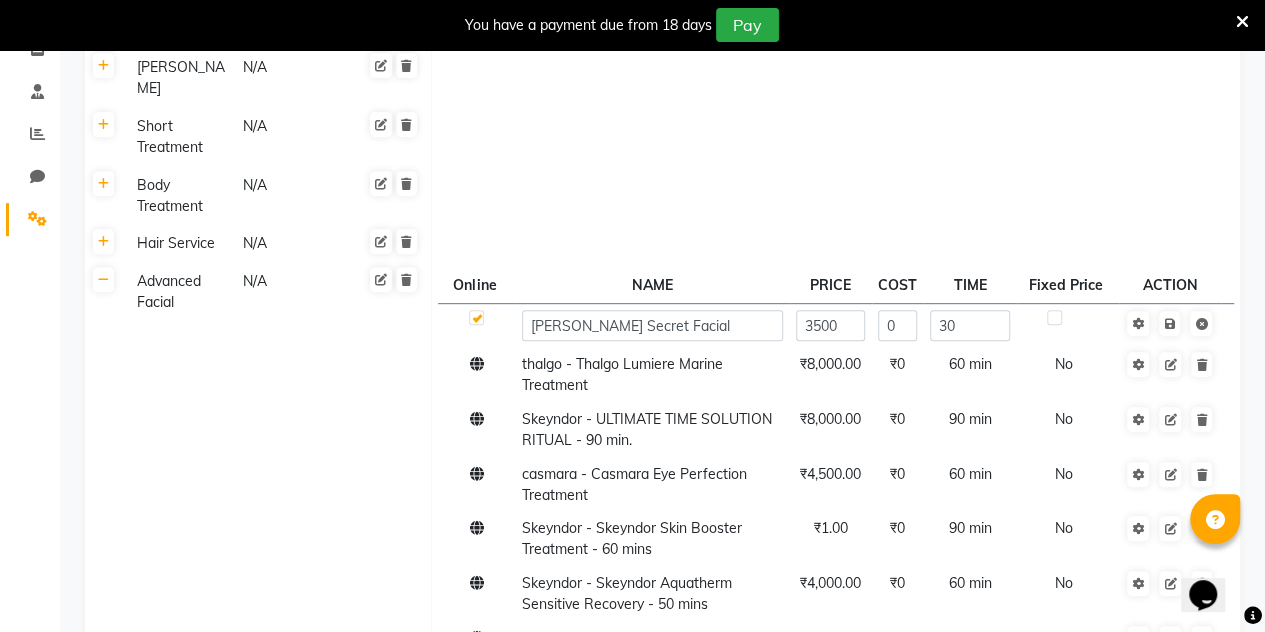 click 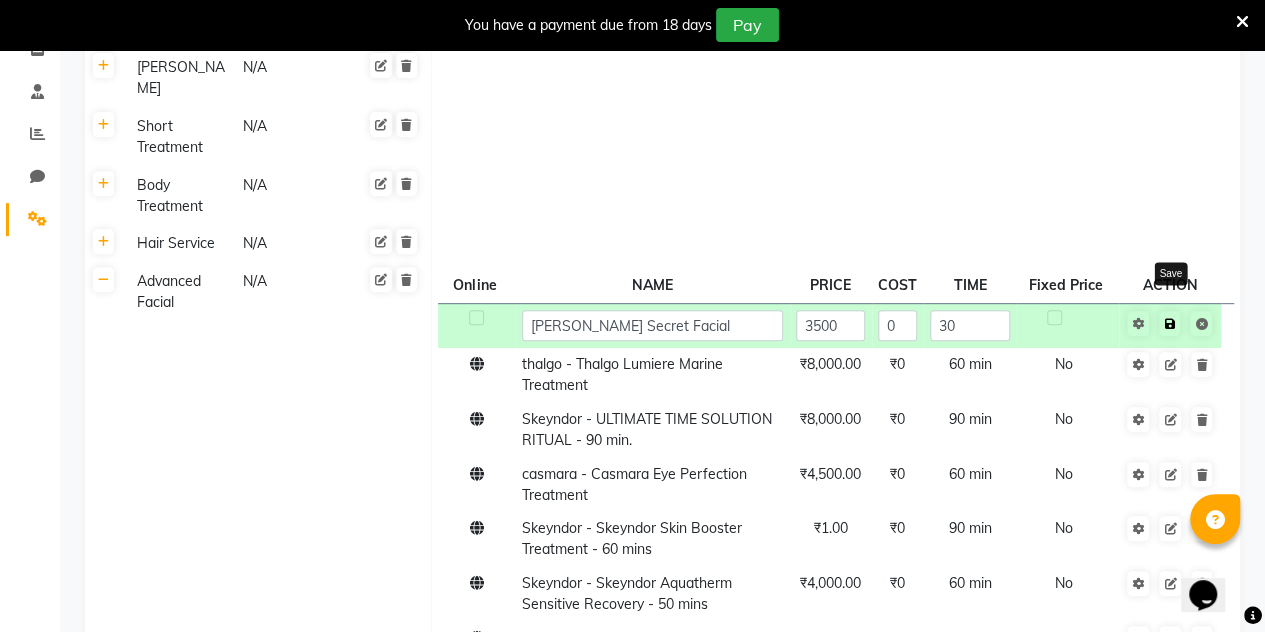 click 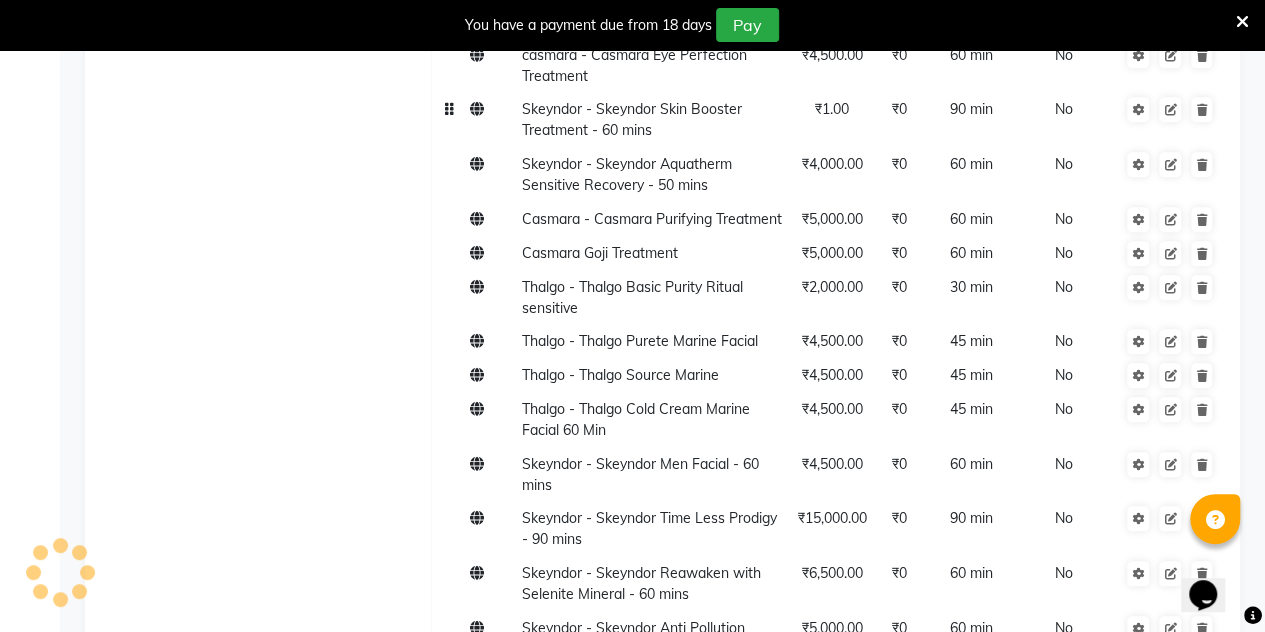 scroll, scrollTop: 692, scrollLeft: 0, axis: vertical 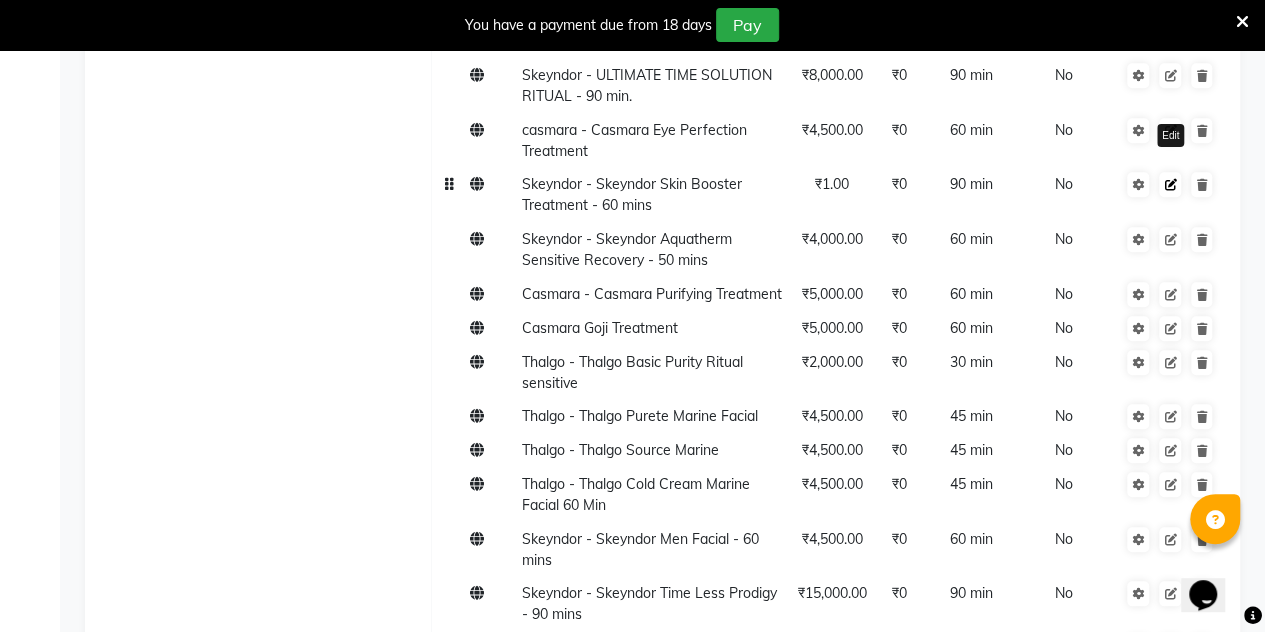click 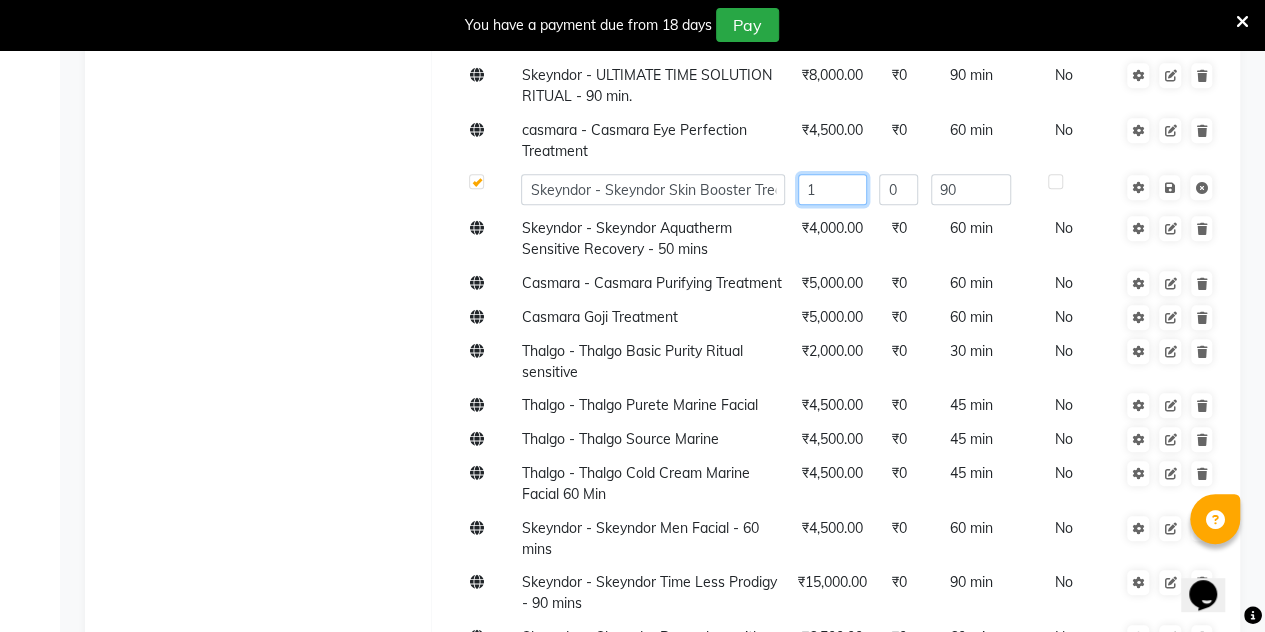 click on "1" 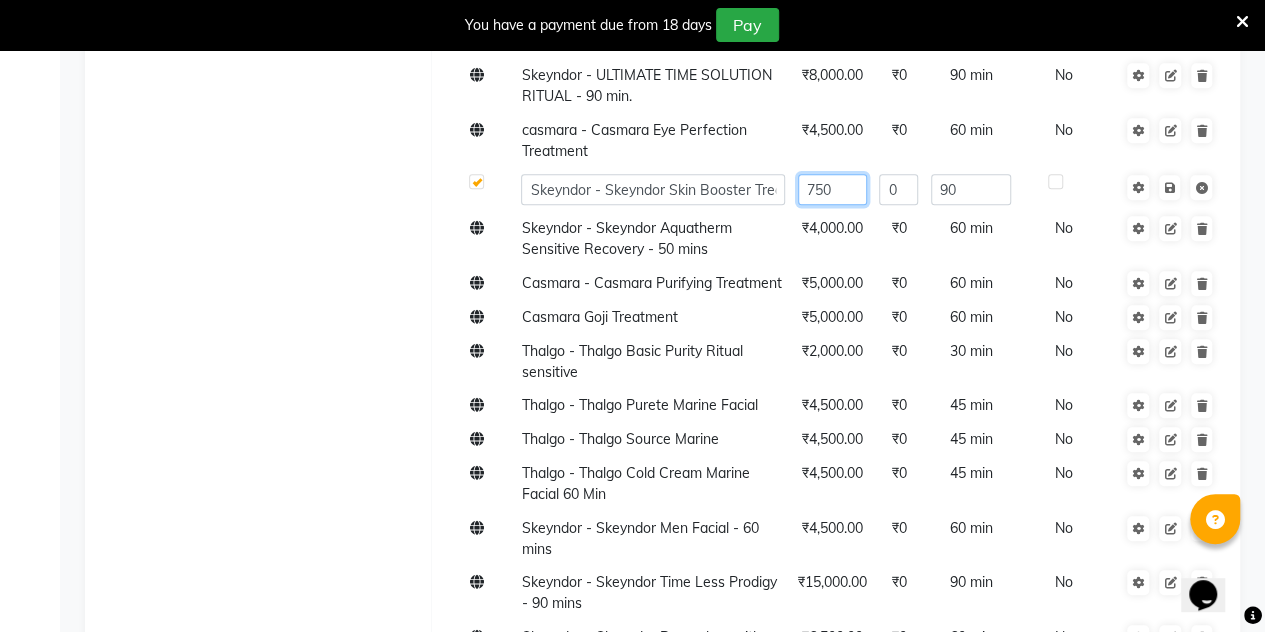 type on "7500" 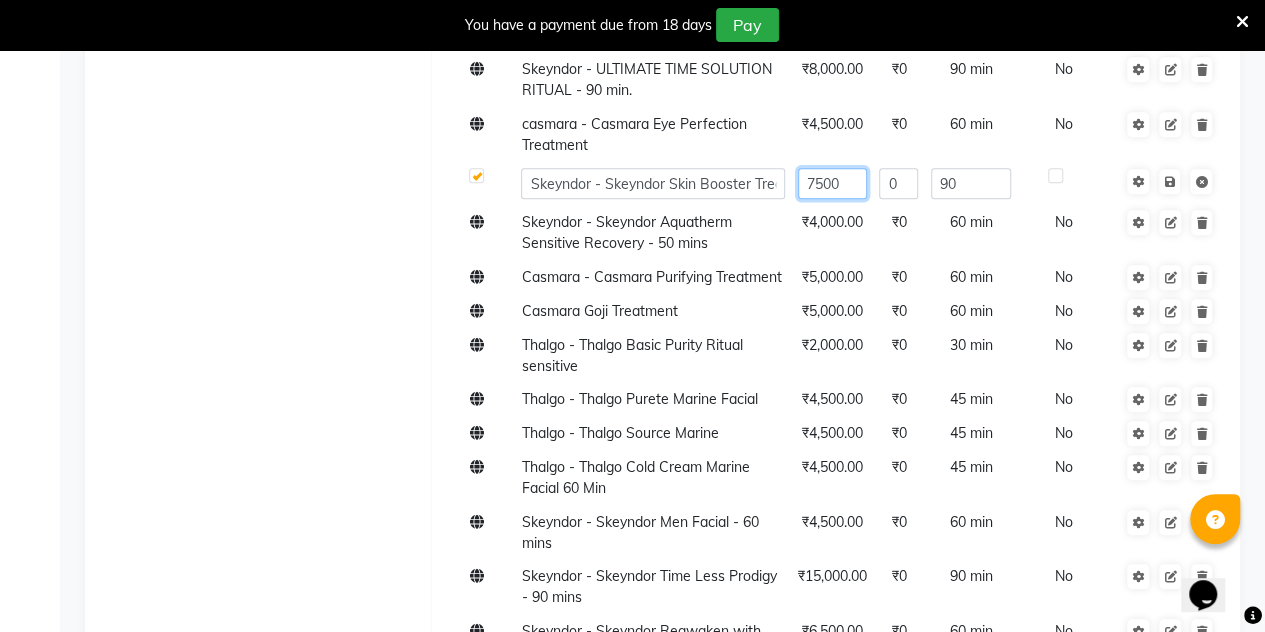 scroll, scrollTop: 696, scrollLeft: 0, axis: vertical 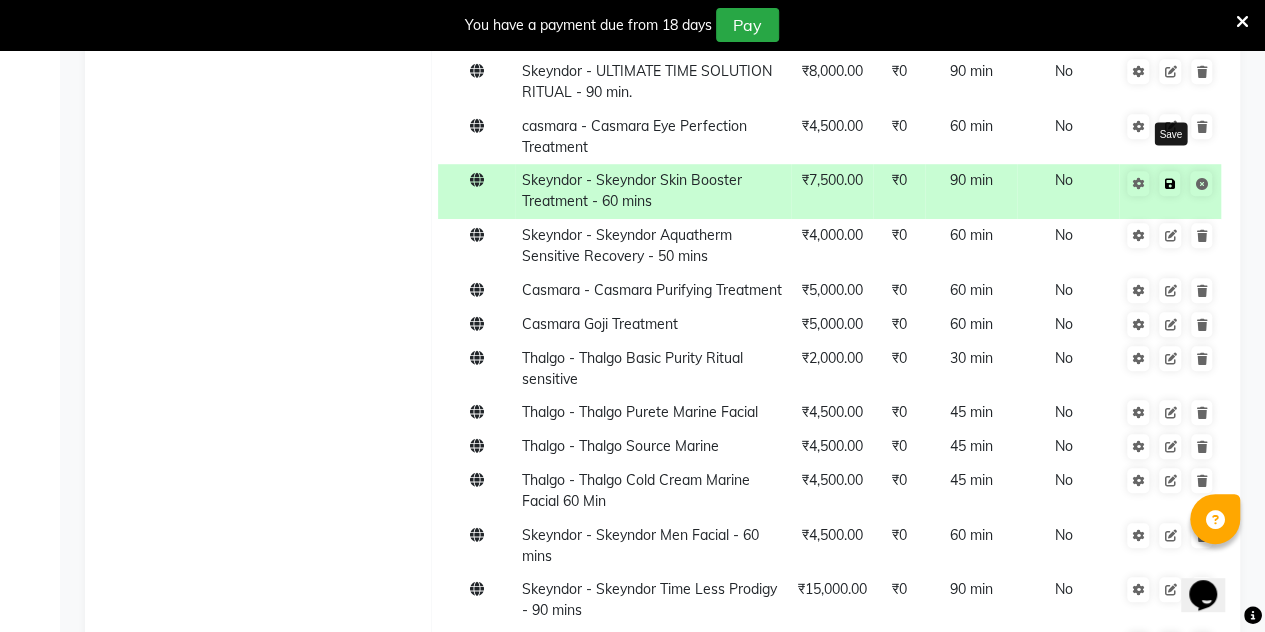 click 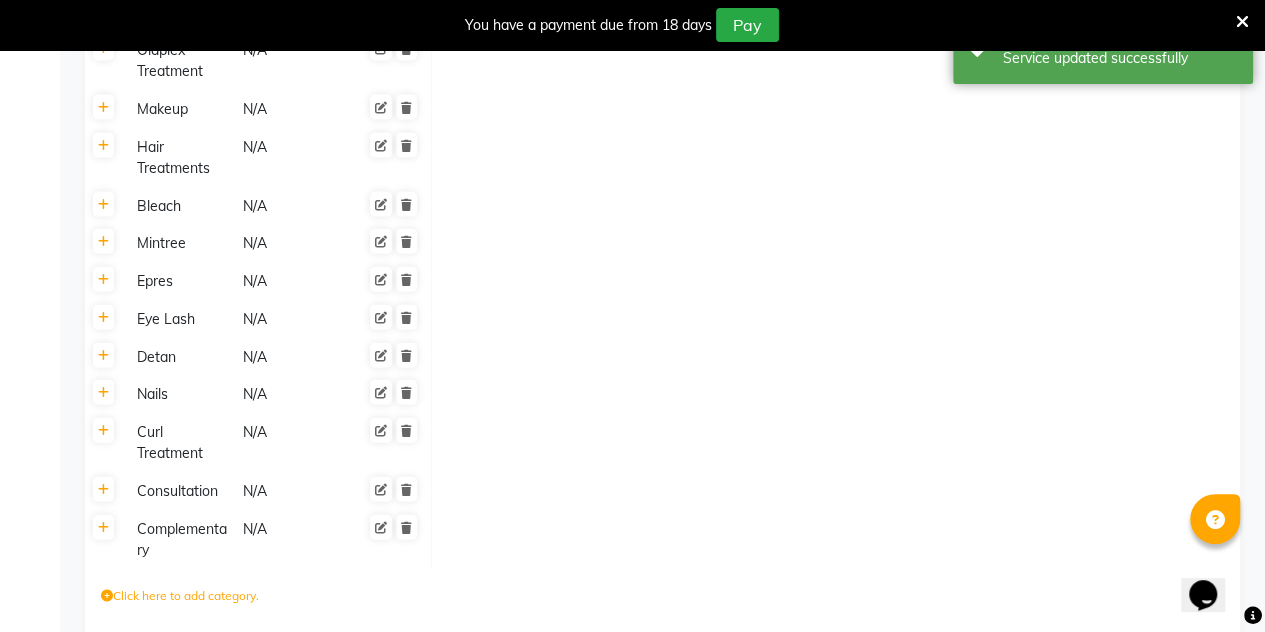 scroll, scrollTop: 2231, scrollLeft: 0, axis: vertical 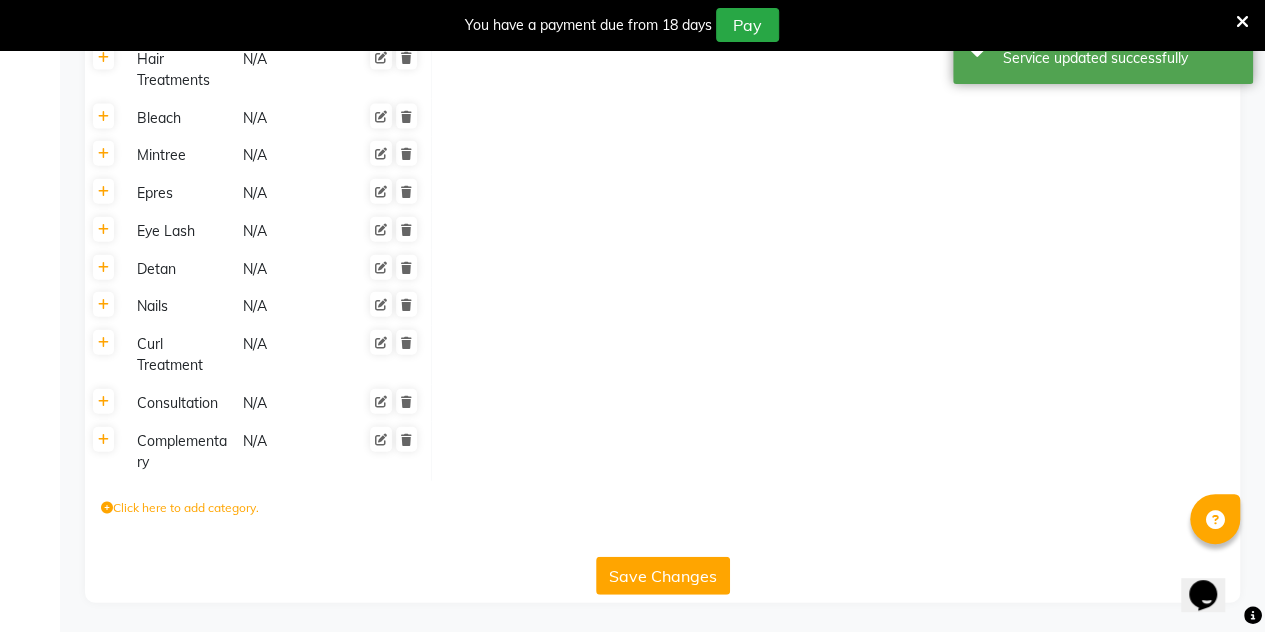 click on "Save Changes" 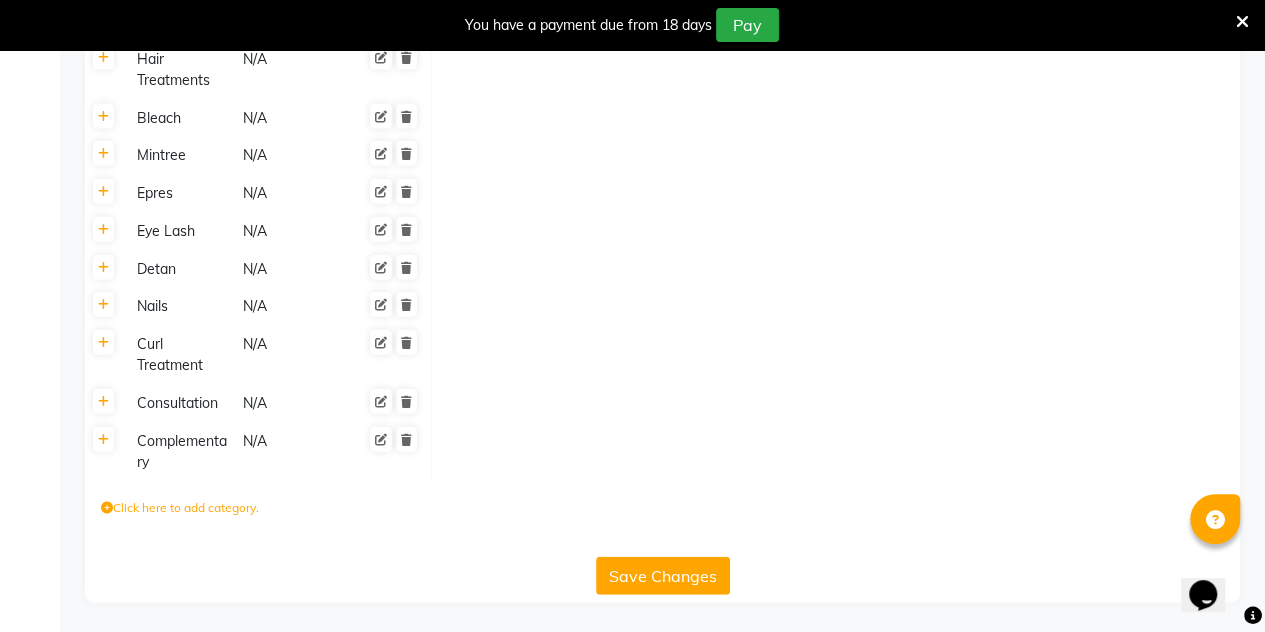 click at bounding box center [1242, 22] 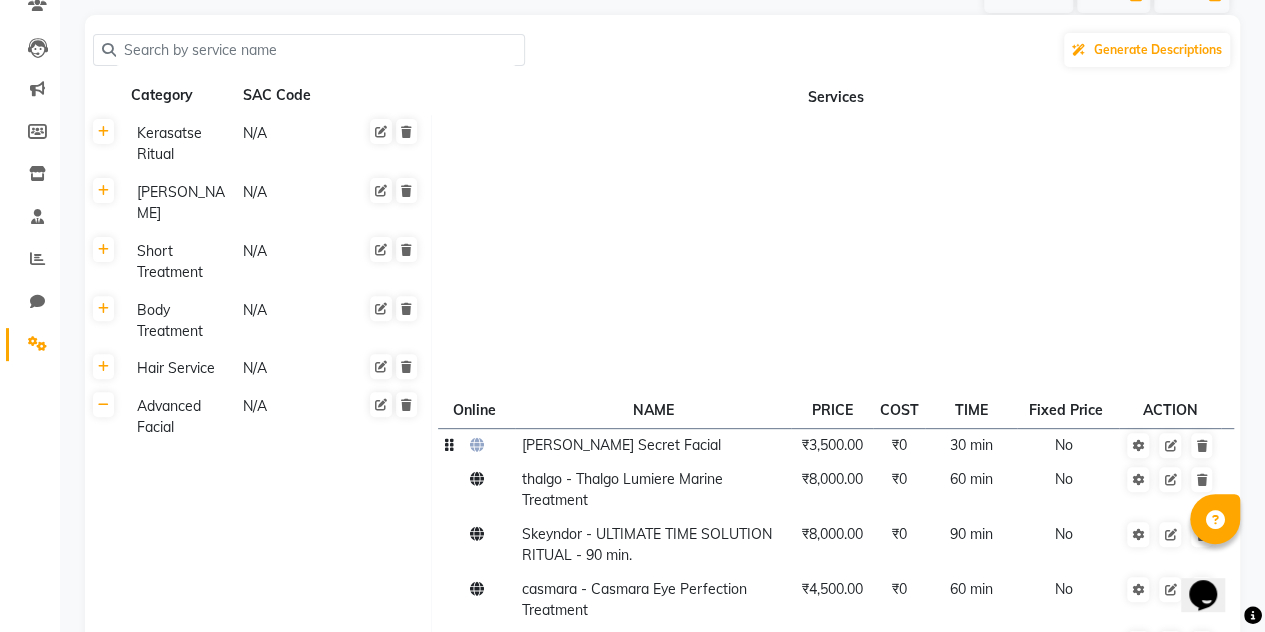 scroll, scrollTop: 0, scrollLeft: 0, axis: both 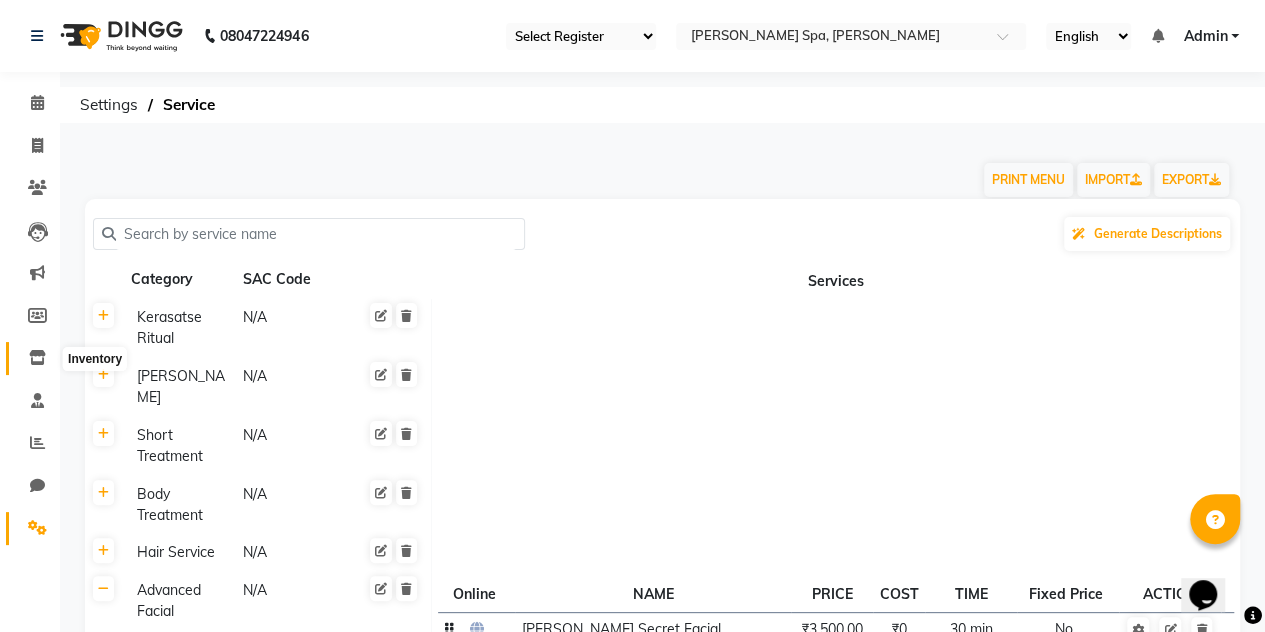 click 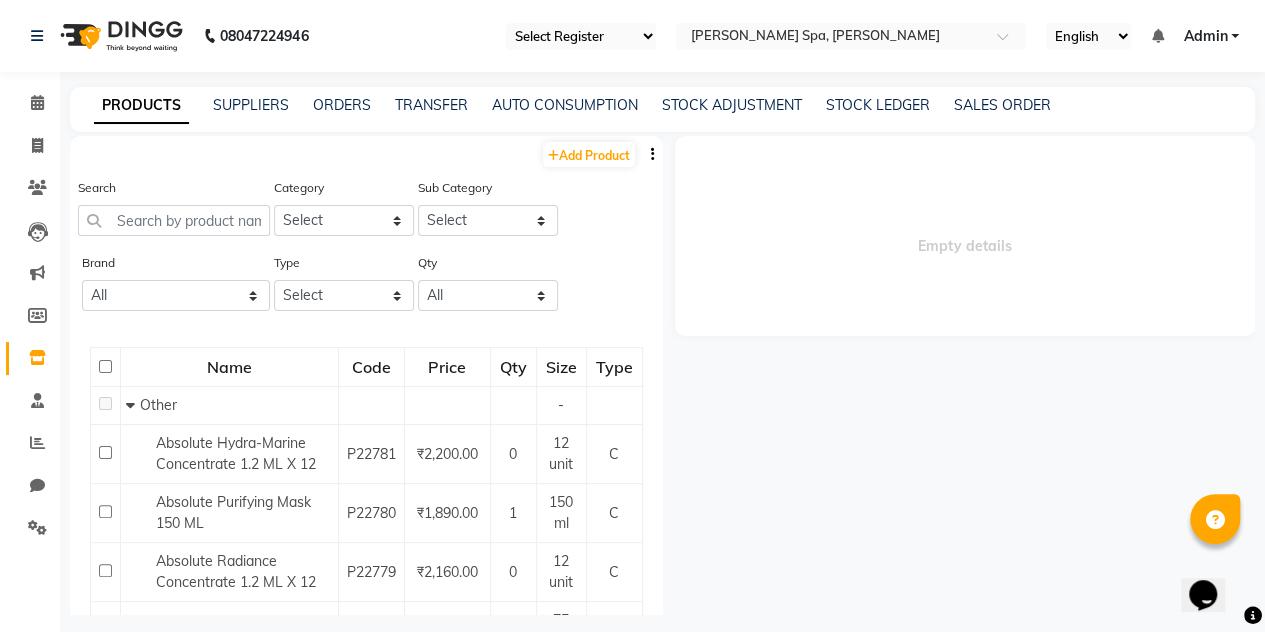 click 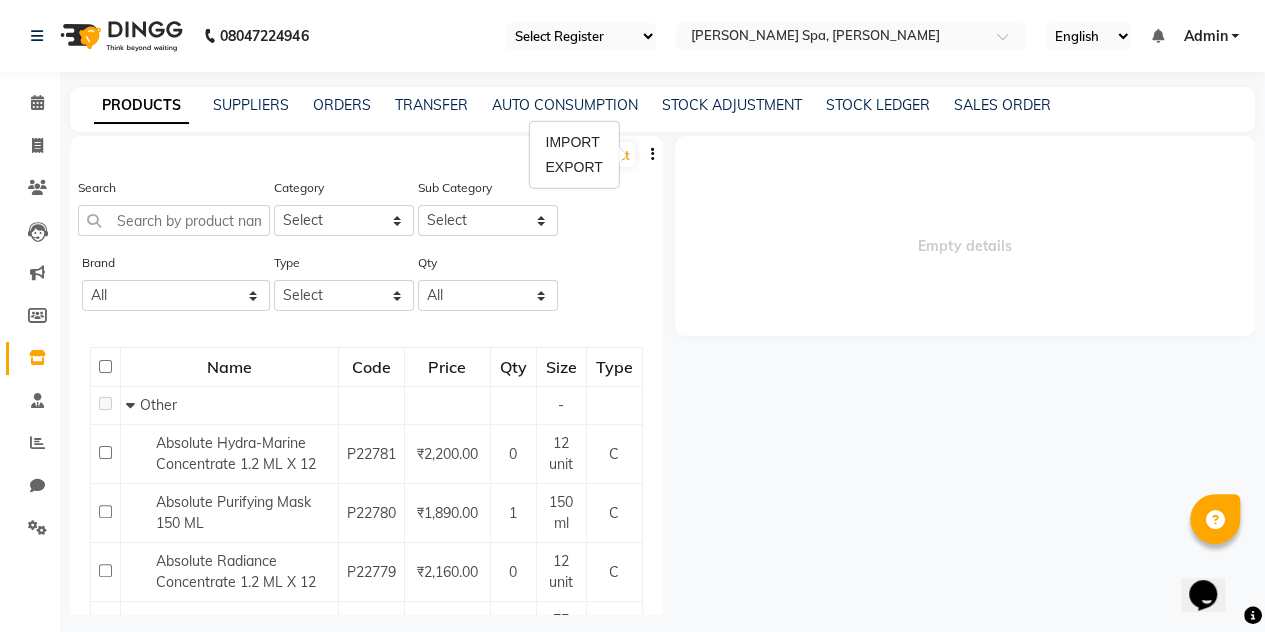 click on "Search Category Select Hair Skin Makeup Personal Care Appliances [PERSON_NAME] Waxing Disposable Threading Hands and Feet Beauty Planet [MEDICAL_DATA] Cadiveu Casmara Cheryls Loreal Olaplex Loreal retail Loreal Technical Skeyndor Technical Skeyndor Retail Depilive wax Lycon Elim 18.21MANMADE AVL BCL COPACABANA BREATHE AROMATHERAPY Brillare Old Brillare Retail Calecim Bleach Hairotic Thalgo Epres [MEDICAL_DATA] old Casmara MK NANOPLASTIA Miscellaneous Vedic Valley Kerastase Retail Kerastase Technical Redken - Retail Redken - Technical Other Sub Category Select" 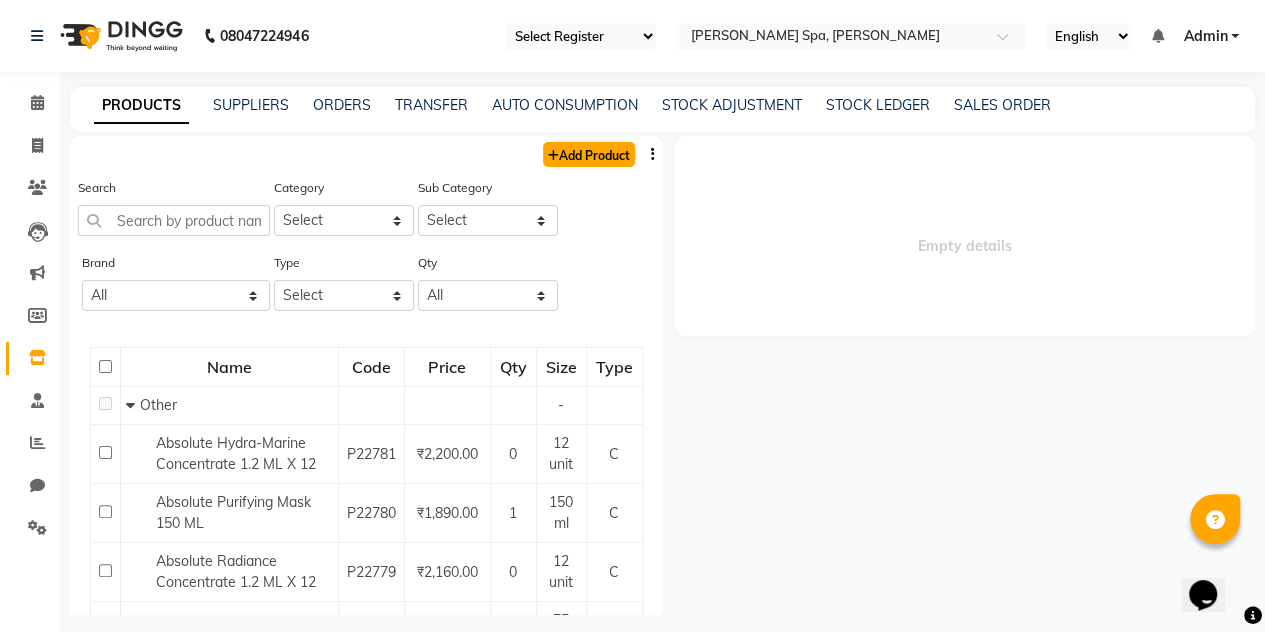 click on "Add Product" 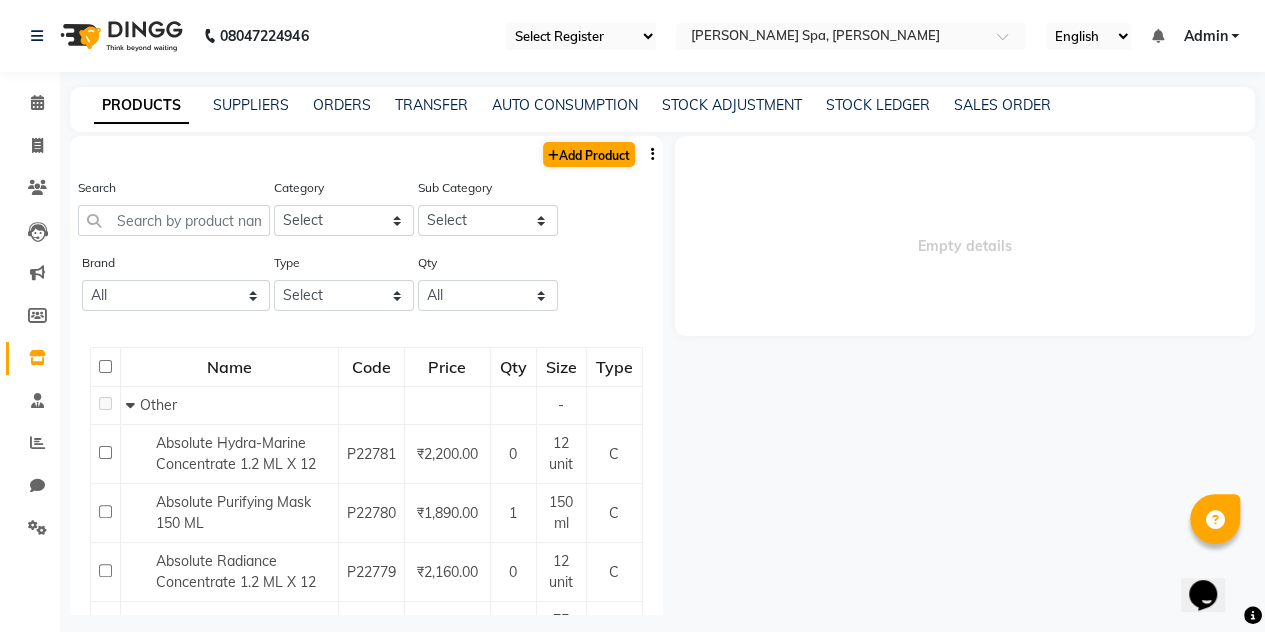 select on "true" 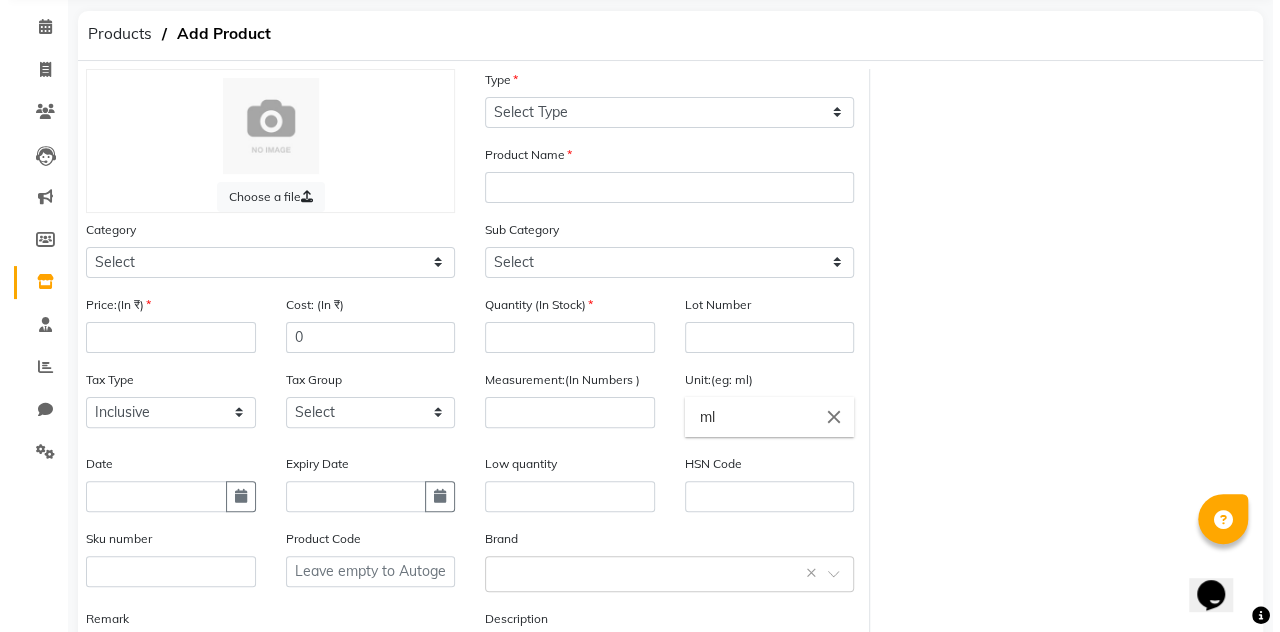 scroll, scrollTop: 0, scrollLeft: 0, axis: both 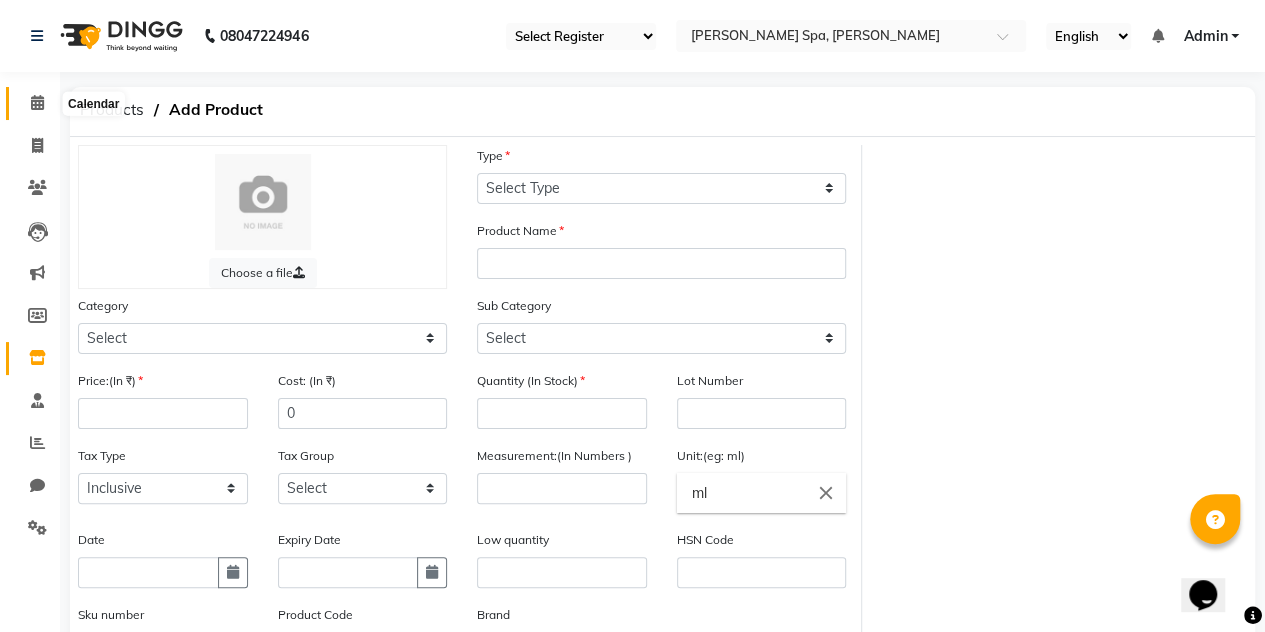 click 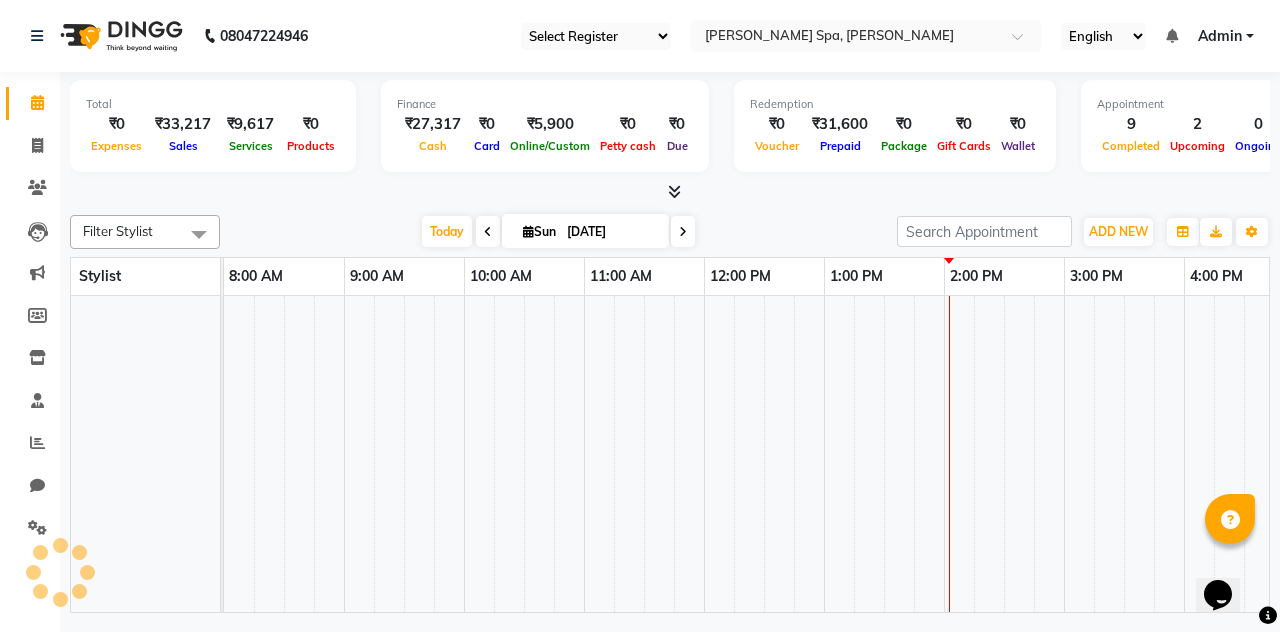 scroll, scrollTop: 0, scrollLeft: 0, axis: both 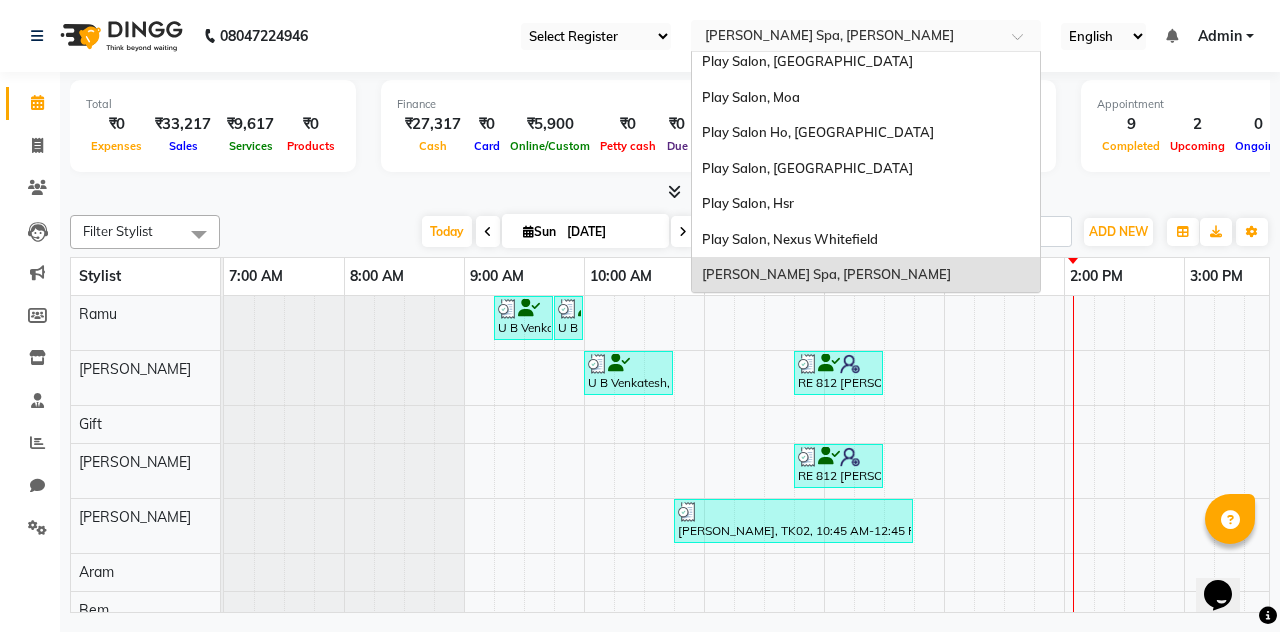 click at bounding box center [846, 35] 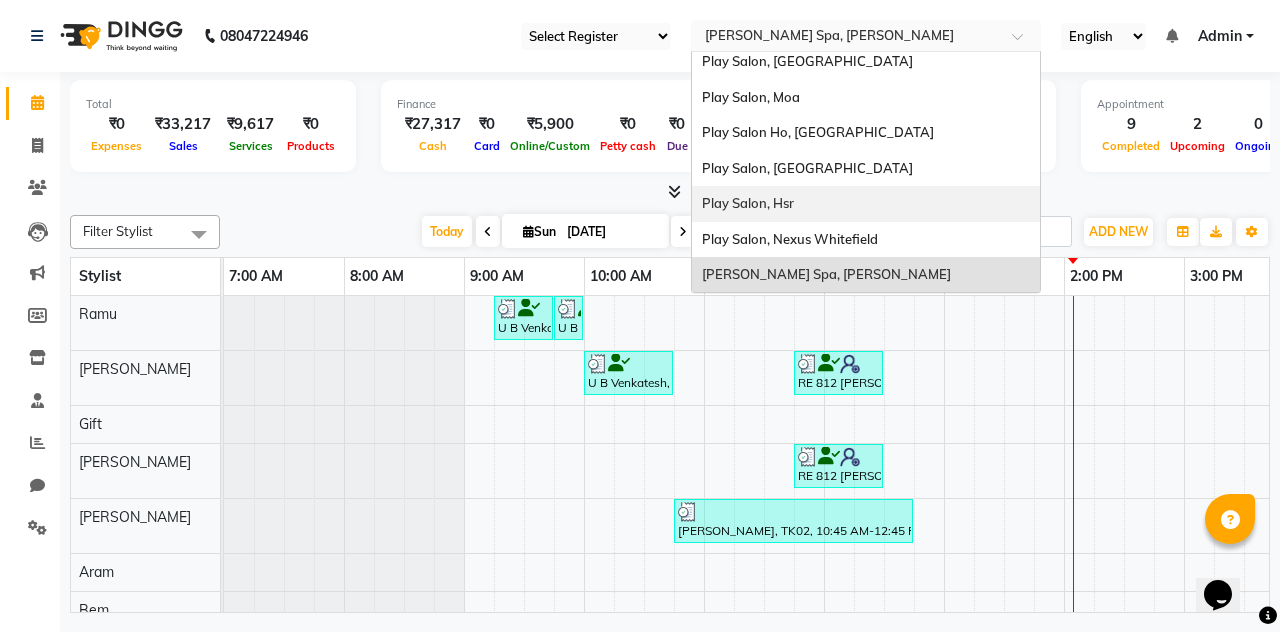 scroll, scrollTop: 0, scrollLeft: 0, axis: both 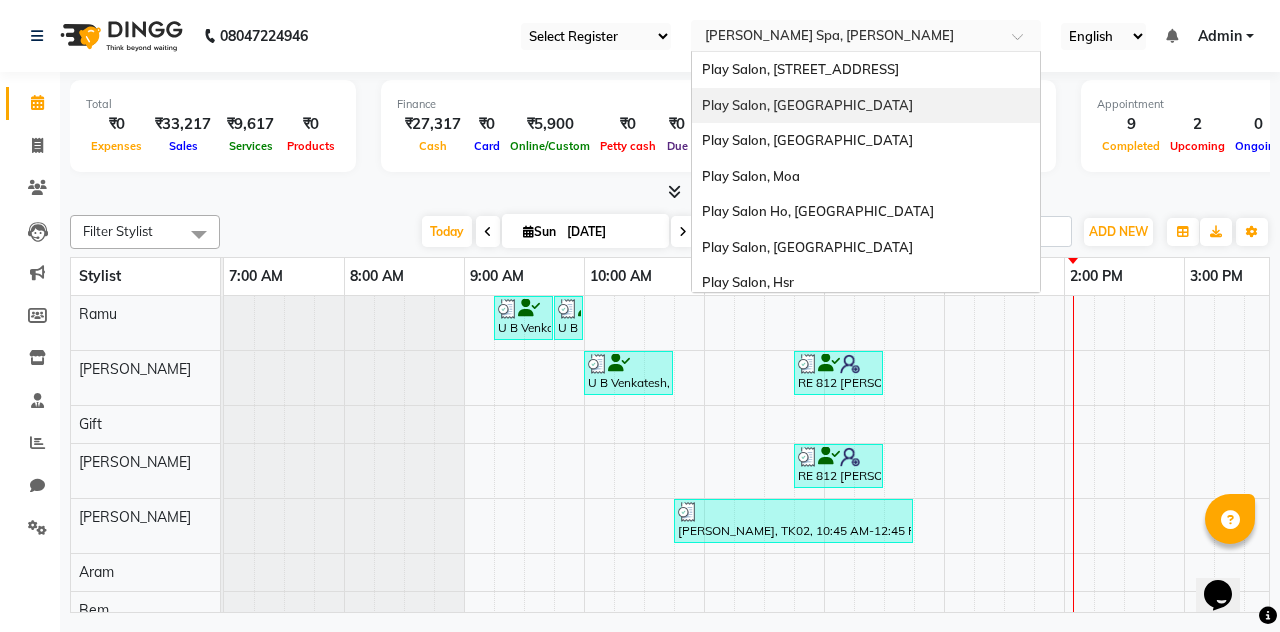 click on "Play Salon, [GEOGRAPHIC_DATA]" at bounding box center (866, 106) 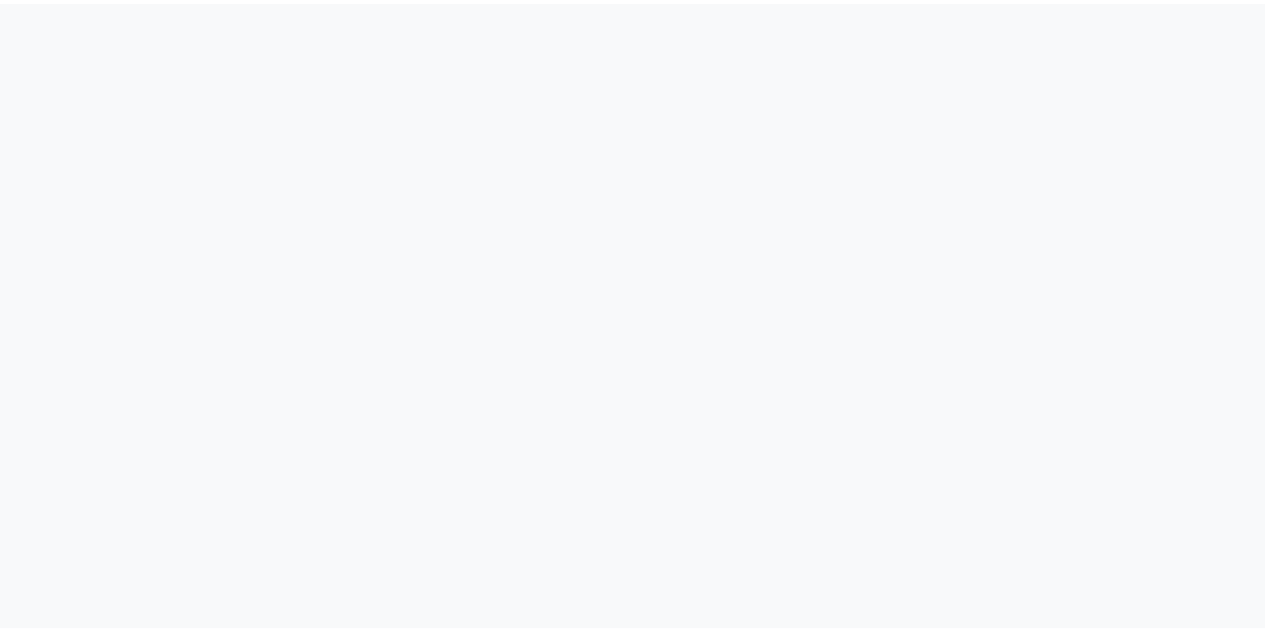 scroll, scrollTop: 0, scrollLeft: 0, axis: both 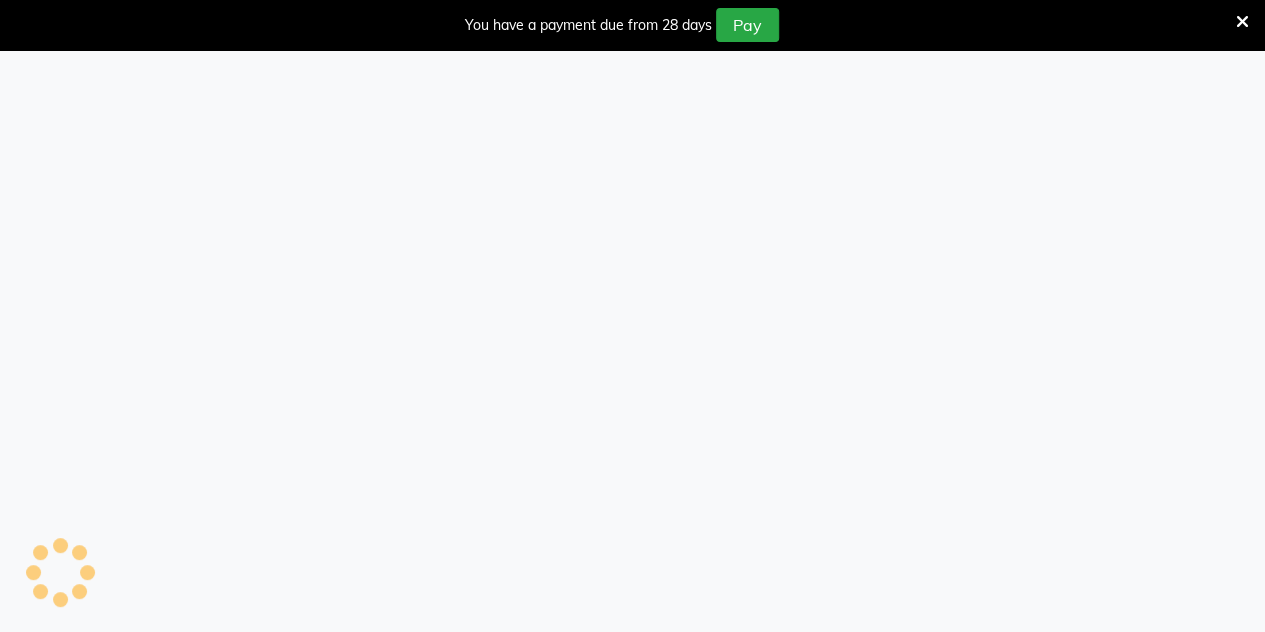 select on "89" 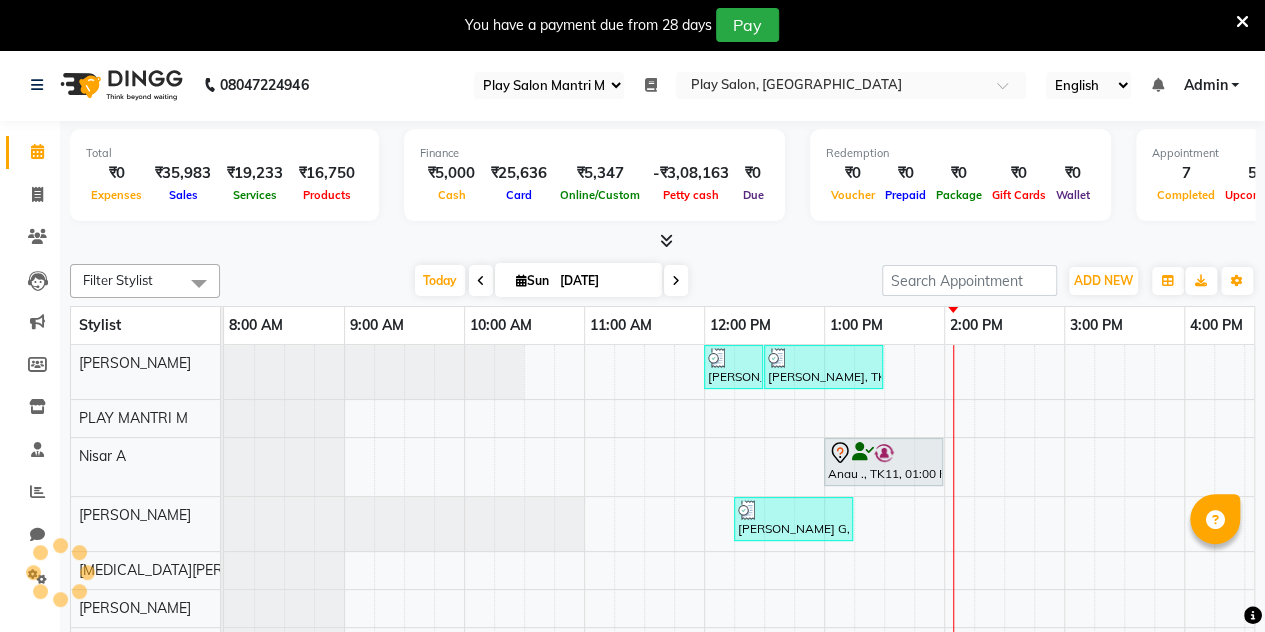 scroll, scrollTop: 0, scrollLeft: 0, axis: both 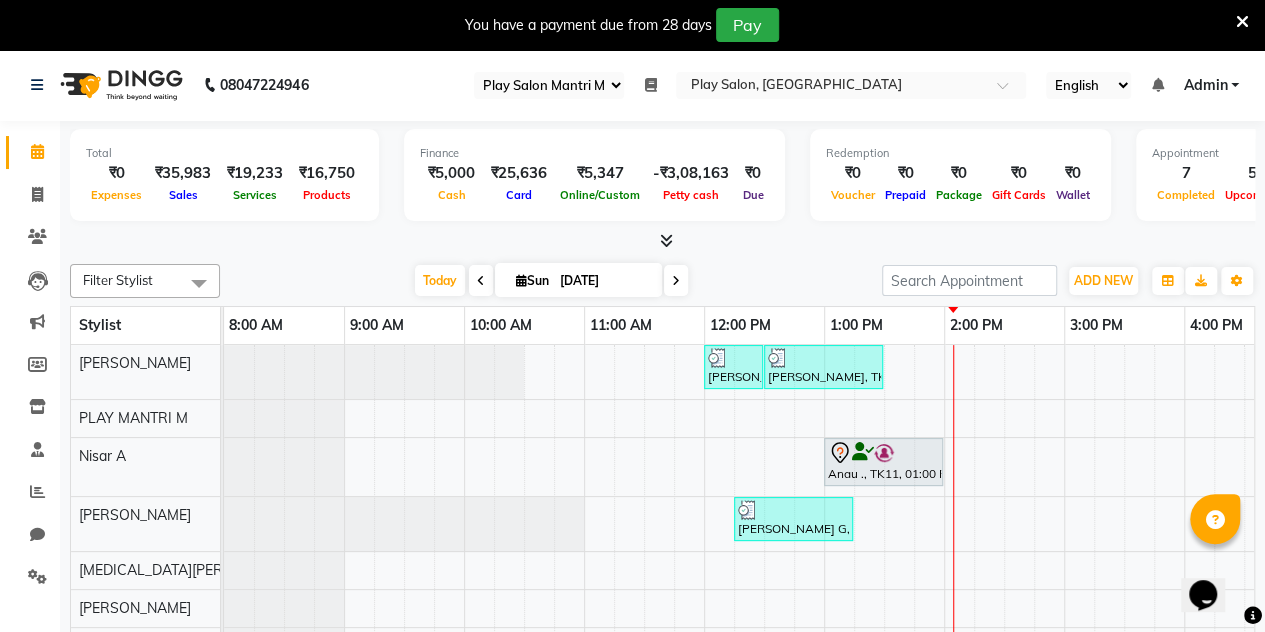 click at bounding box center (1242, 22) 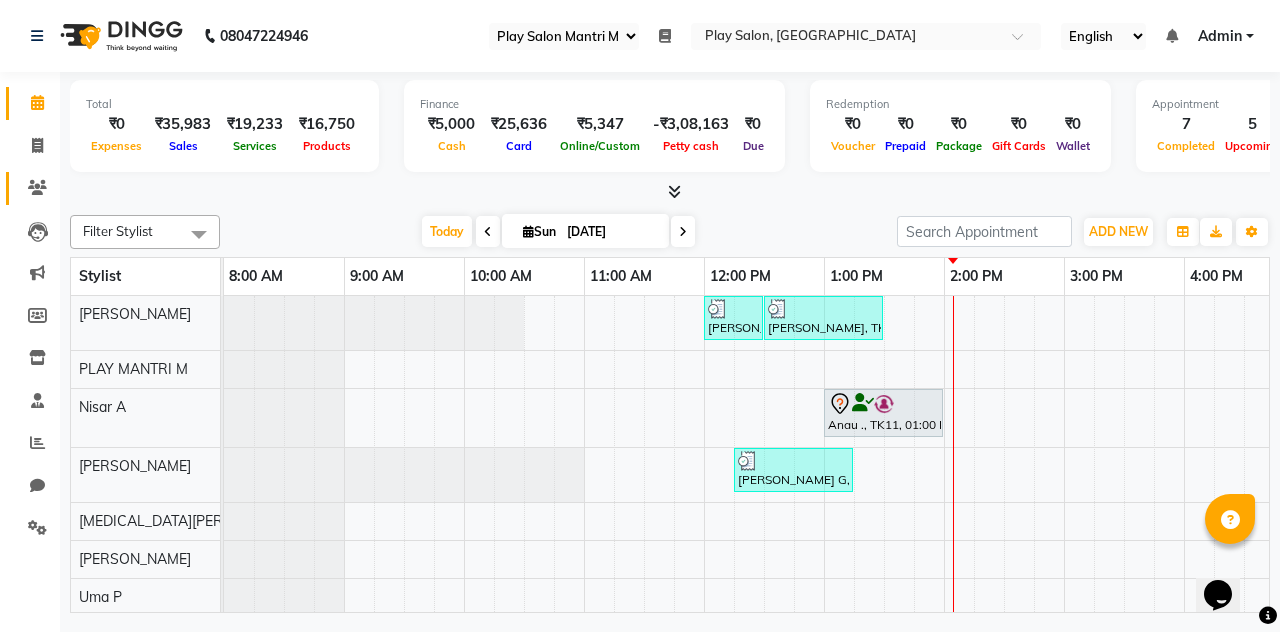 click on "Clients" 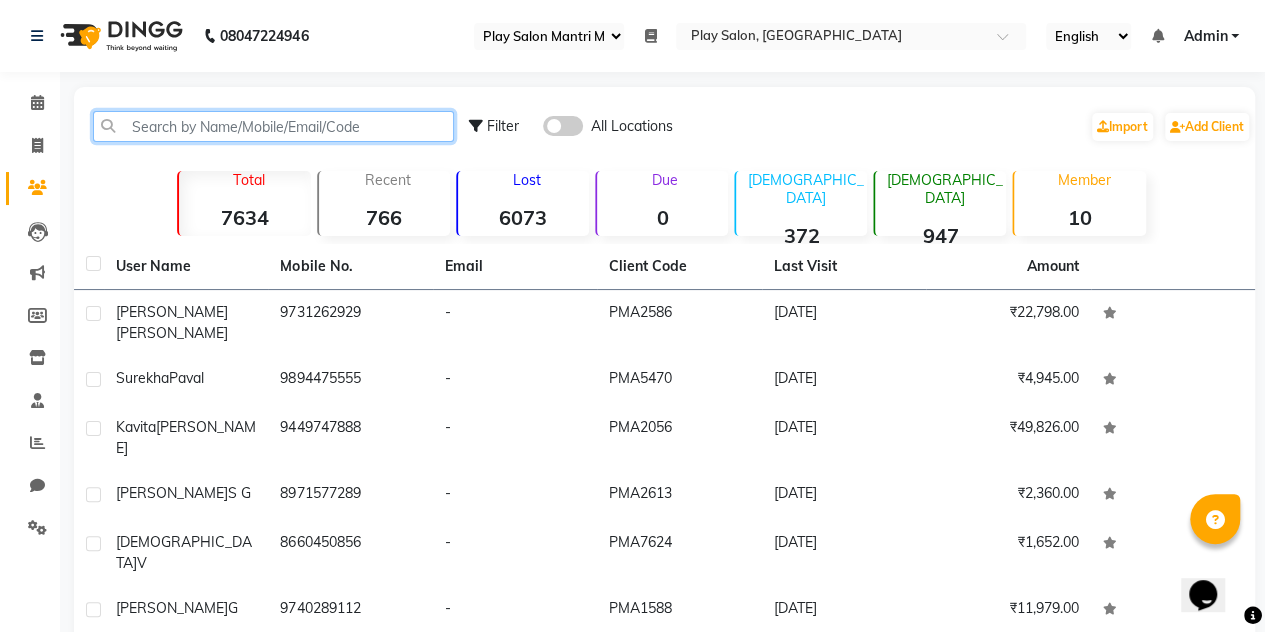 click 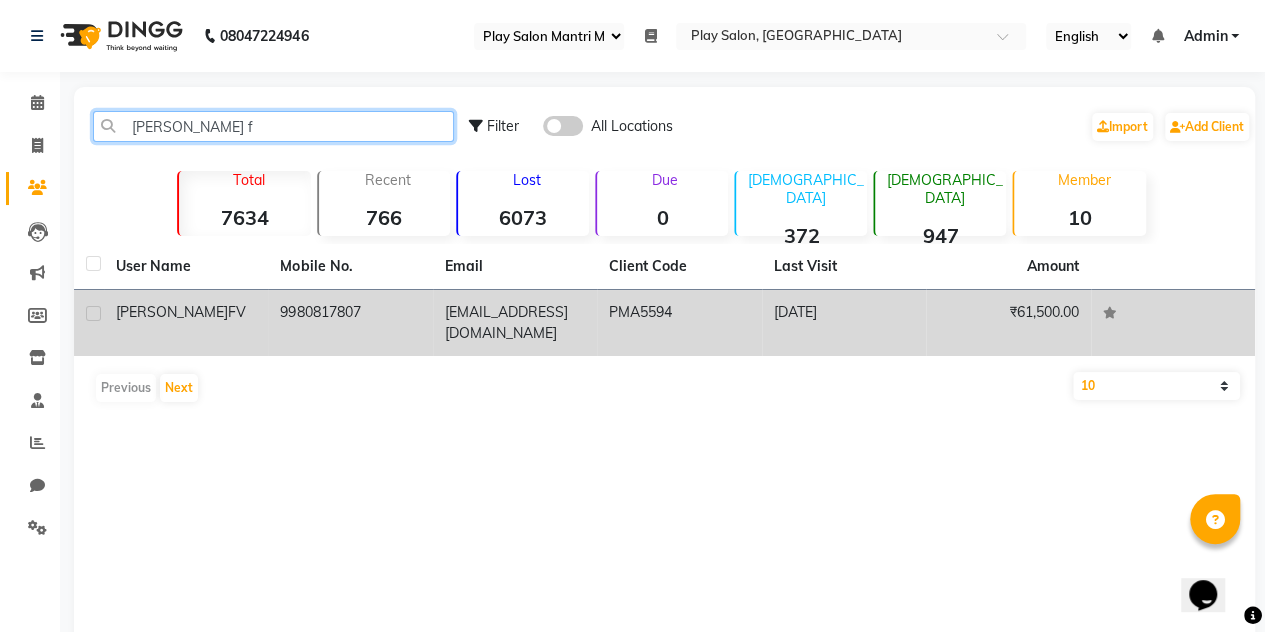 type on "swetha f" 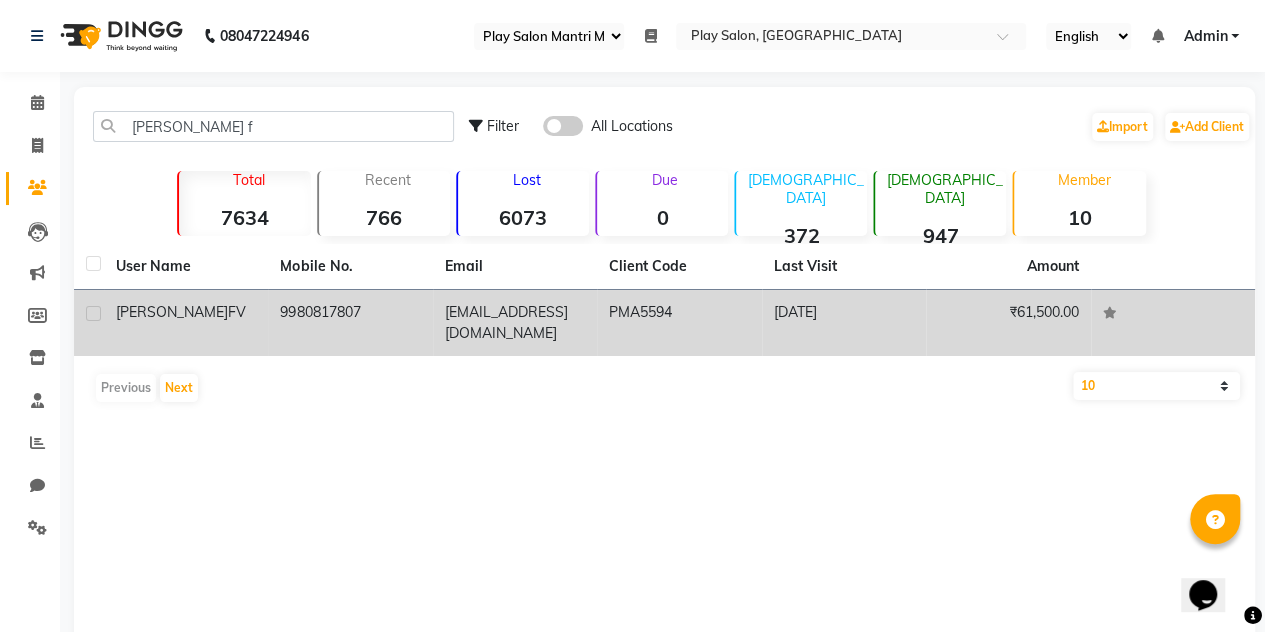 click on "swethar.aug@gmail.com" 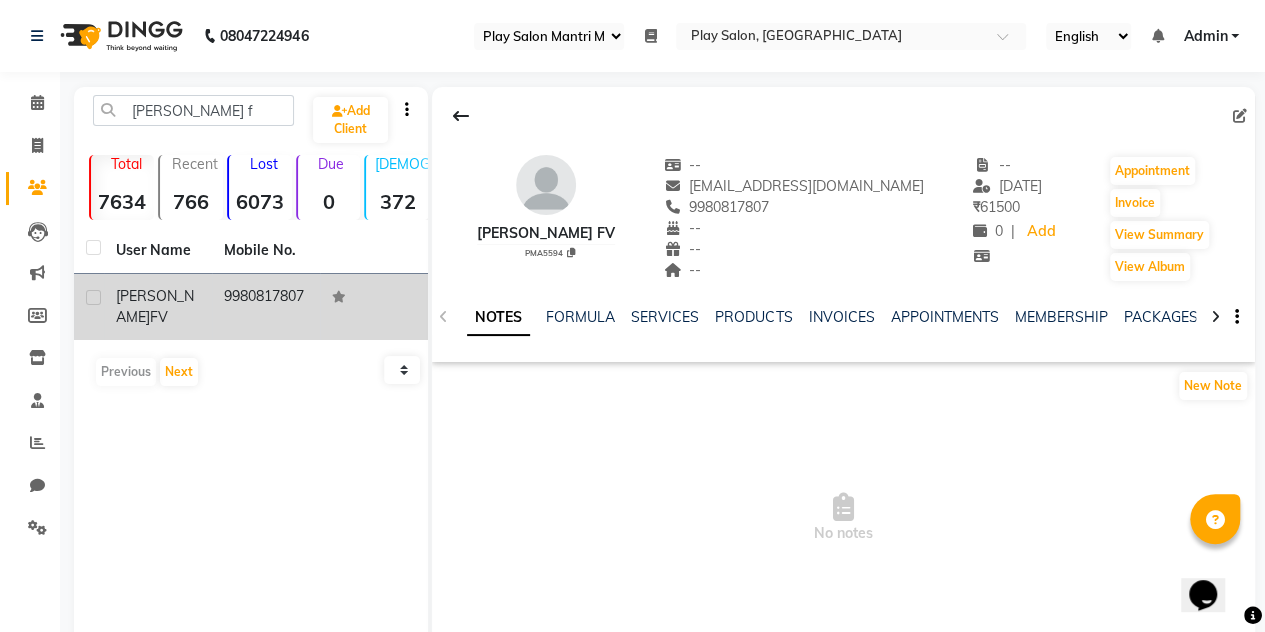 click 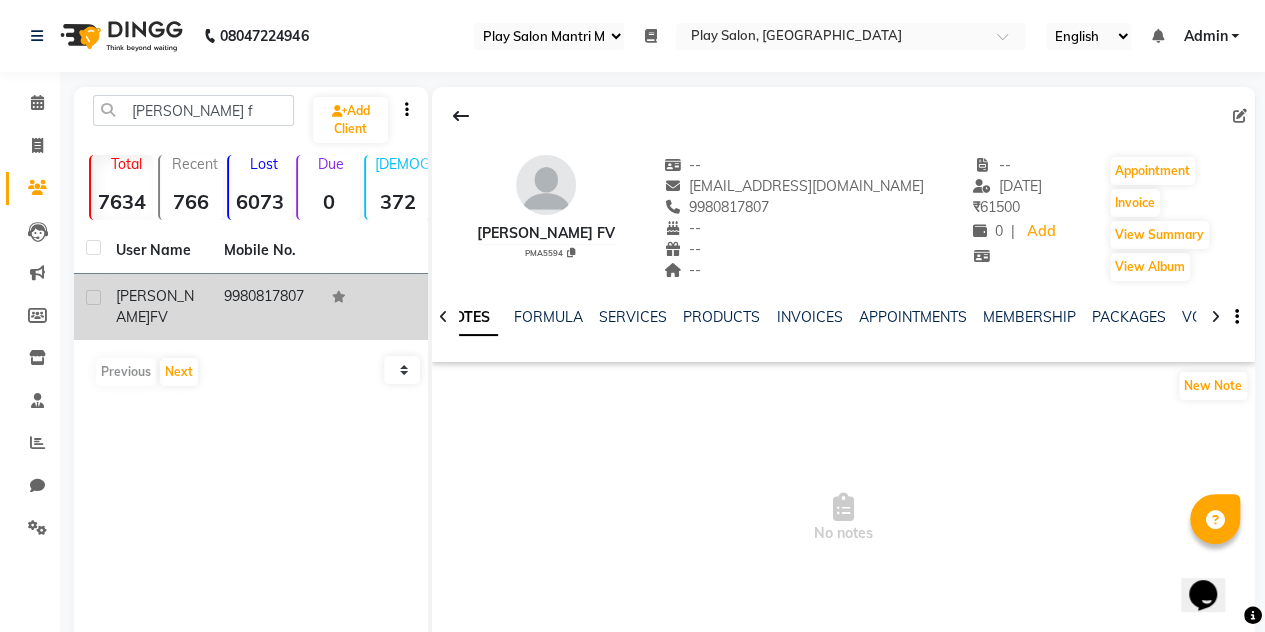 click 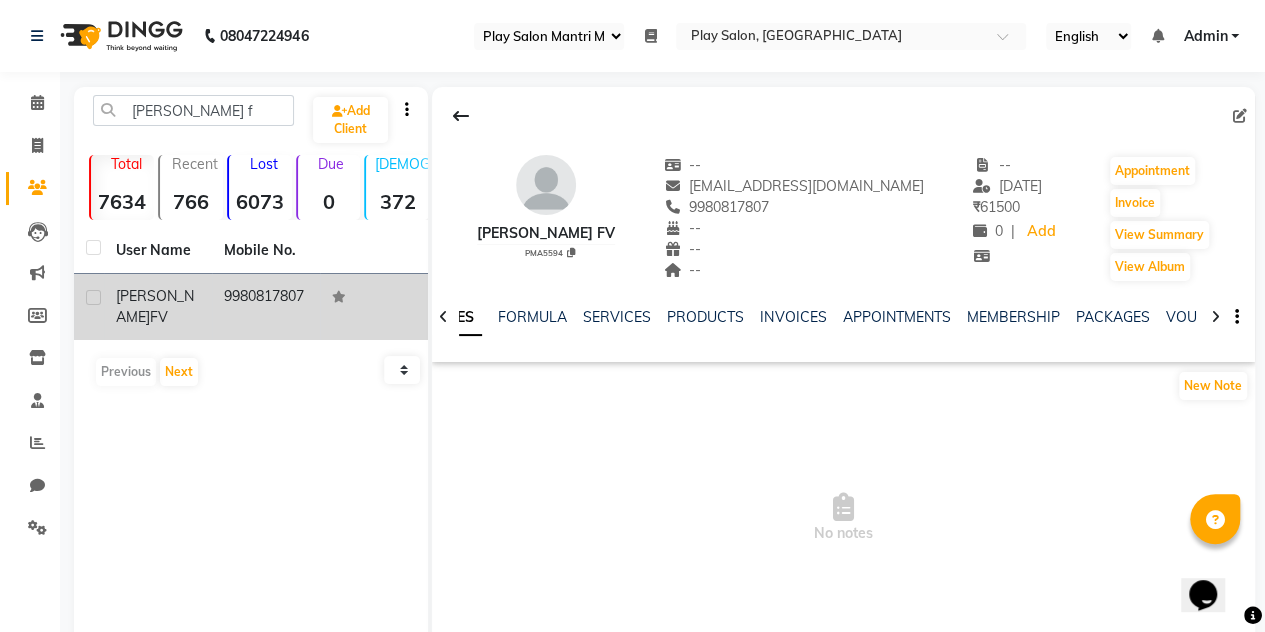 click 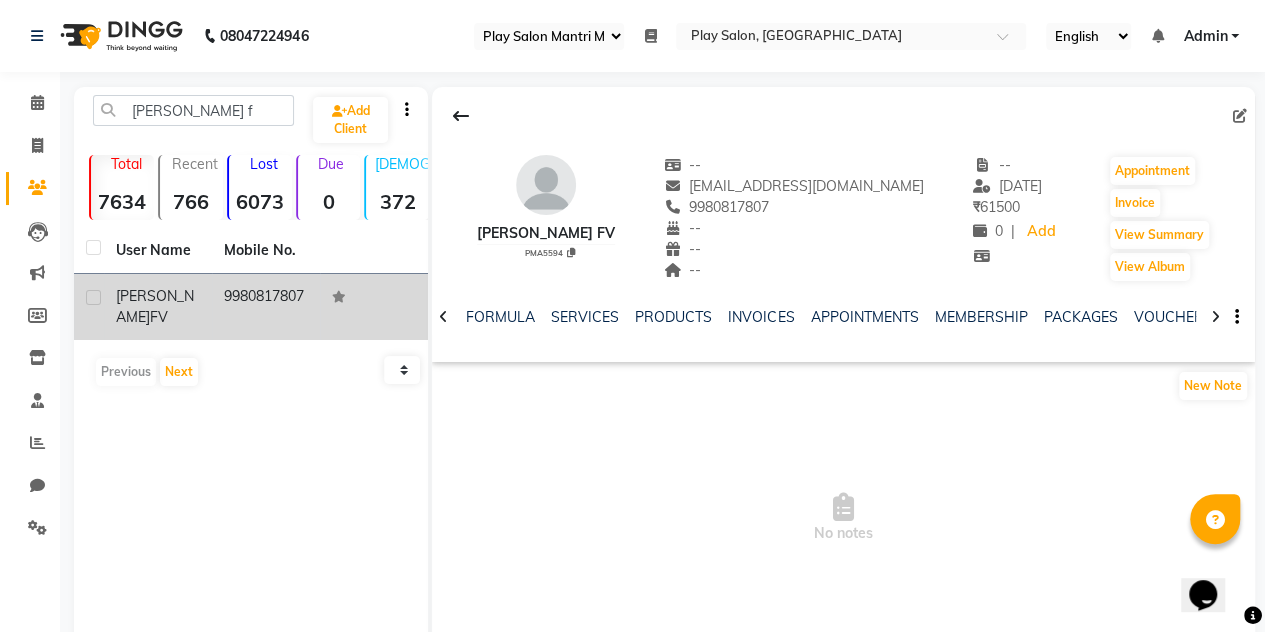 click 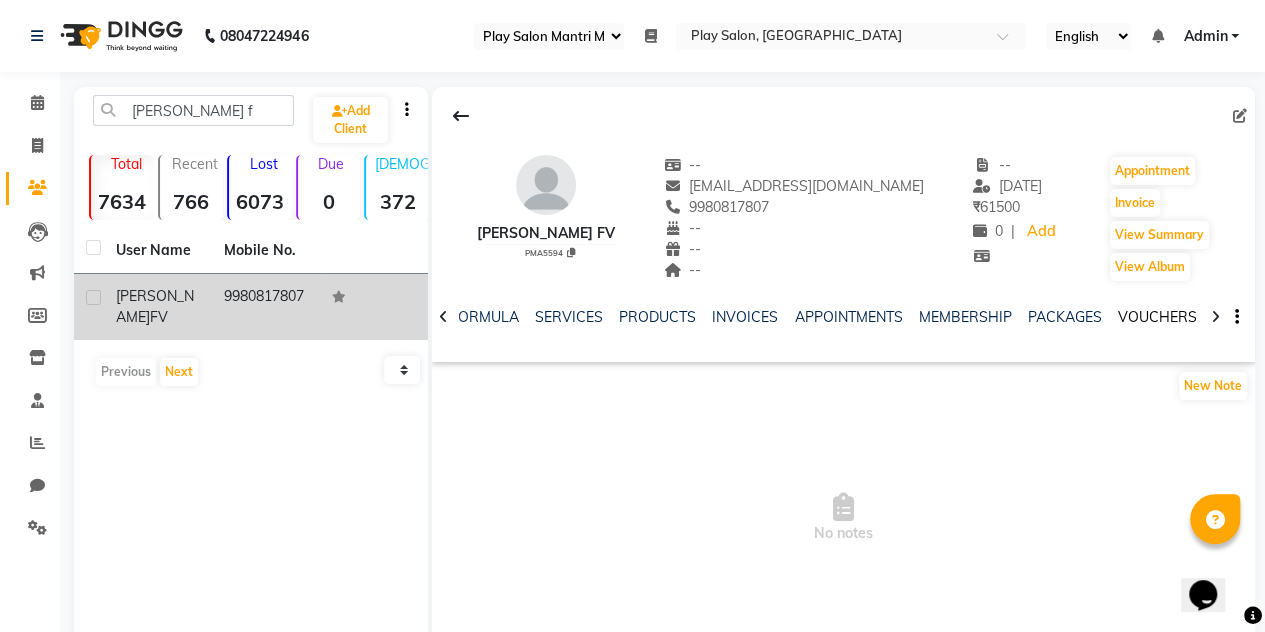 click on "VOUCHERS" 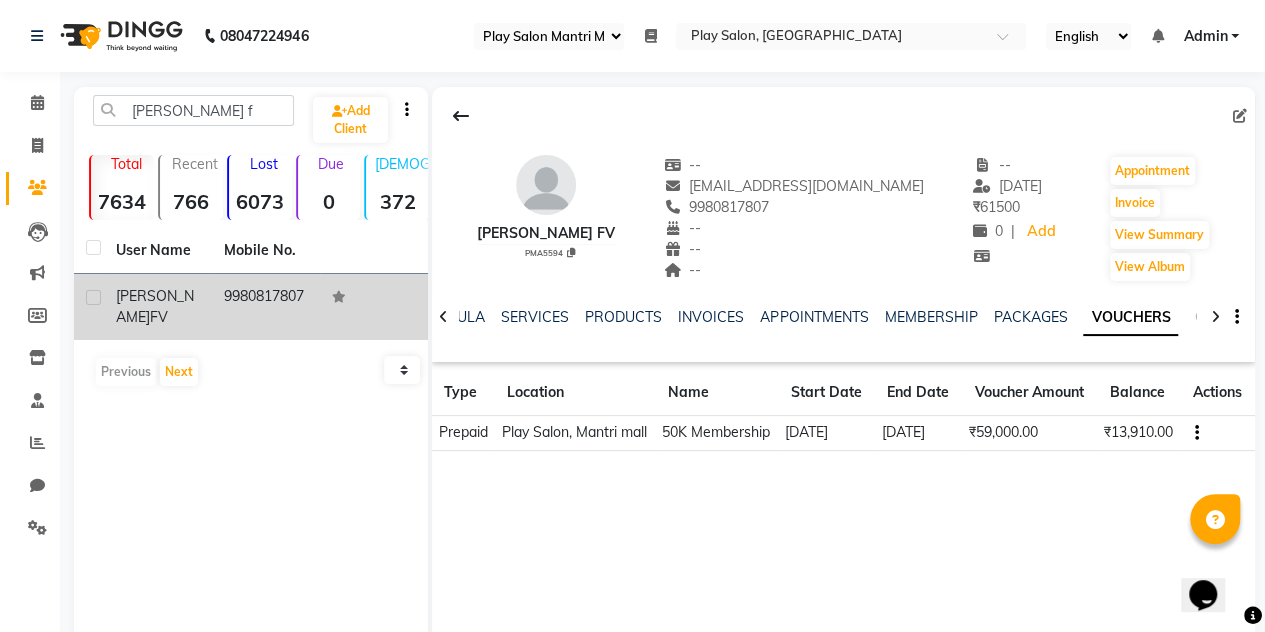 click 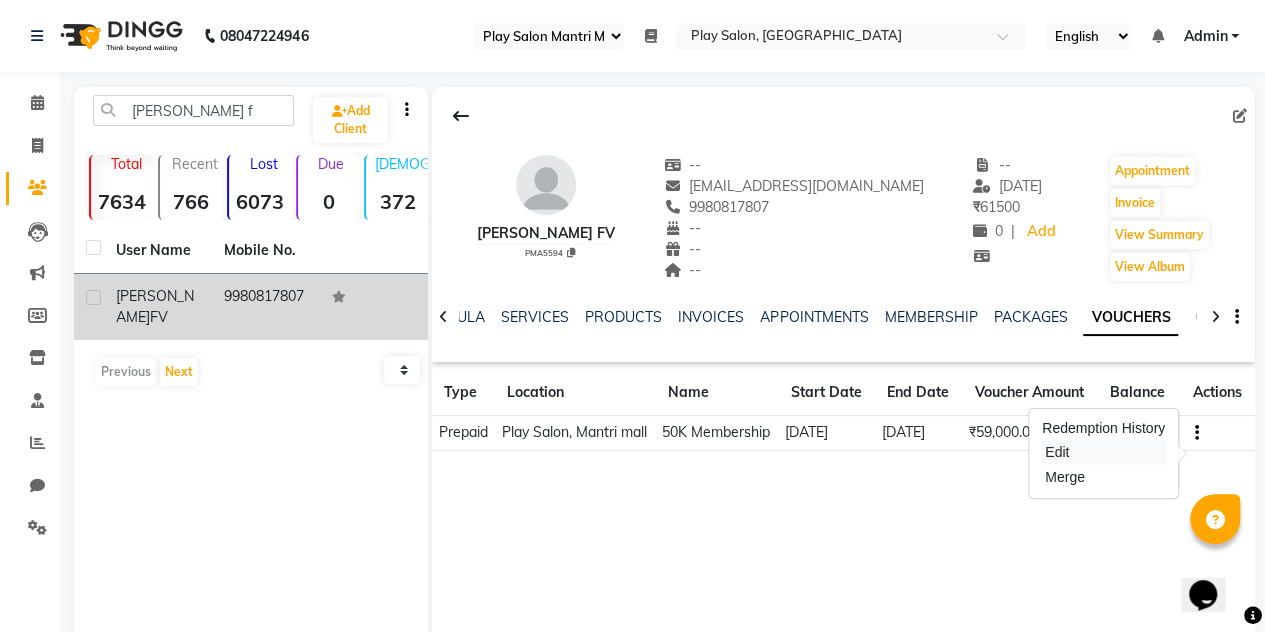 click on "Edit" at bounding box center (1103, 452) 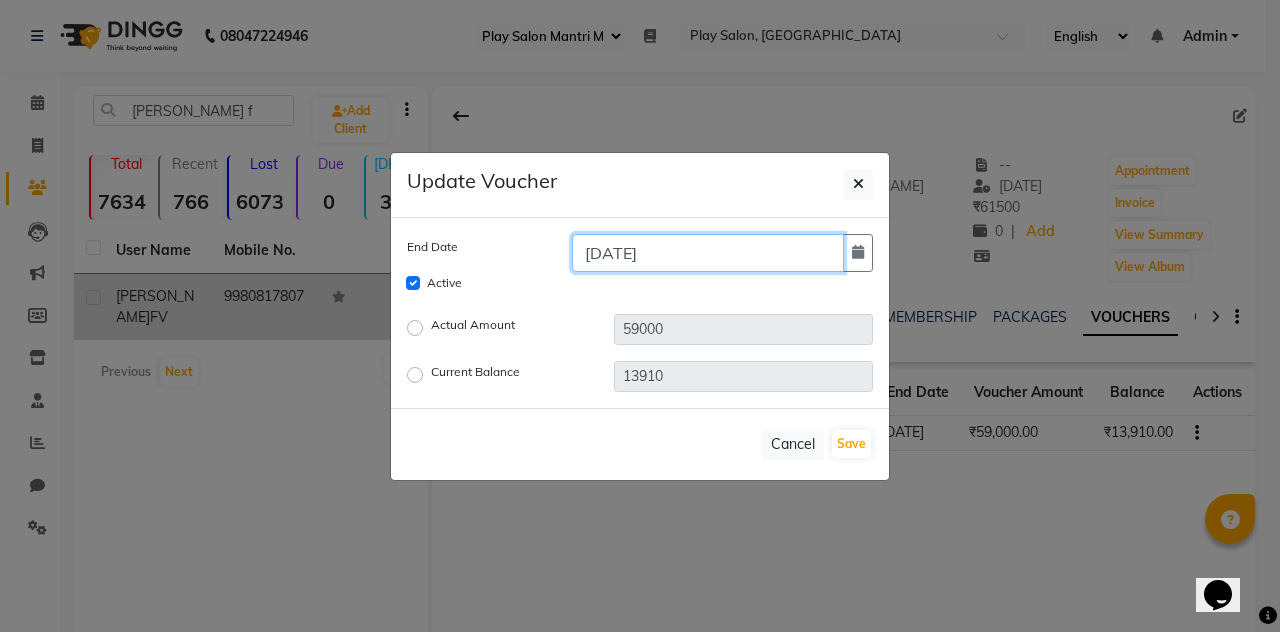 click on "30-05-2025" 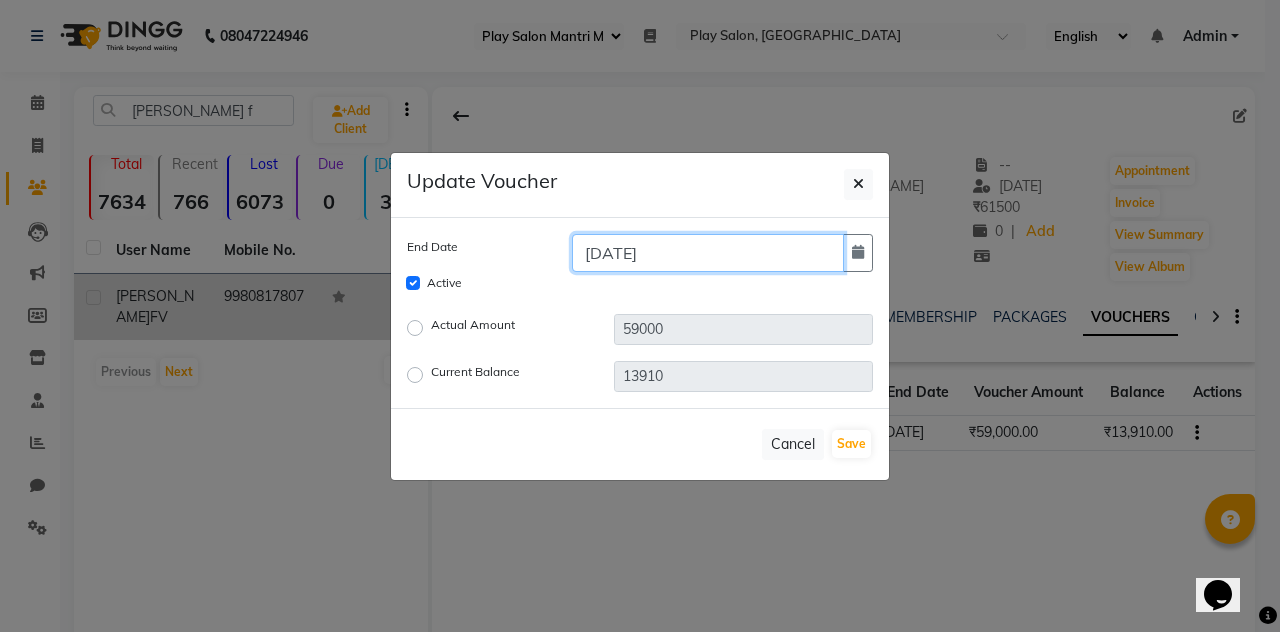 click on "30-05-2025" 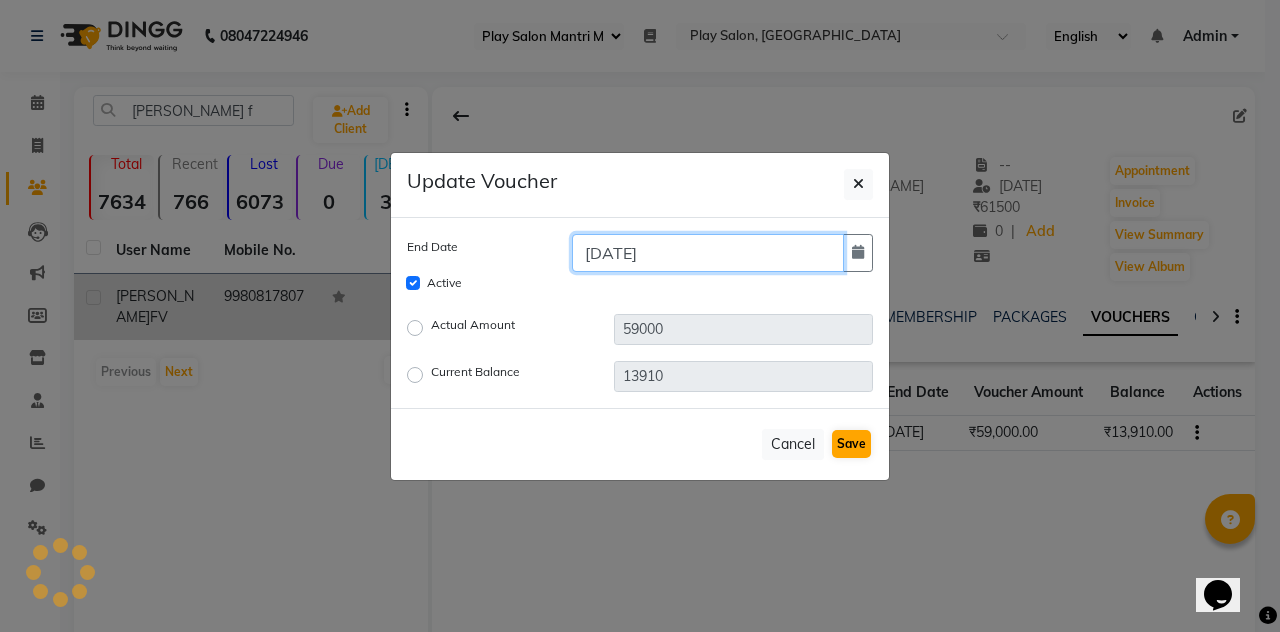 type on "30-08-2025" 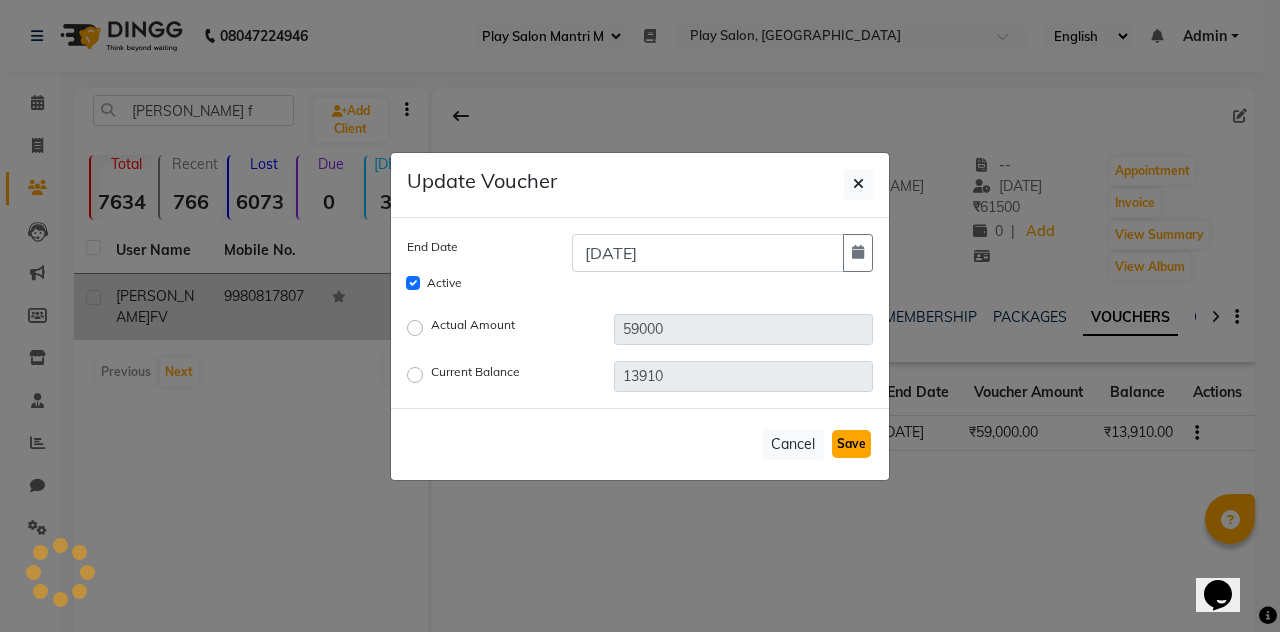 click on "Save" 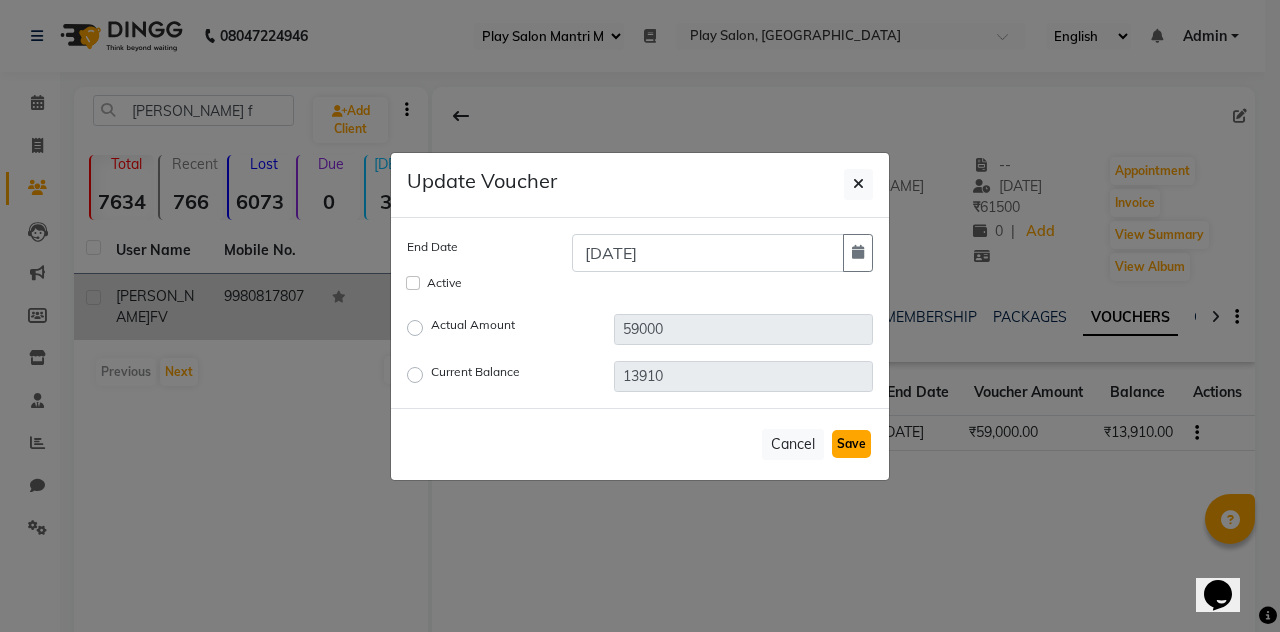 type 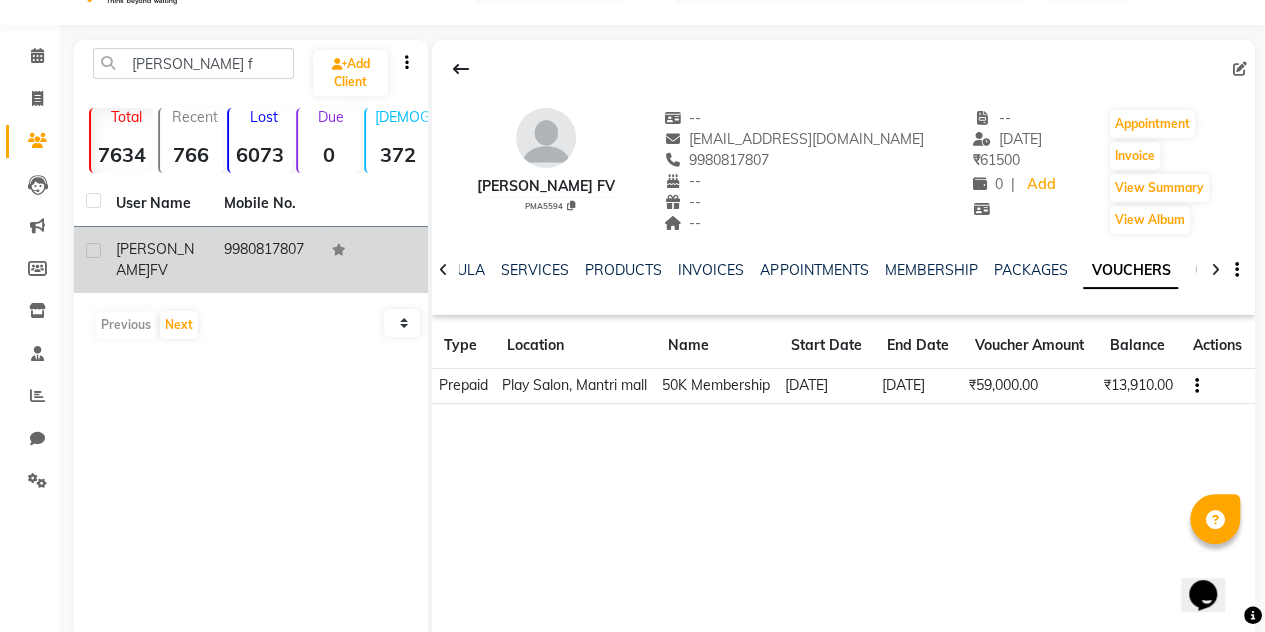 scroll, scrollTop: 49, scrollLeft: 0, axis: vertical 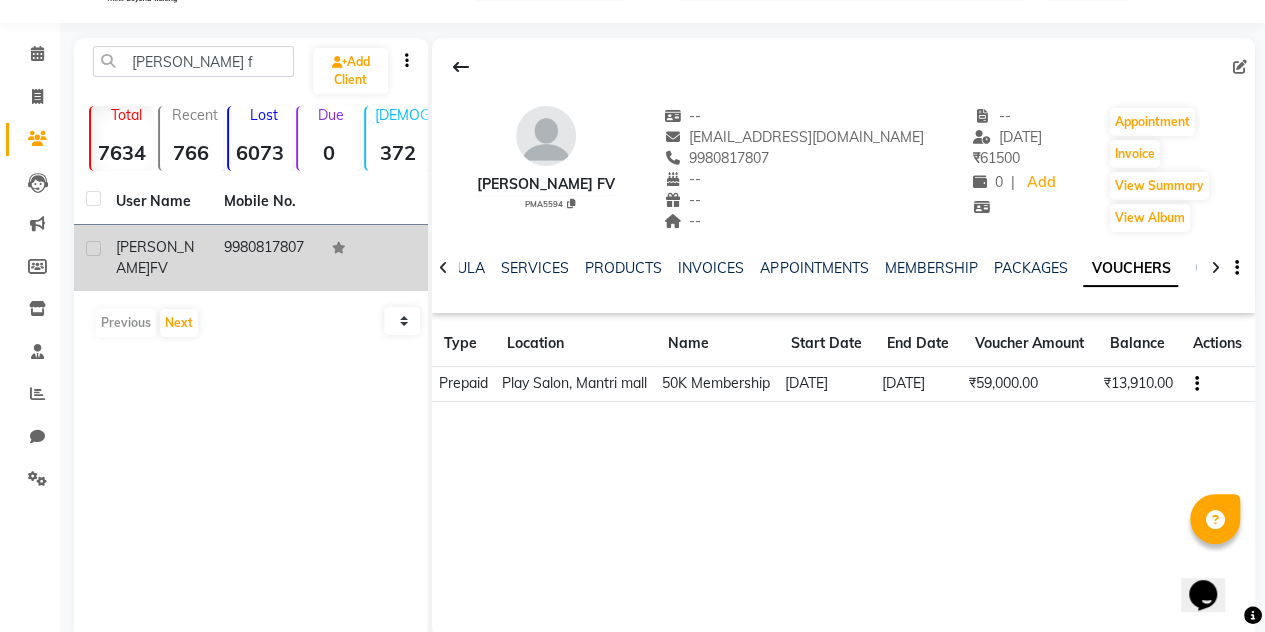 click on "Swetha" 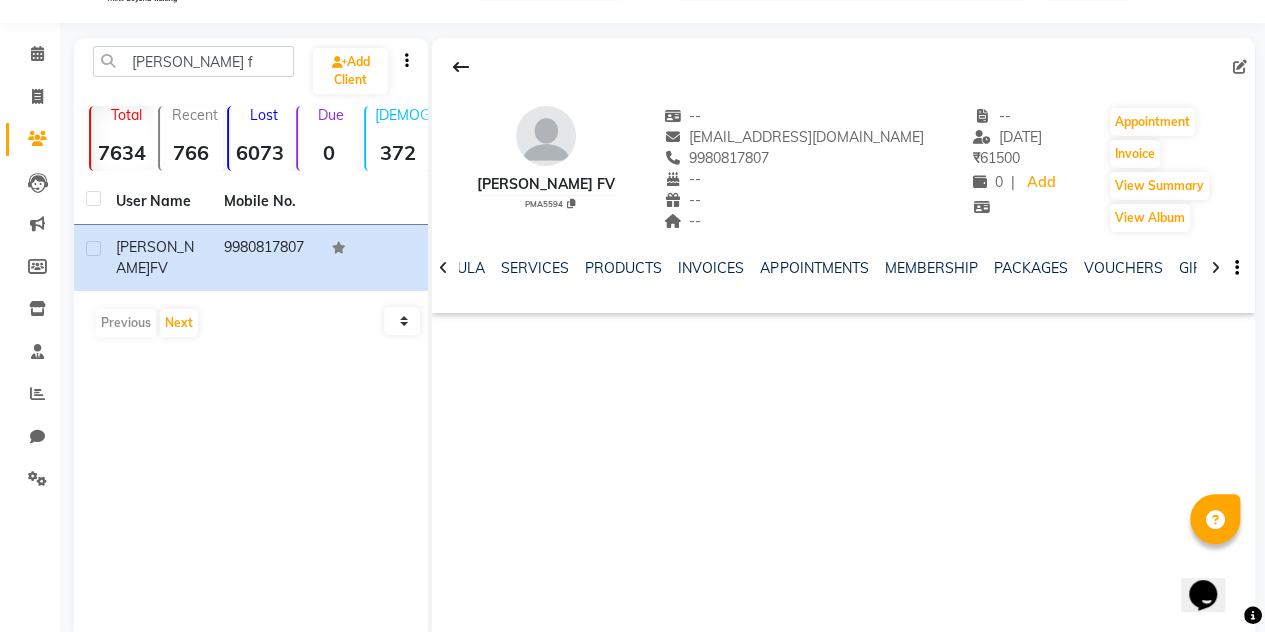 scroll, scrollTop: 0, scrollLeft: 0, axis: both 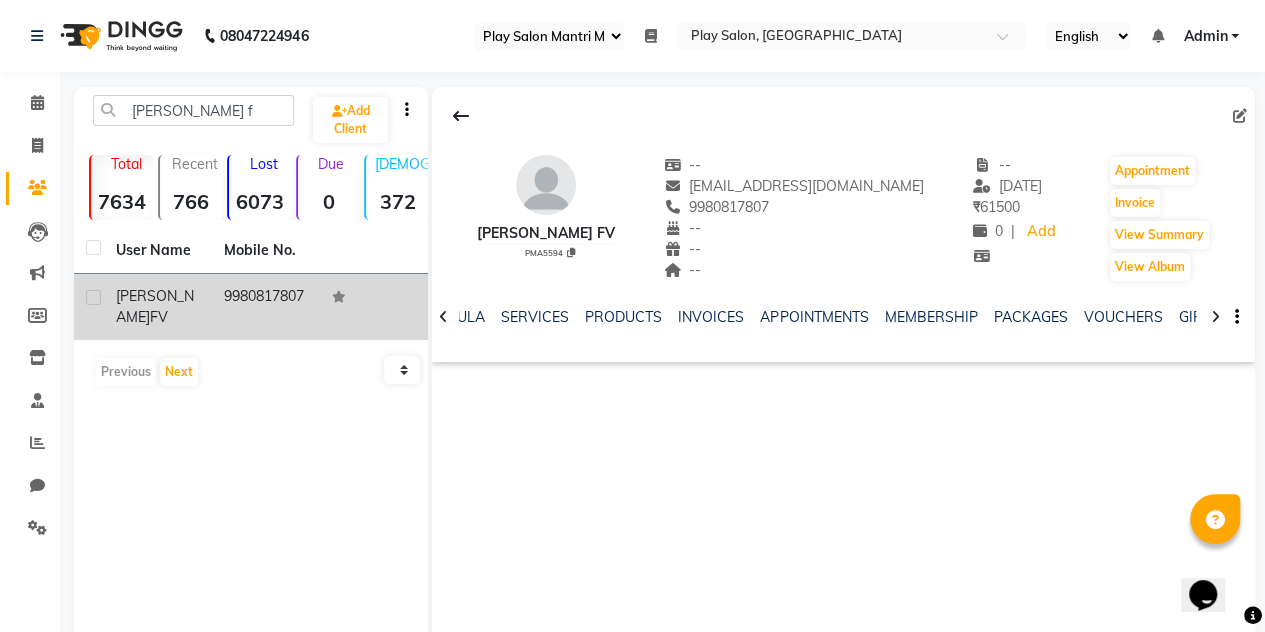 click on "FV" 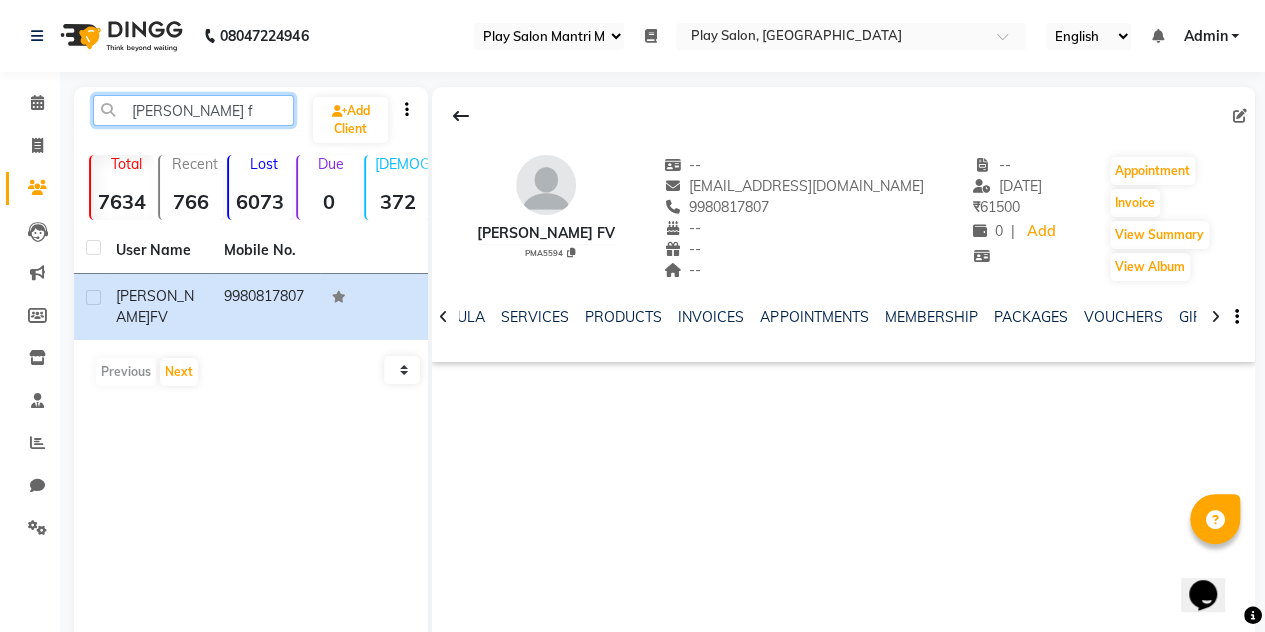 drag, startPoint x: 248, startPoint y: 108, endPoint x: 128, endPoint y: 122, distance: 120.8139 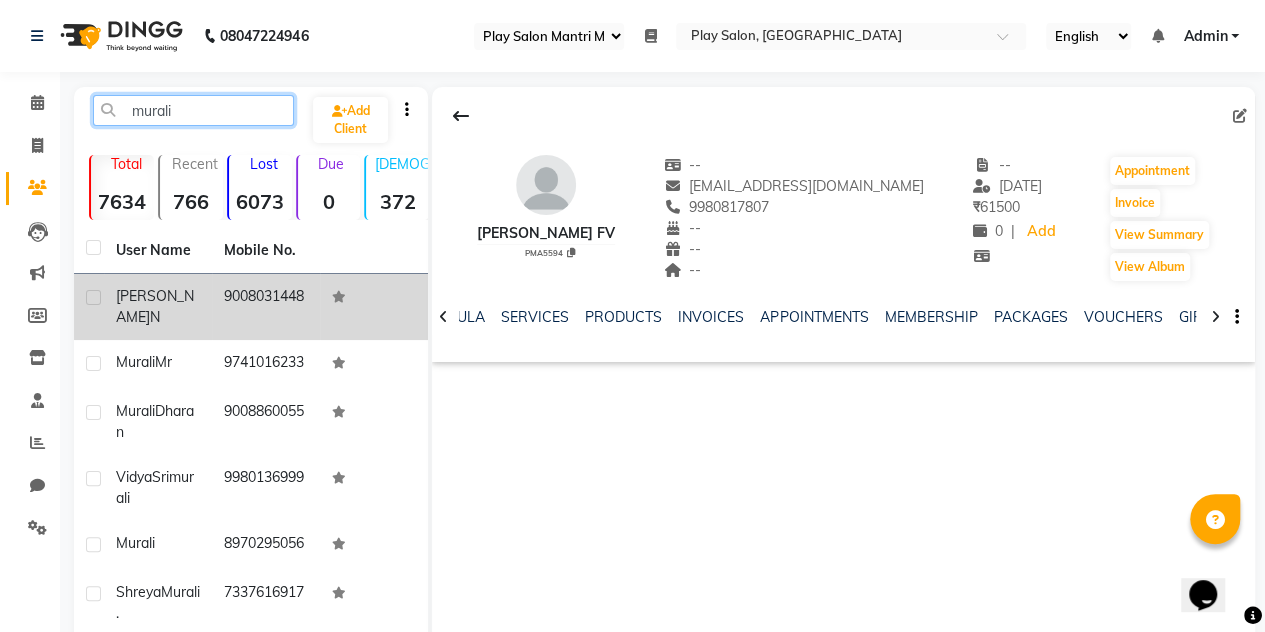 type on "murali" 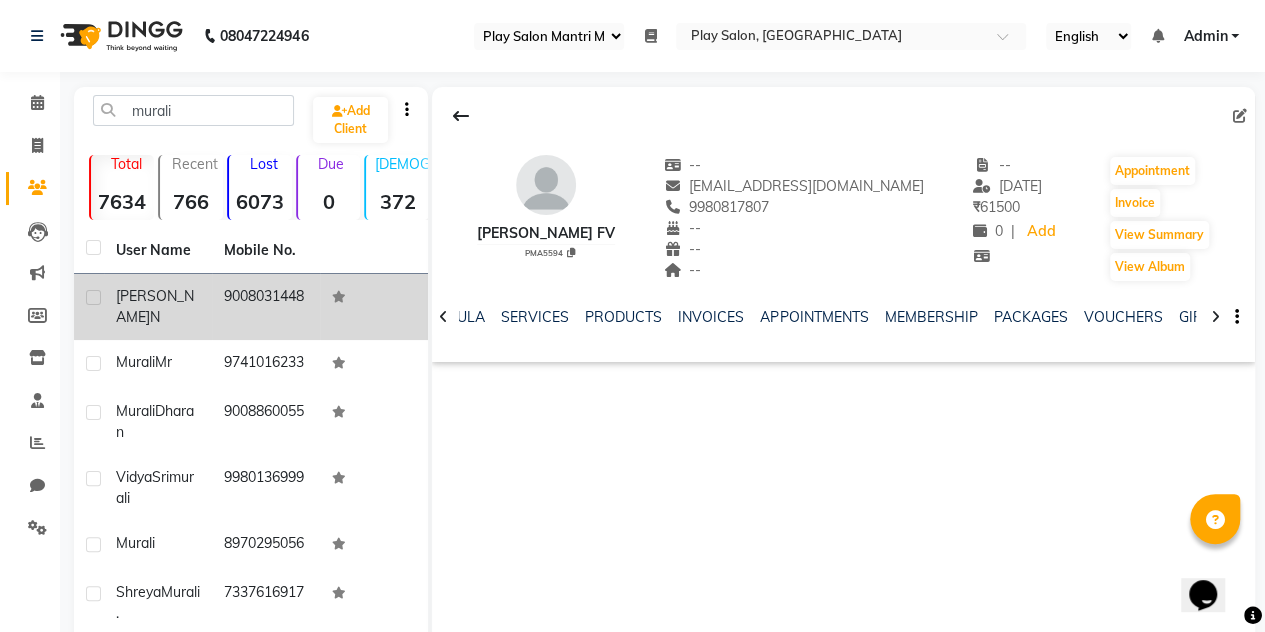 click on "Muralidhara" 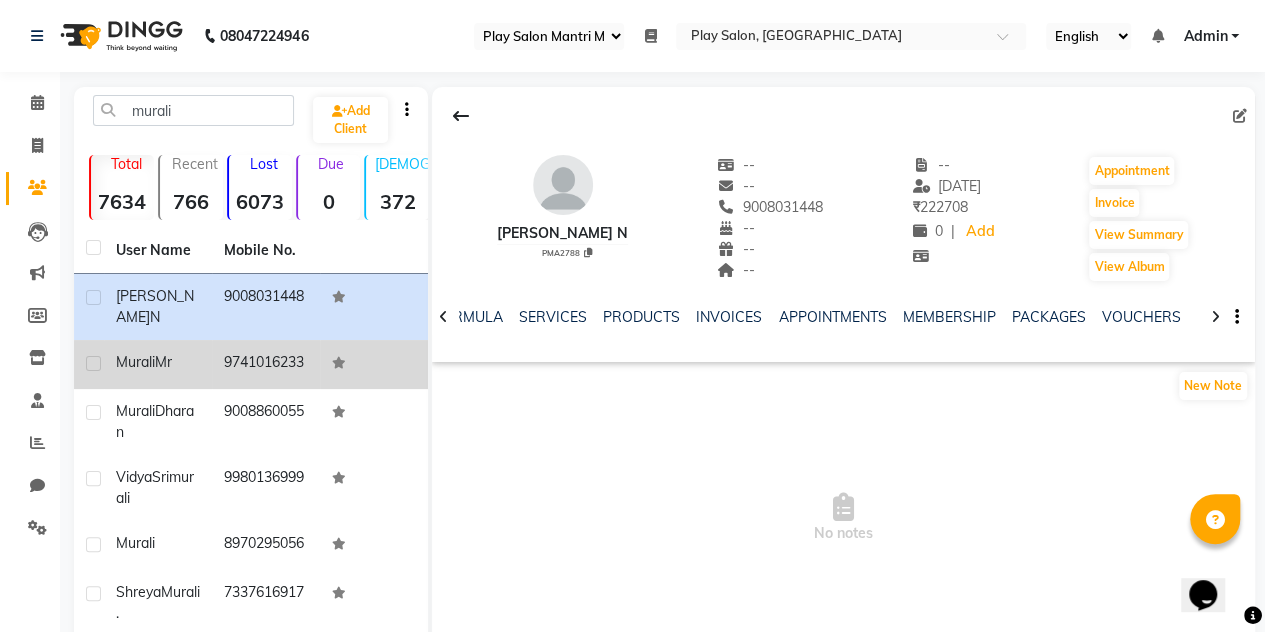 click on "Mr" 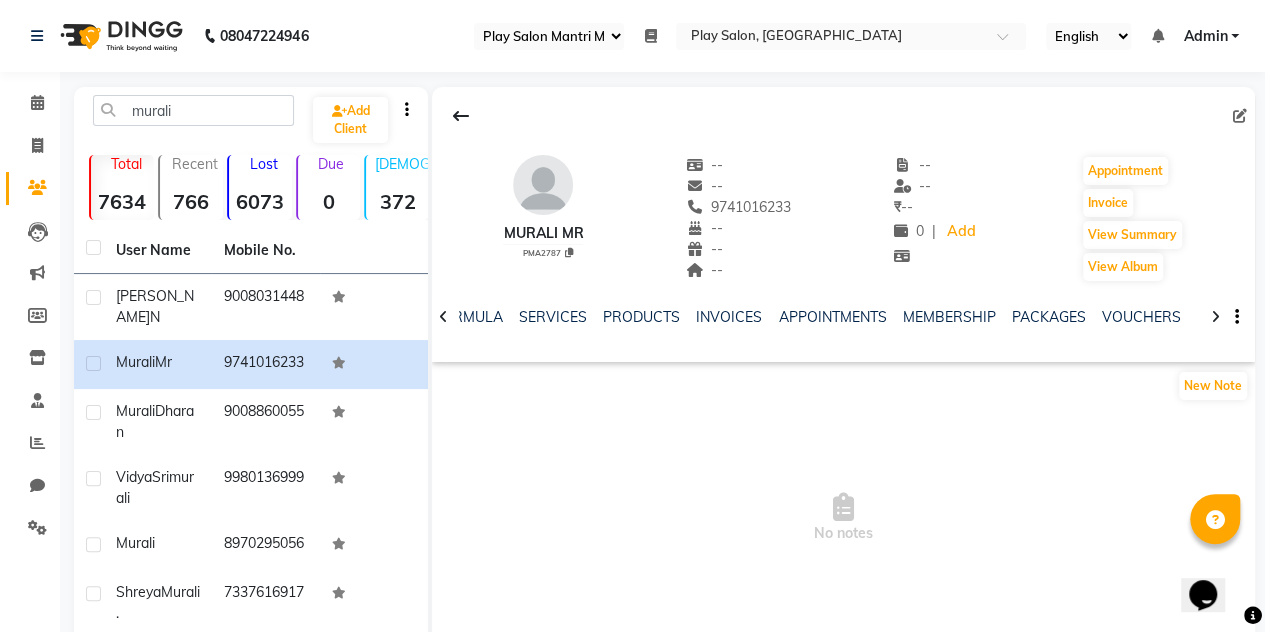 click 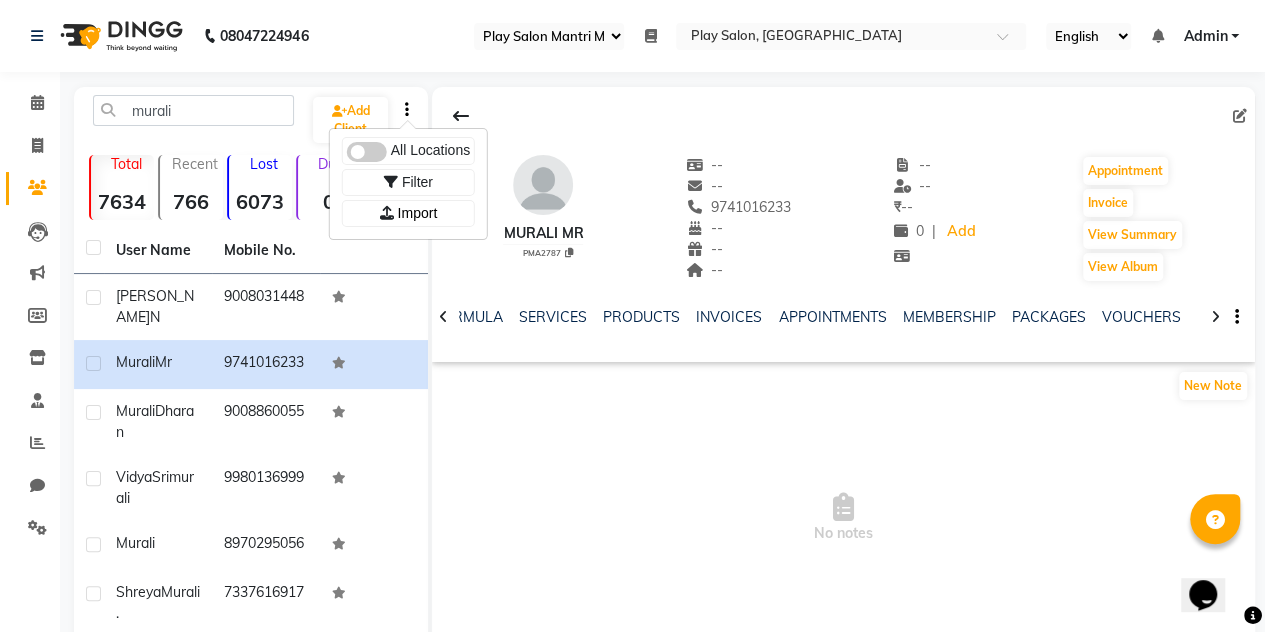 click 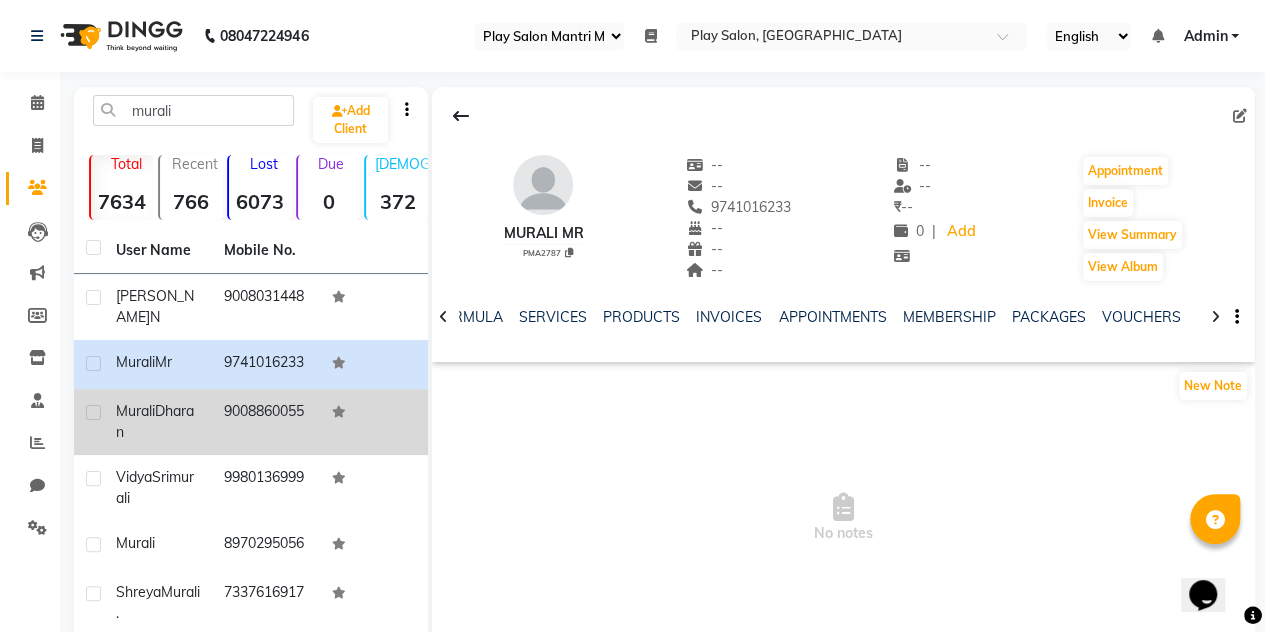 click on "Murali  Dharan" 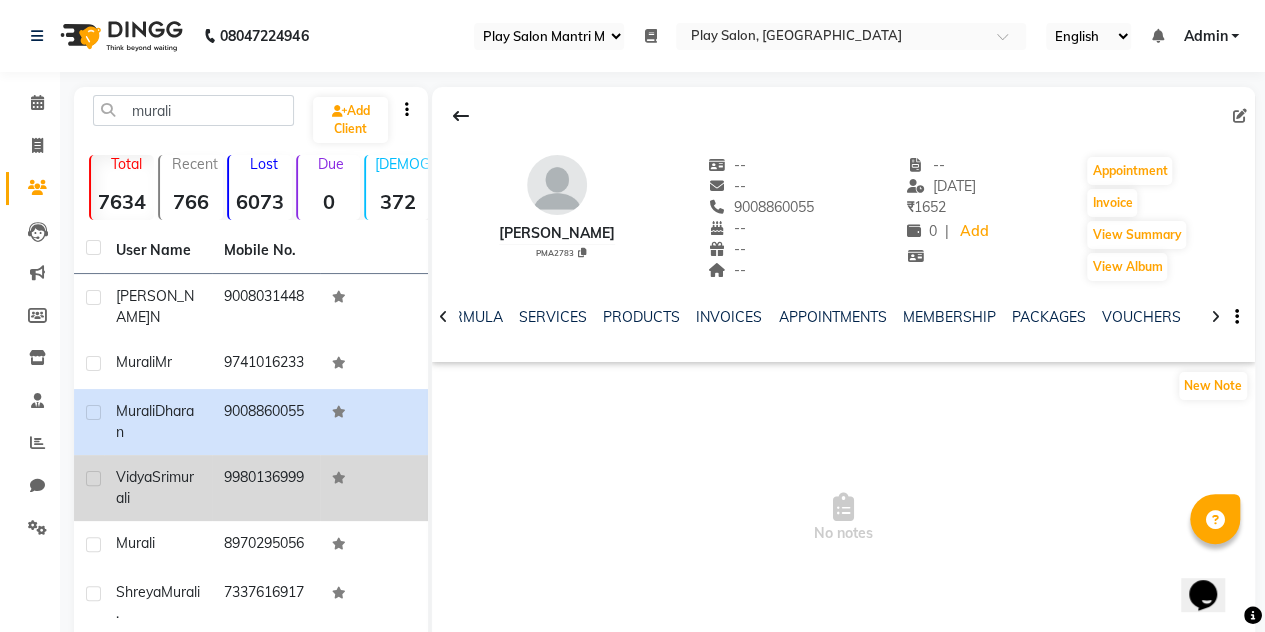 click on "Vidya  Srimurali" 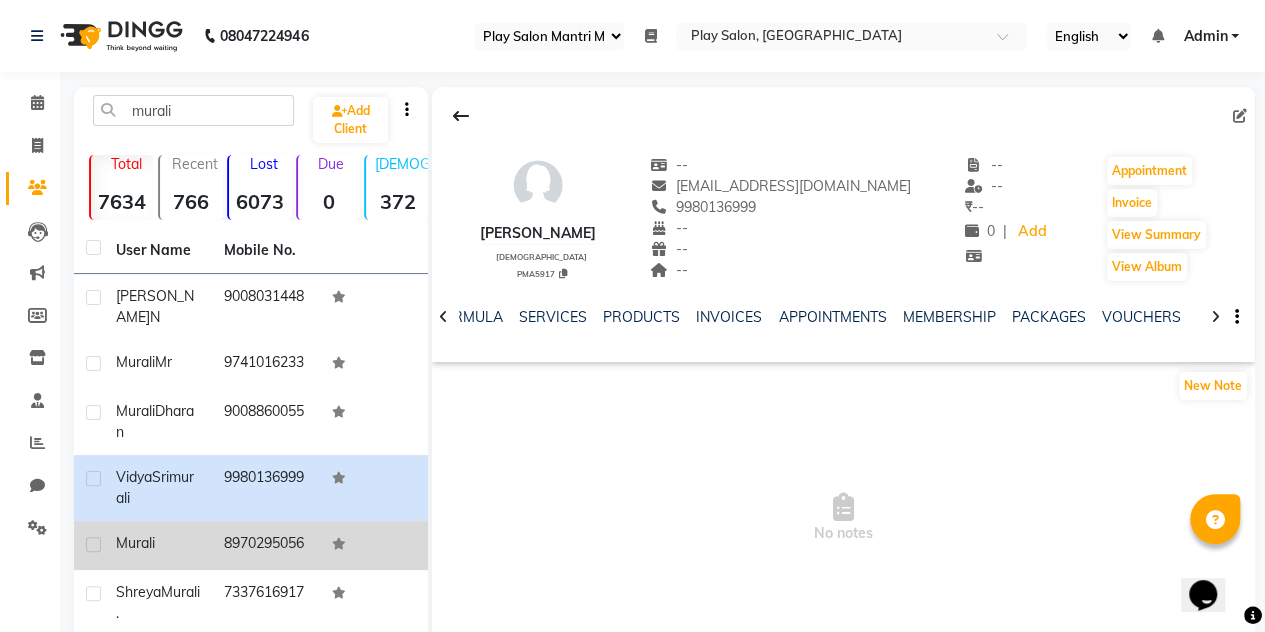 click on "8970295056" 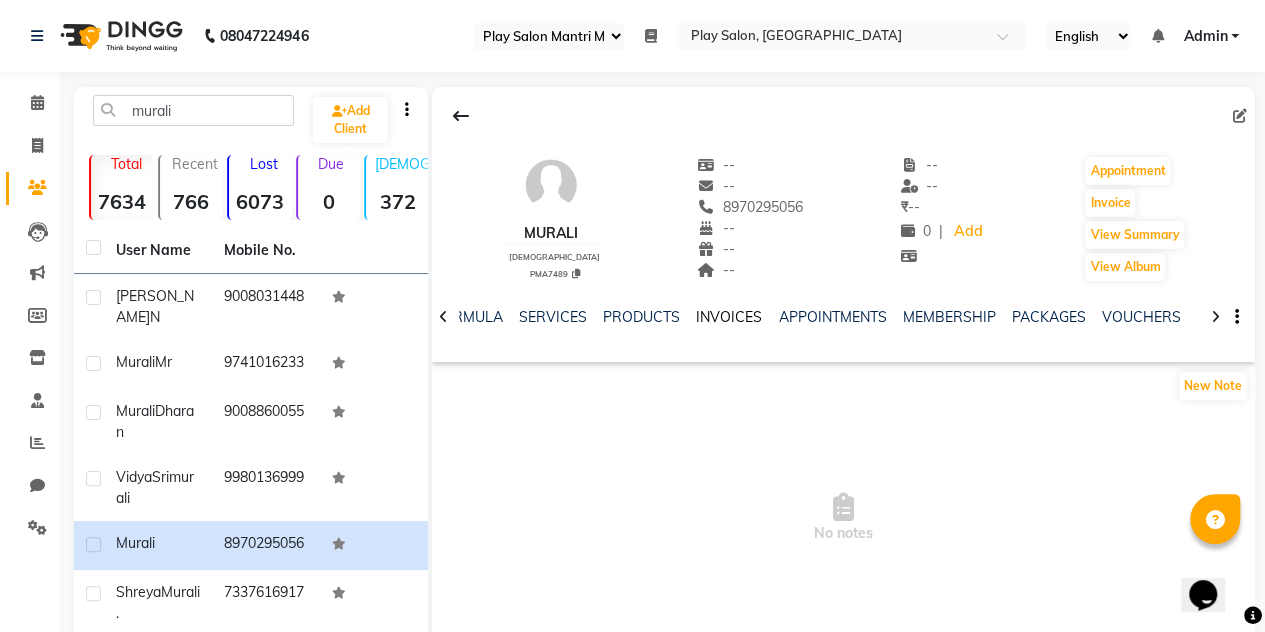 click on "INVOICES" 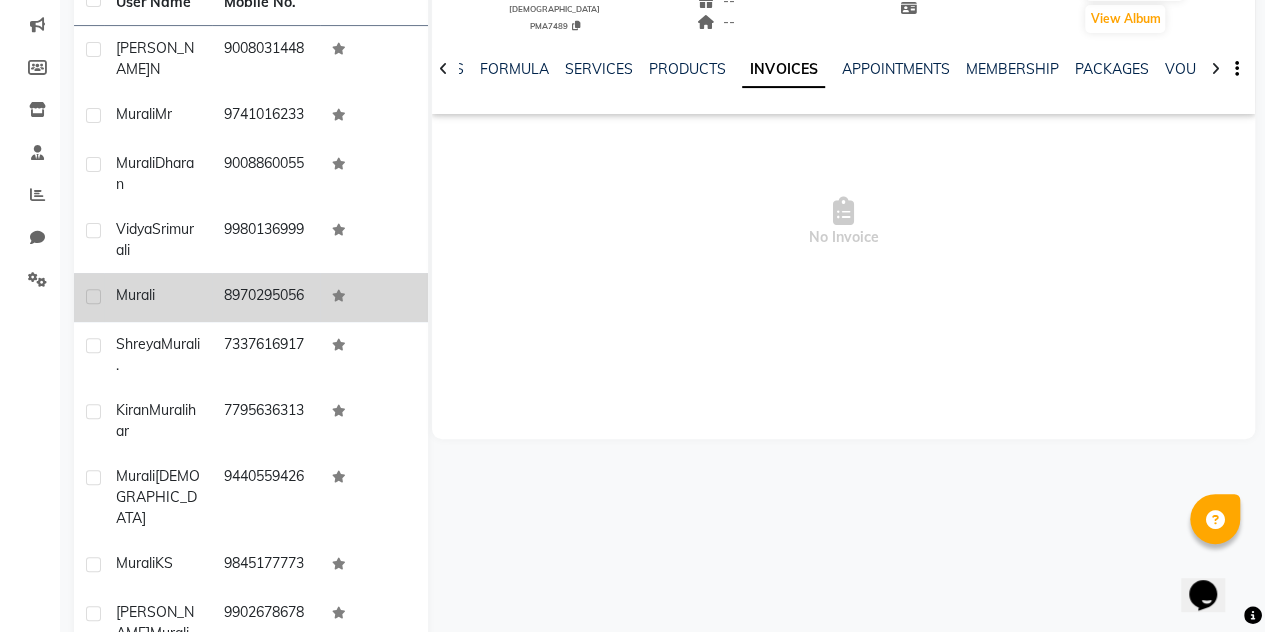 scroll, scrollTop: 250, scrollLeft: 0, axis: vertical 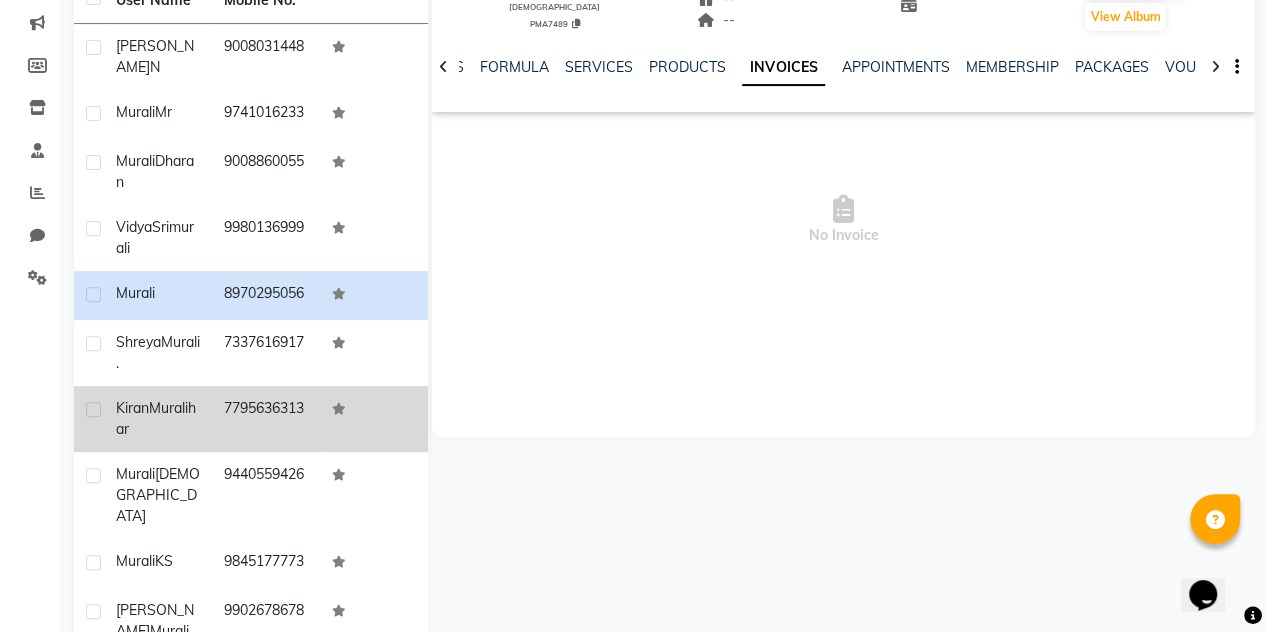 click on "7795636313" 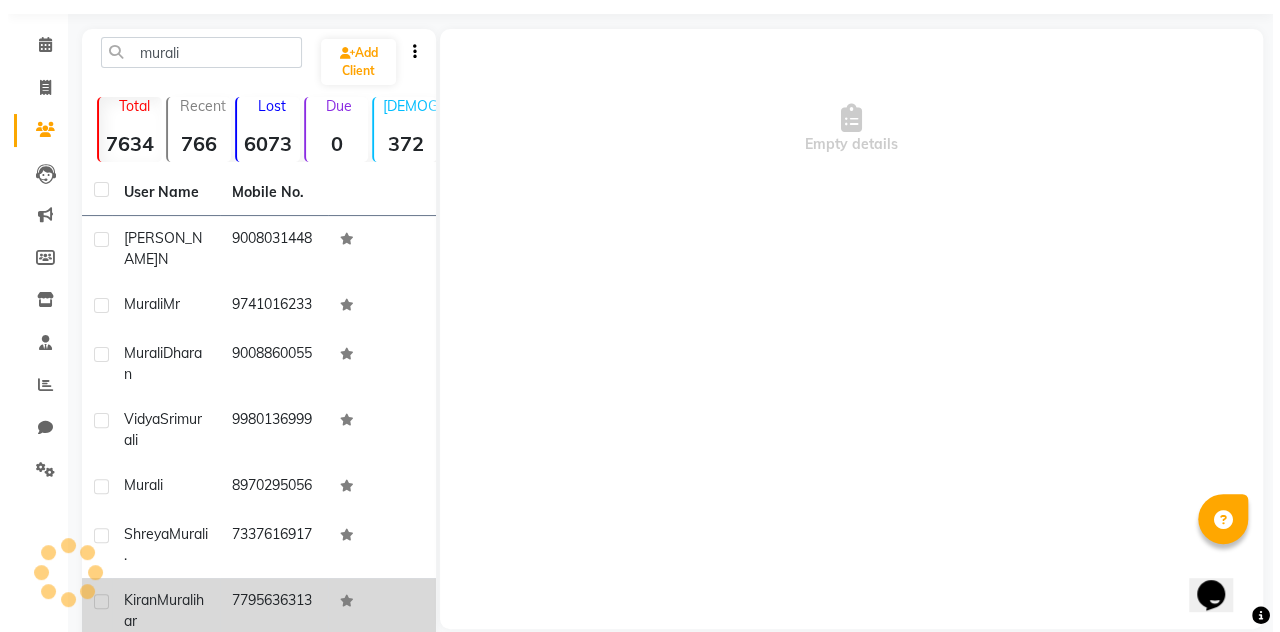 scroll, scrollTop: 0, scrollLeft: 0, axis: both 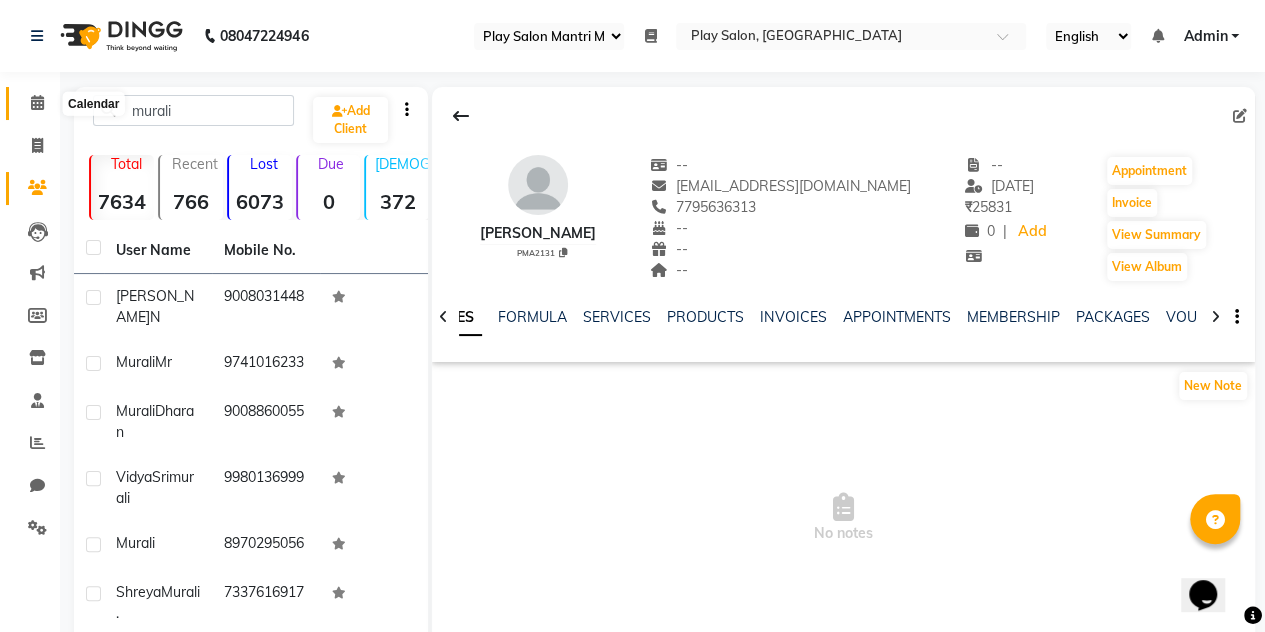 click 